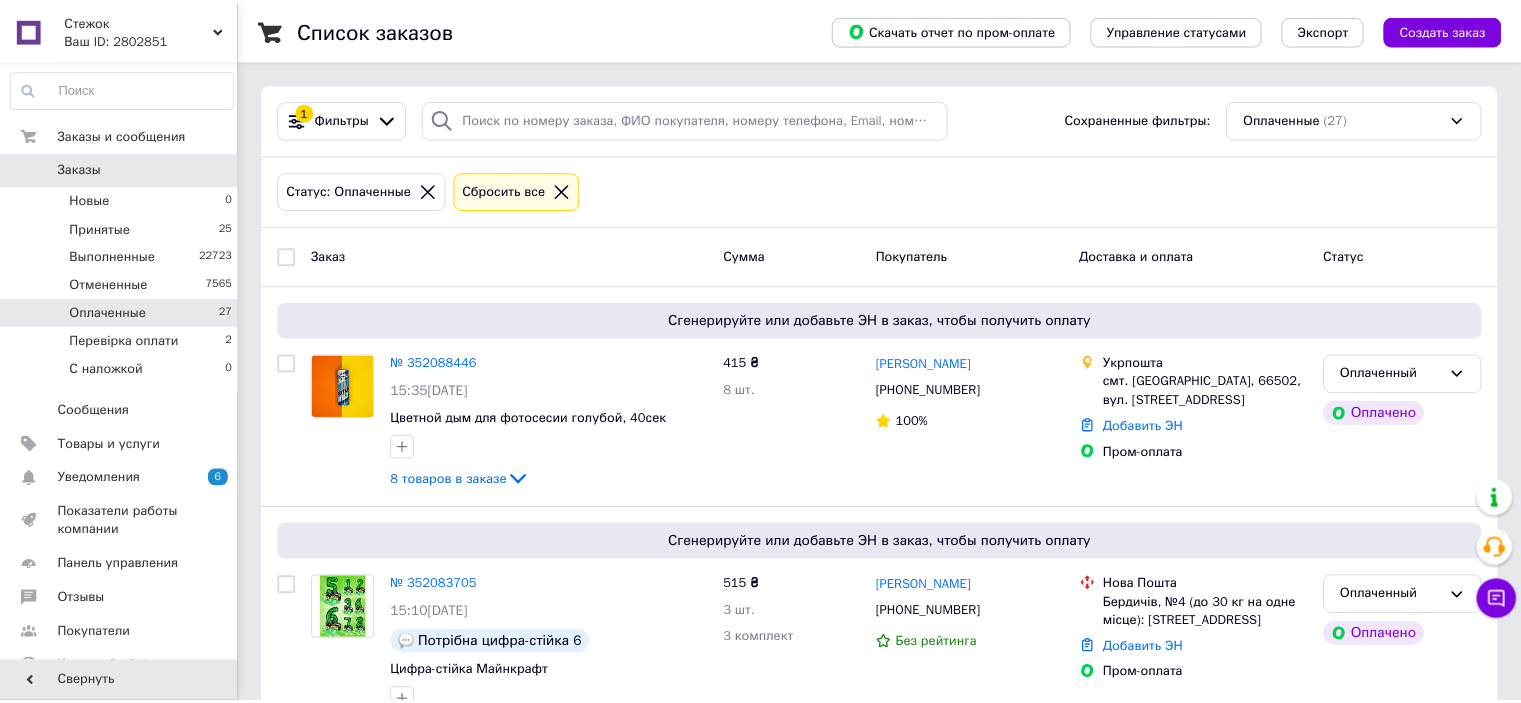 scroll, scrollTop: 0, scrollLeft: 0, axis: both 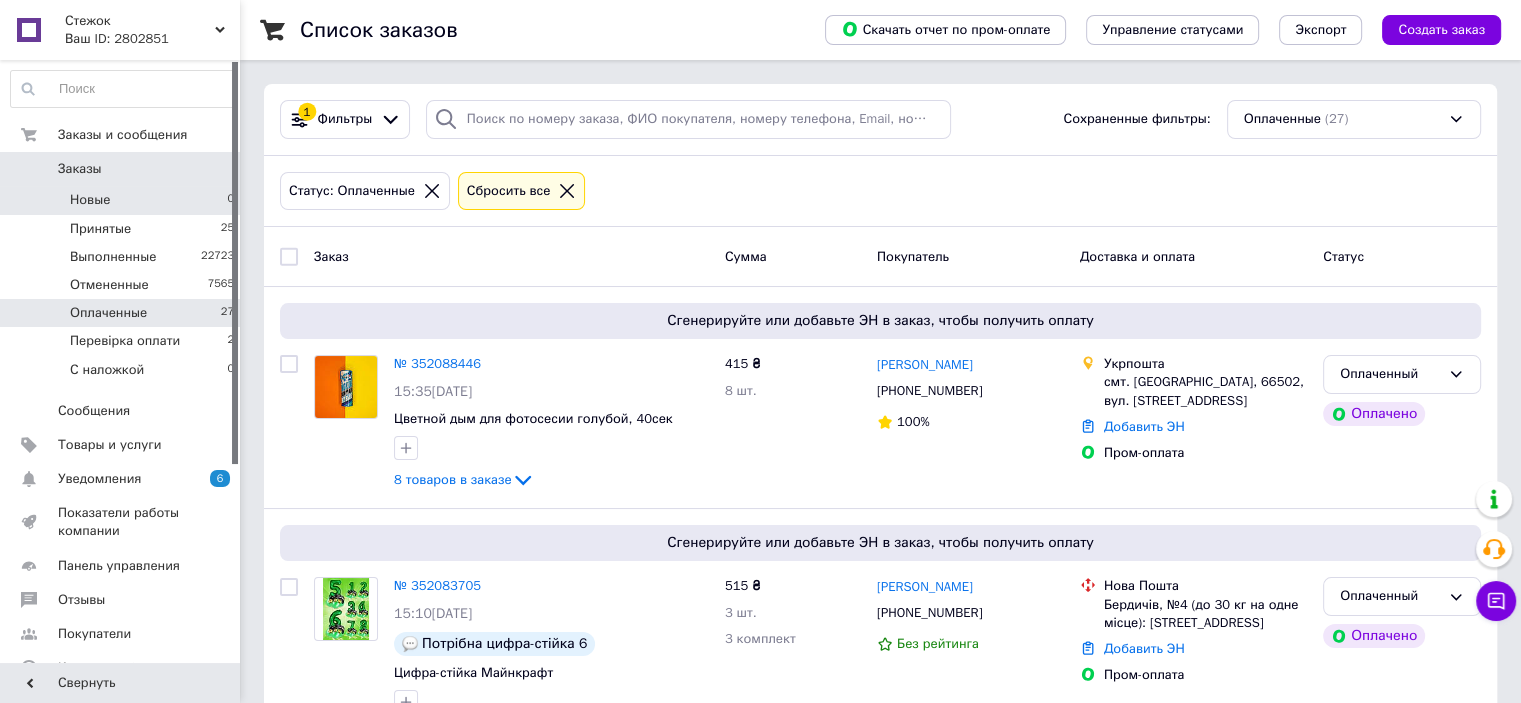 click on "Новые 0" at bounding box center [123, 200] 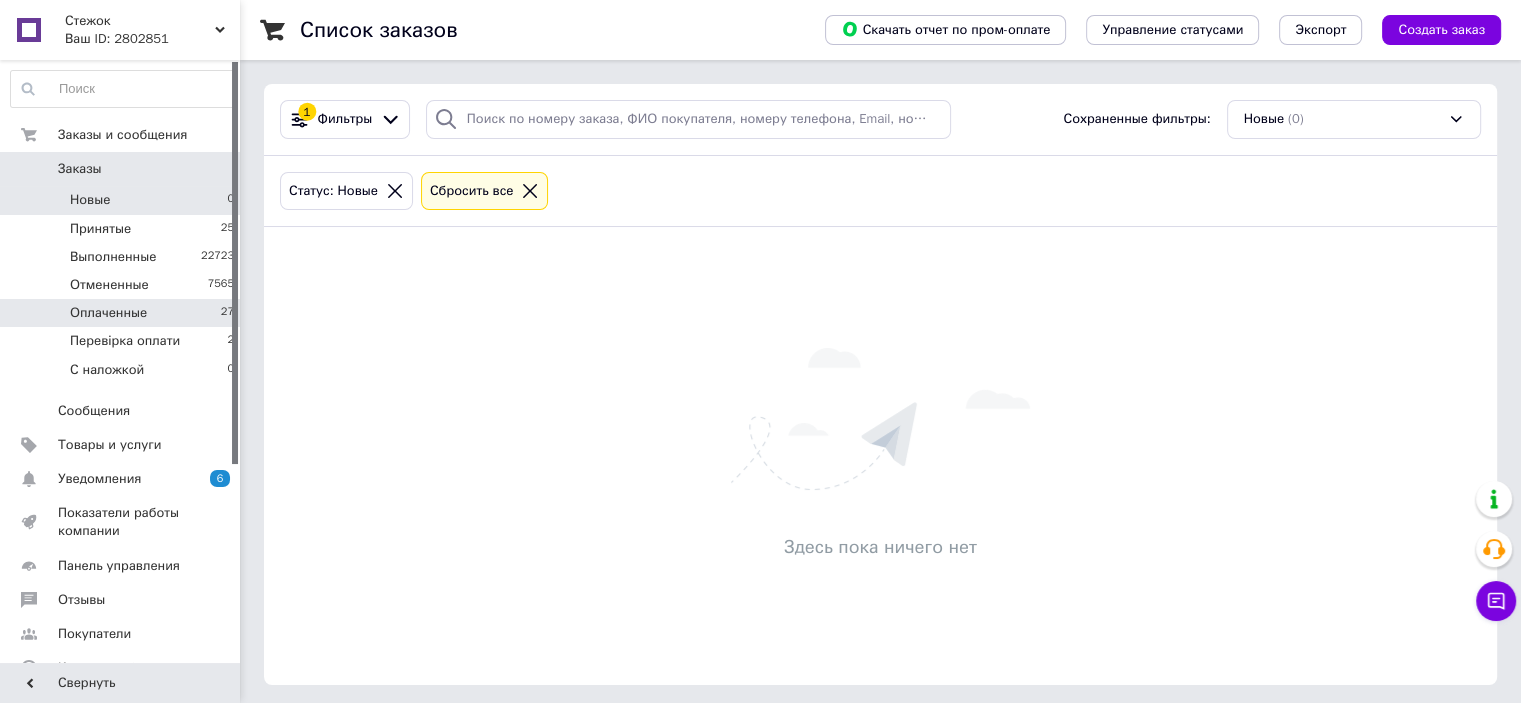 click on "Оплаченные 27" at bounding box center (123, 313) 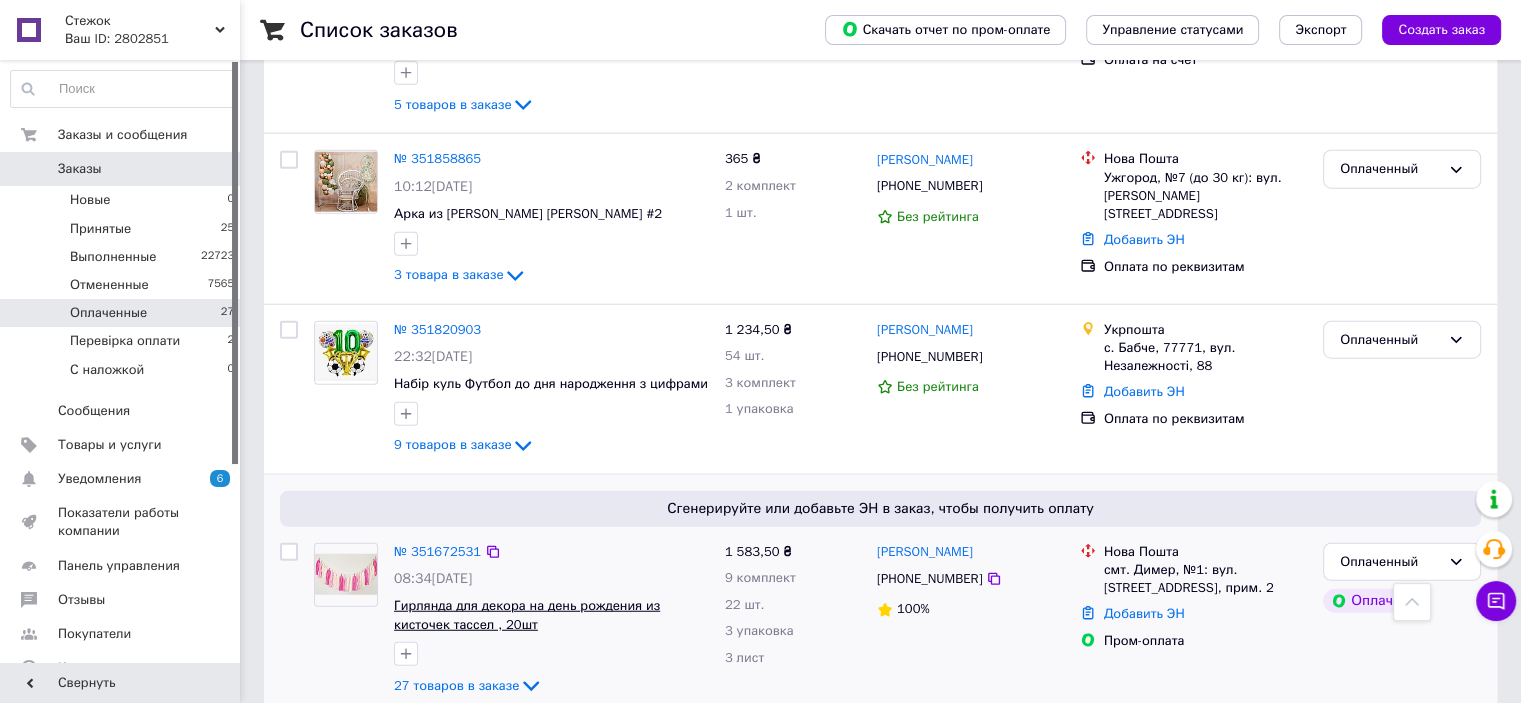 scroll, scrollTop: 5043, scrollLeft: 0, axis: vertical 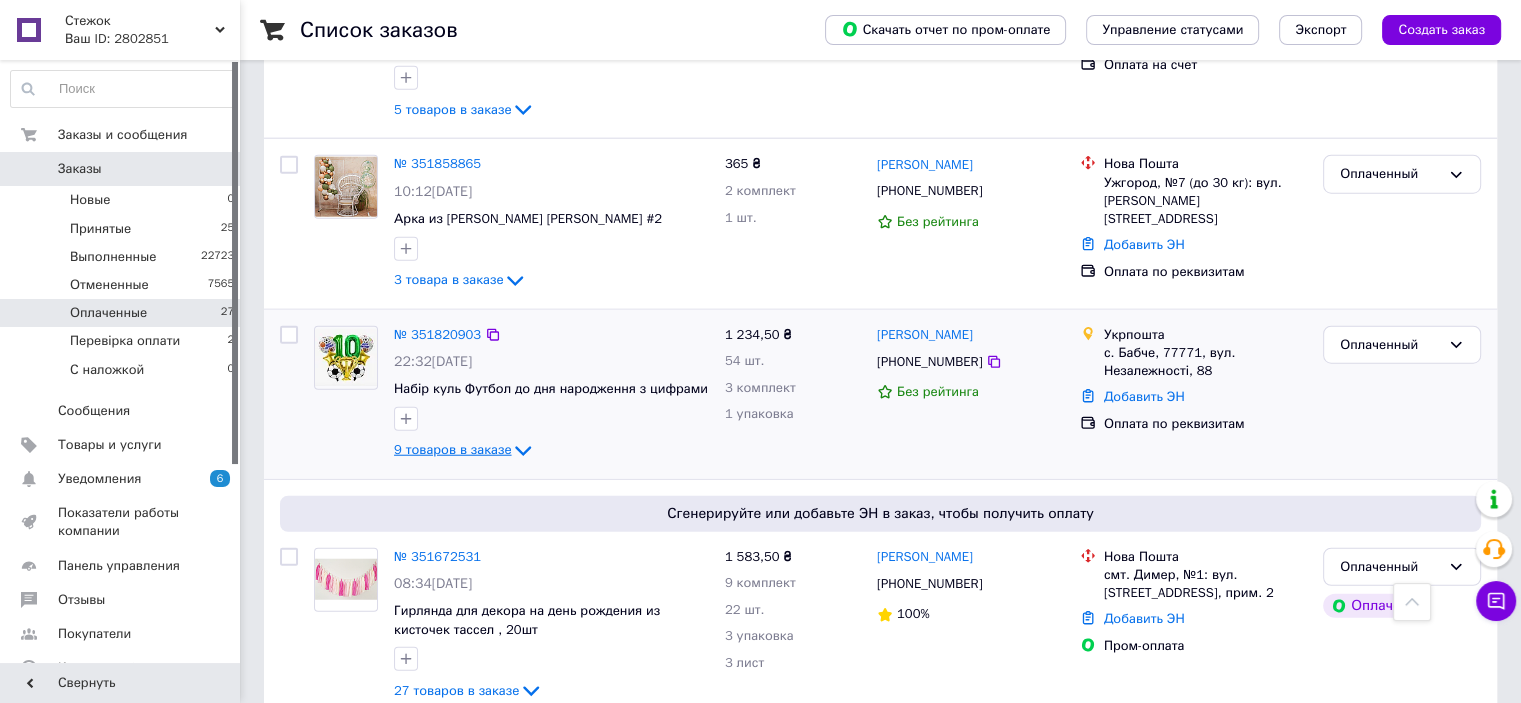 click on "9 товаров в заказе" at bounding box center (452, 449) 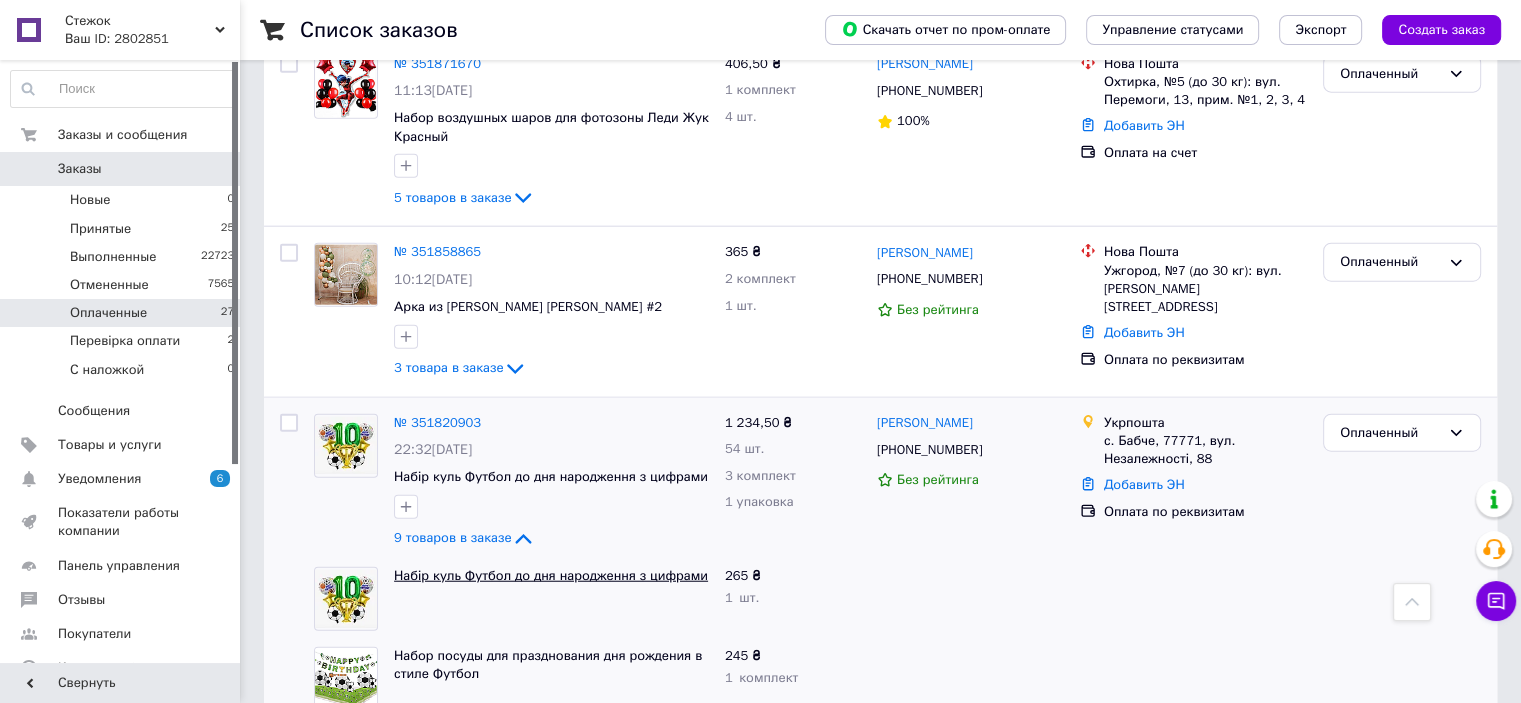 scroll, scrollTop: 4743, scrollLeft: 0, axis: vertical 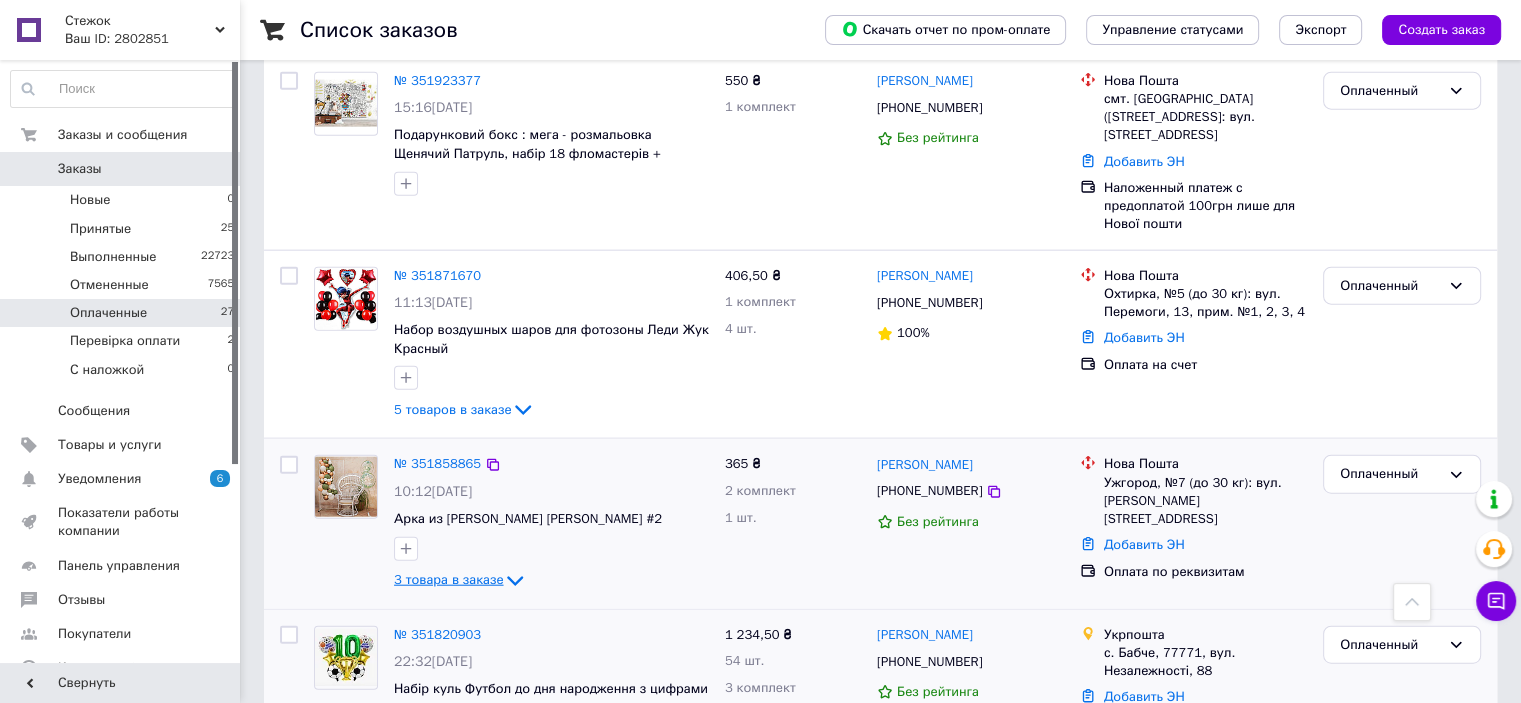 click on "3 товара в заказе" at bounding box center [448, 579] 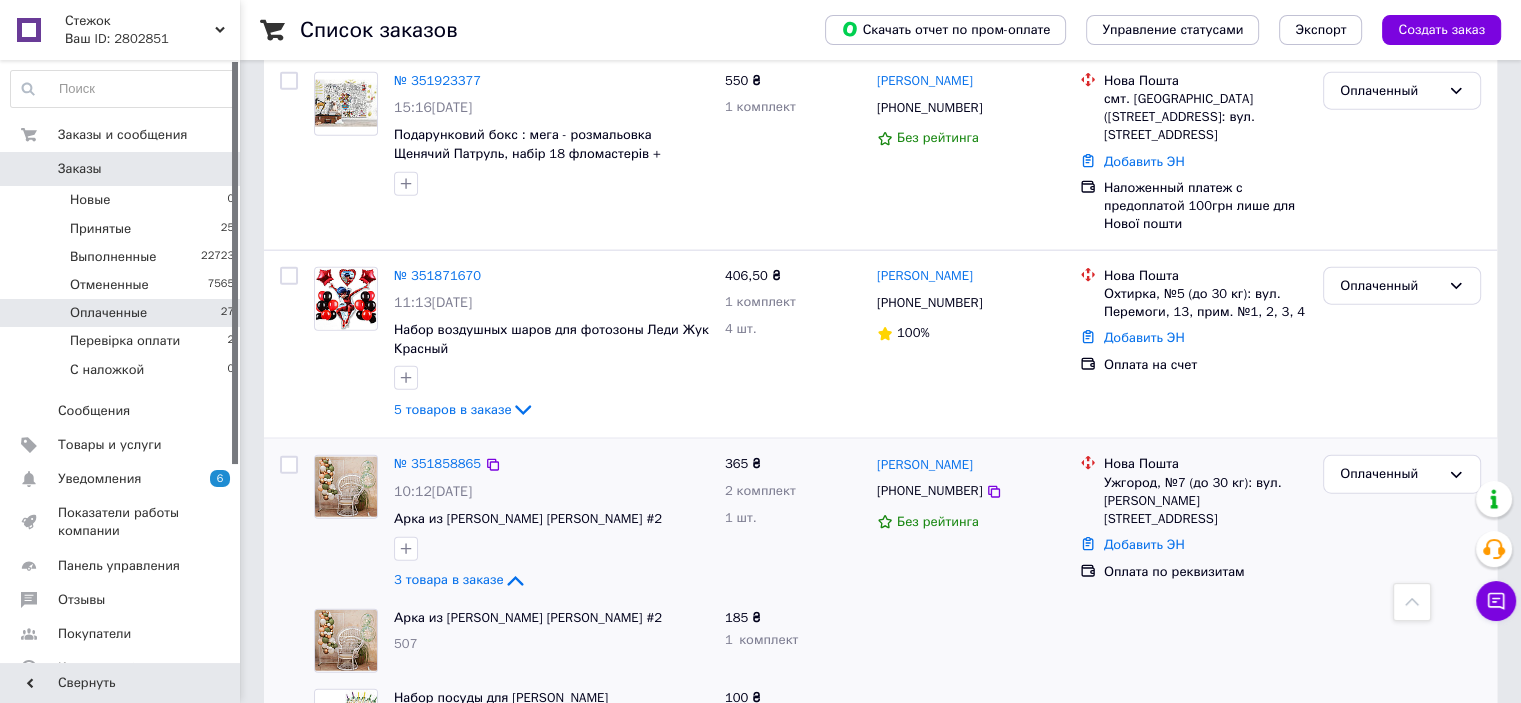 scroll, scrollTop: 4643, scrollLeft: 0, axis: vertical 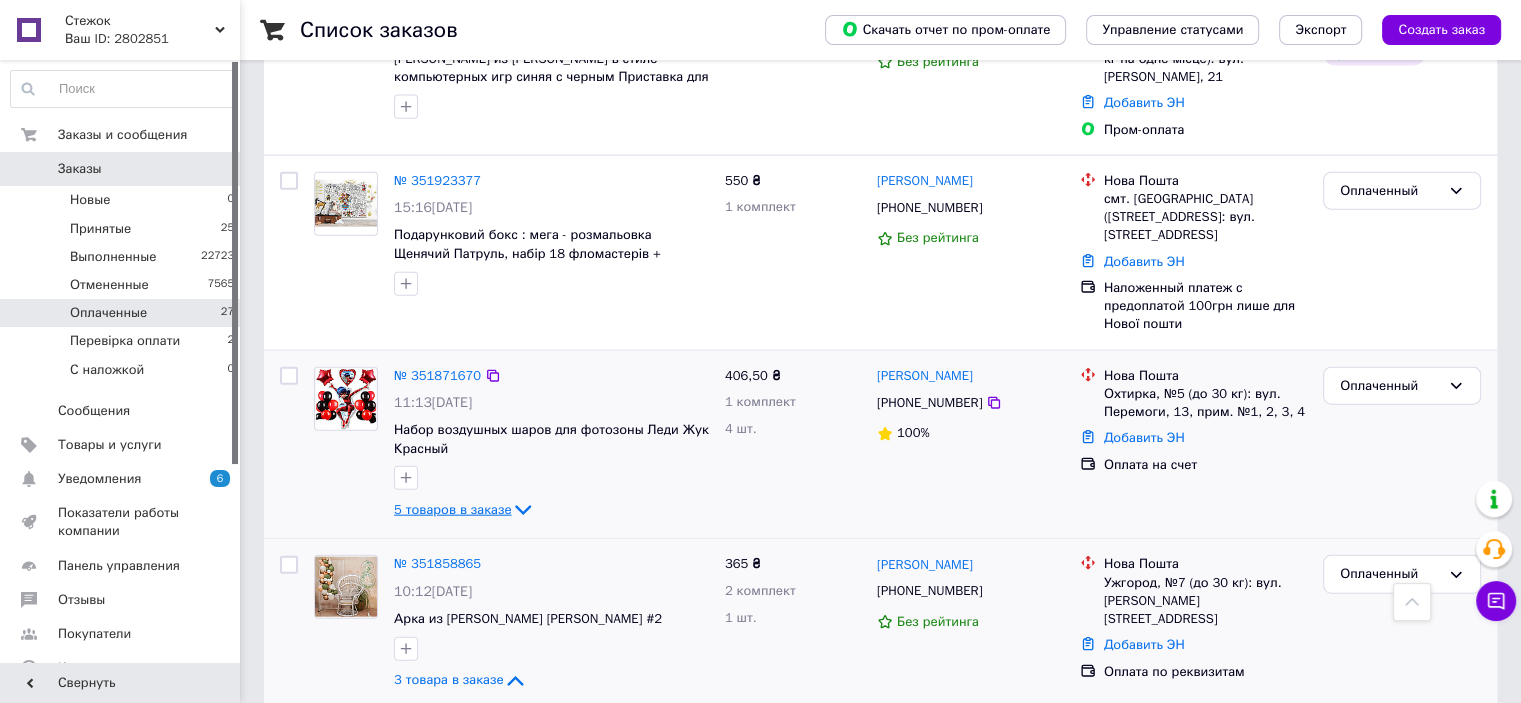 click on "5 товаров в заказе" at bounding box center (452, 509) 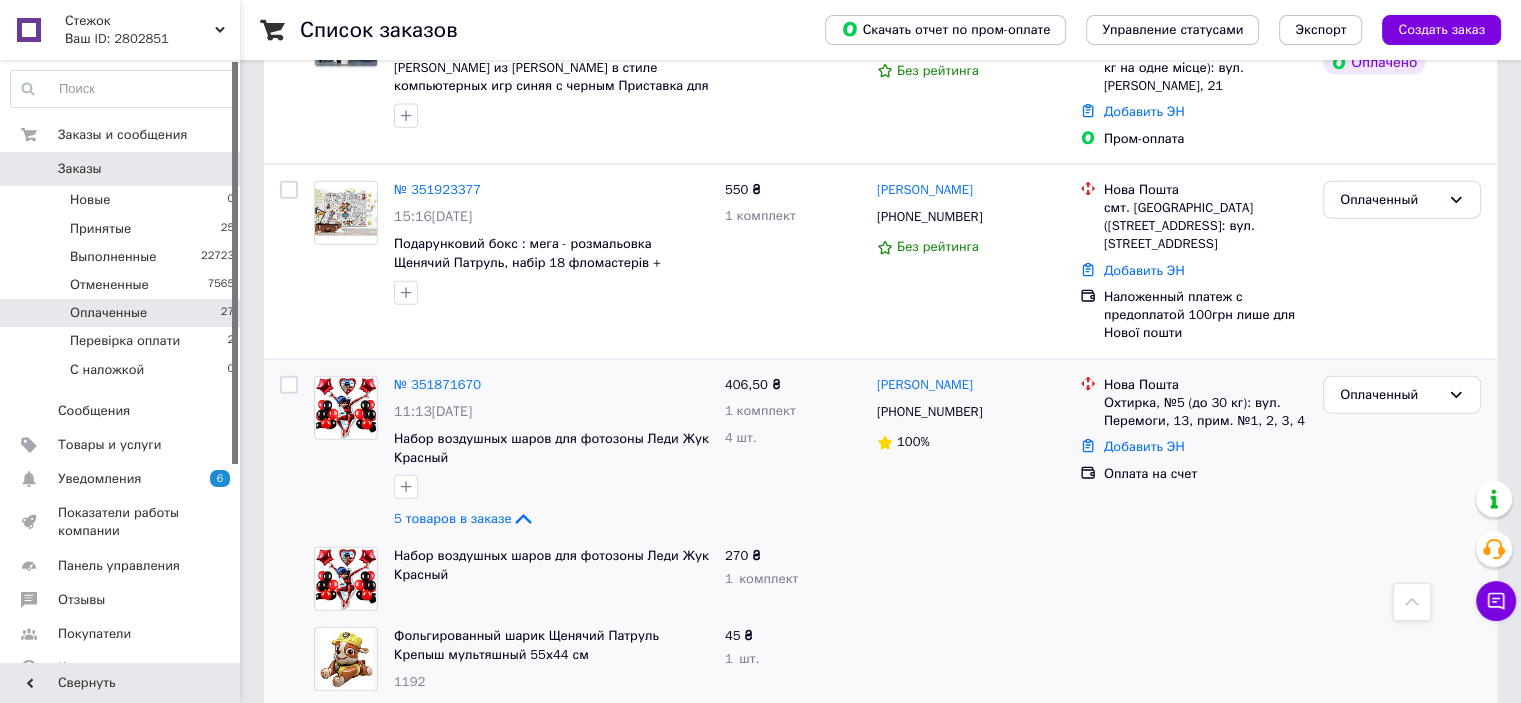 scroll, scrollTop: 4743, scrollLeft: 0, axis: vertical 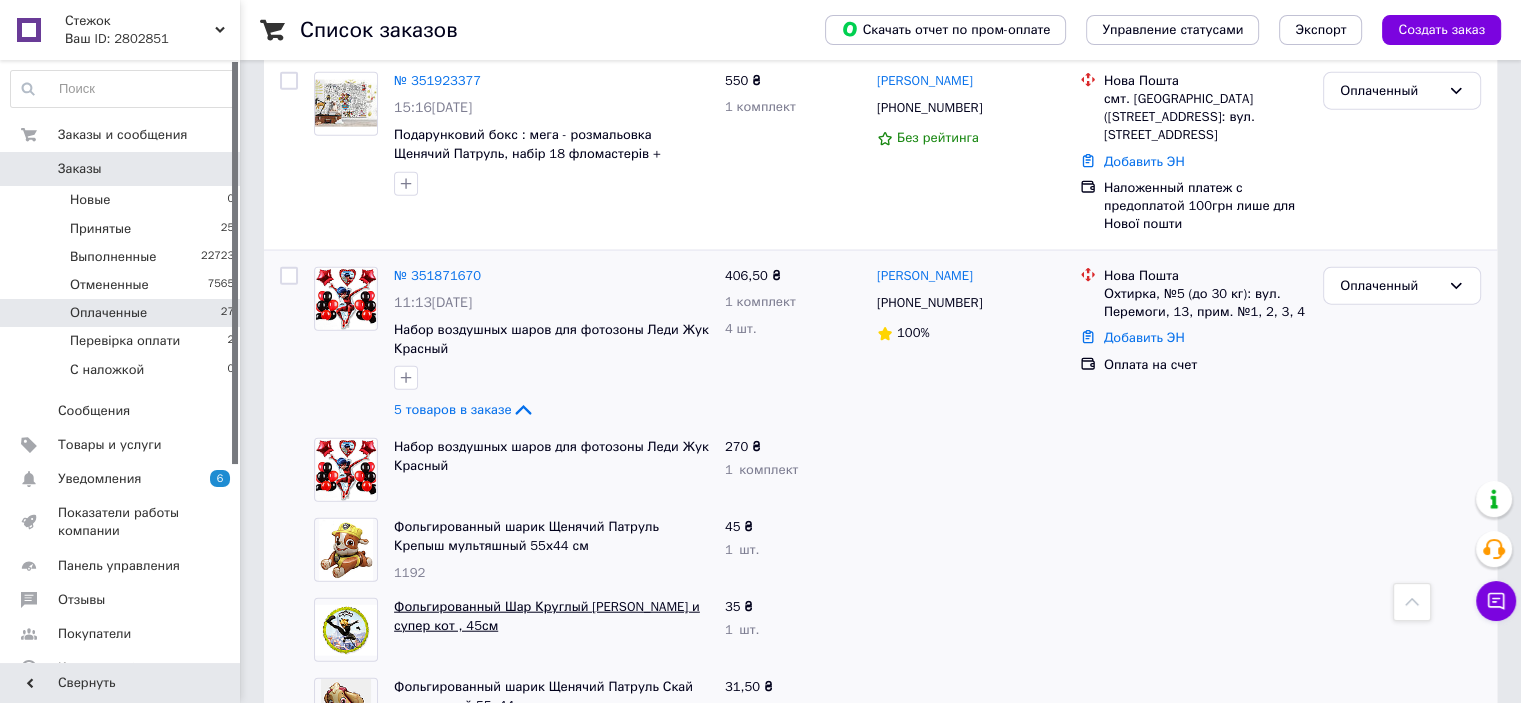 click on "Фольгированный Шар Круглый [PERSON_NAME] и супер кот , 45см" at bounding box center [547, 616] 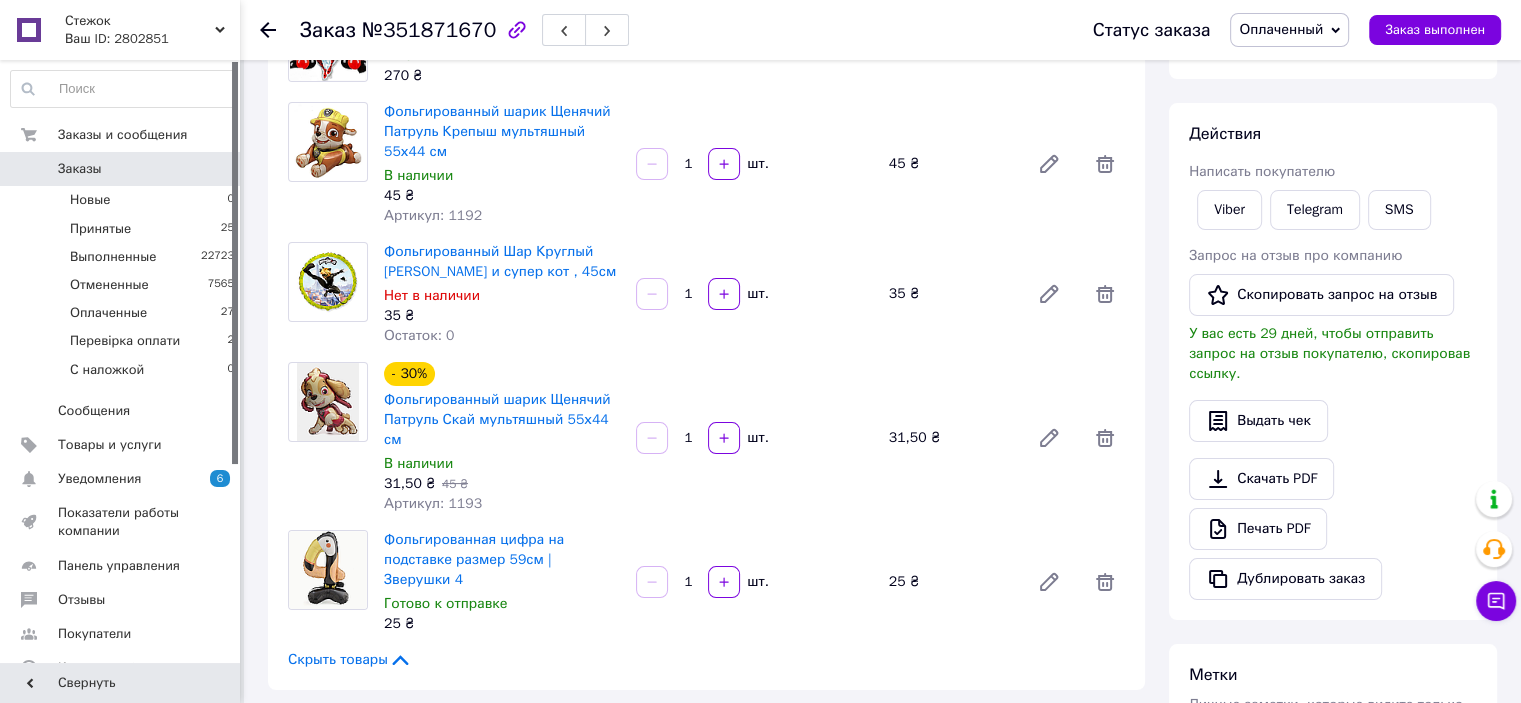 scroll, scrollTop: 0, scrollLeft: 0, axis: both 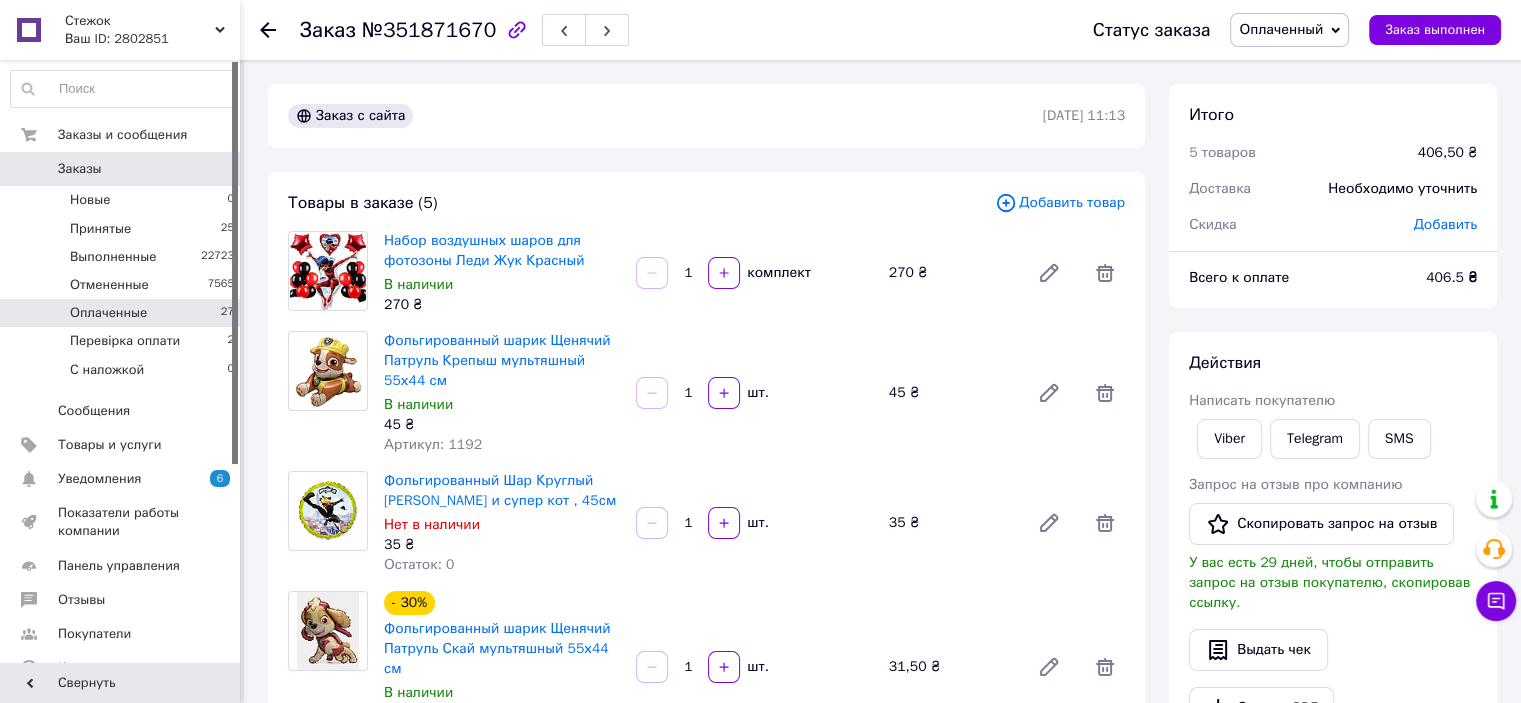 click on "Оплаченные 27" at bounding box center [123, 313] 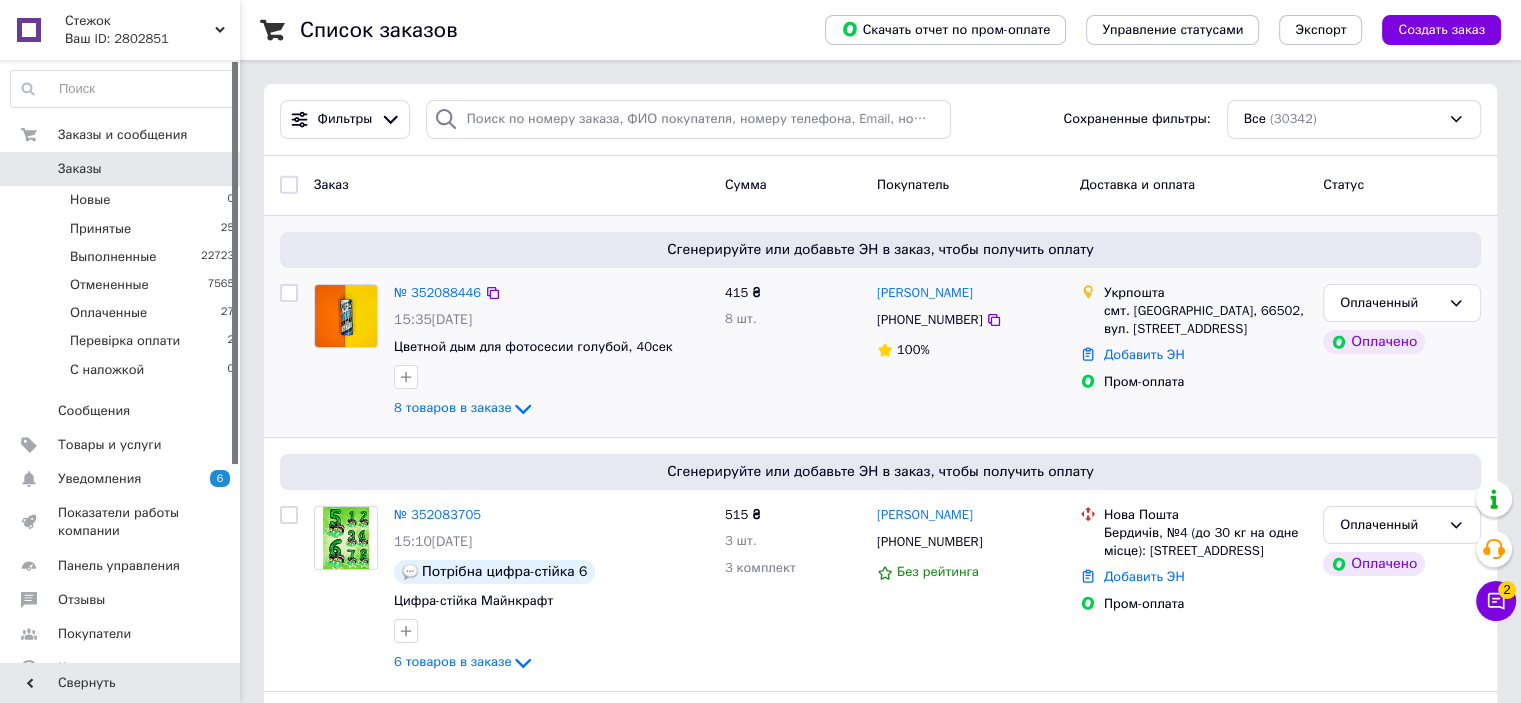 click on "Оплаченный Оплачено" at bounding box center (1402, 352) 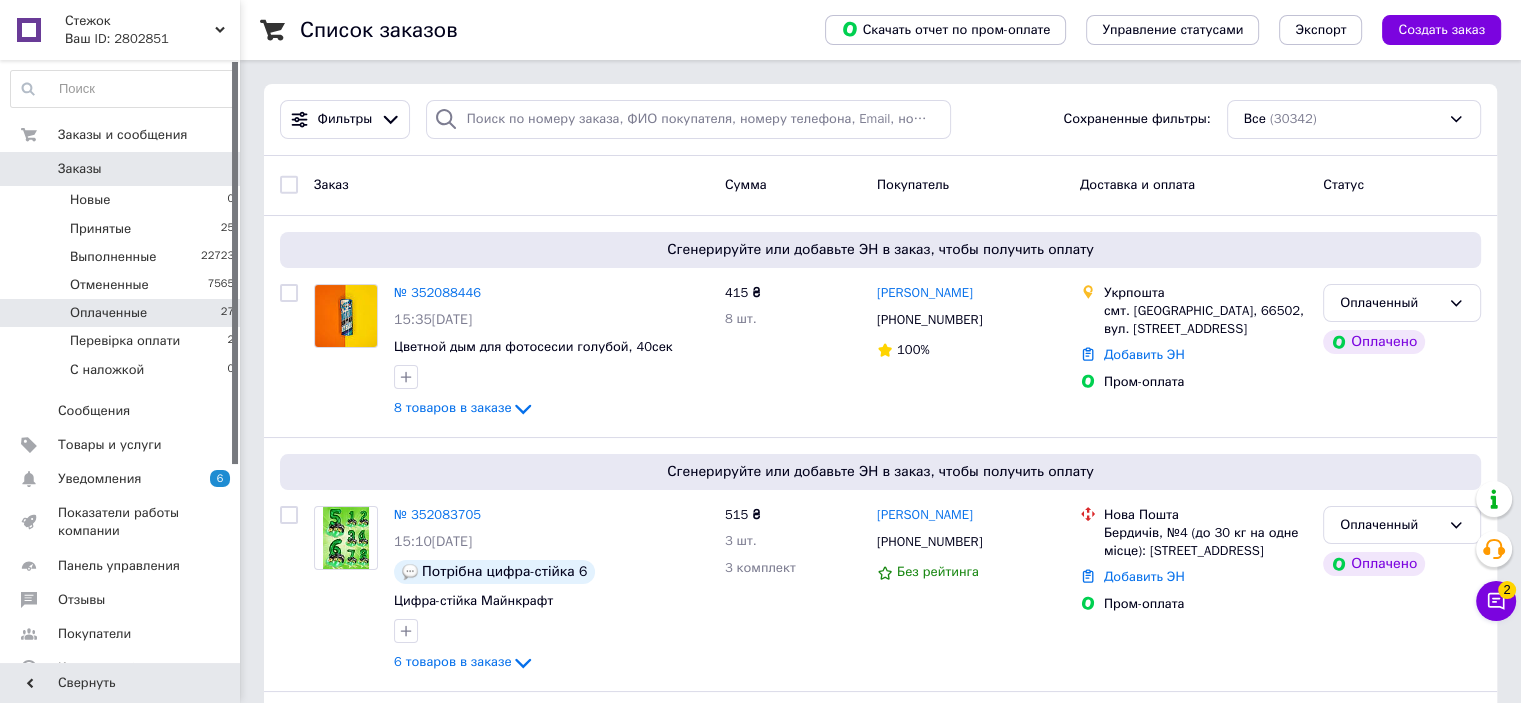 click on "Оплаченные" at bounding box center (108, 313) 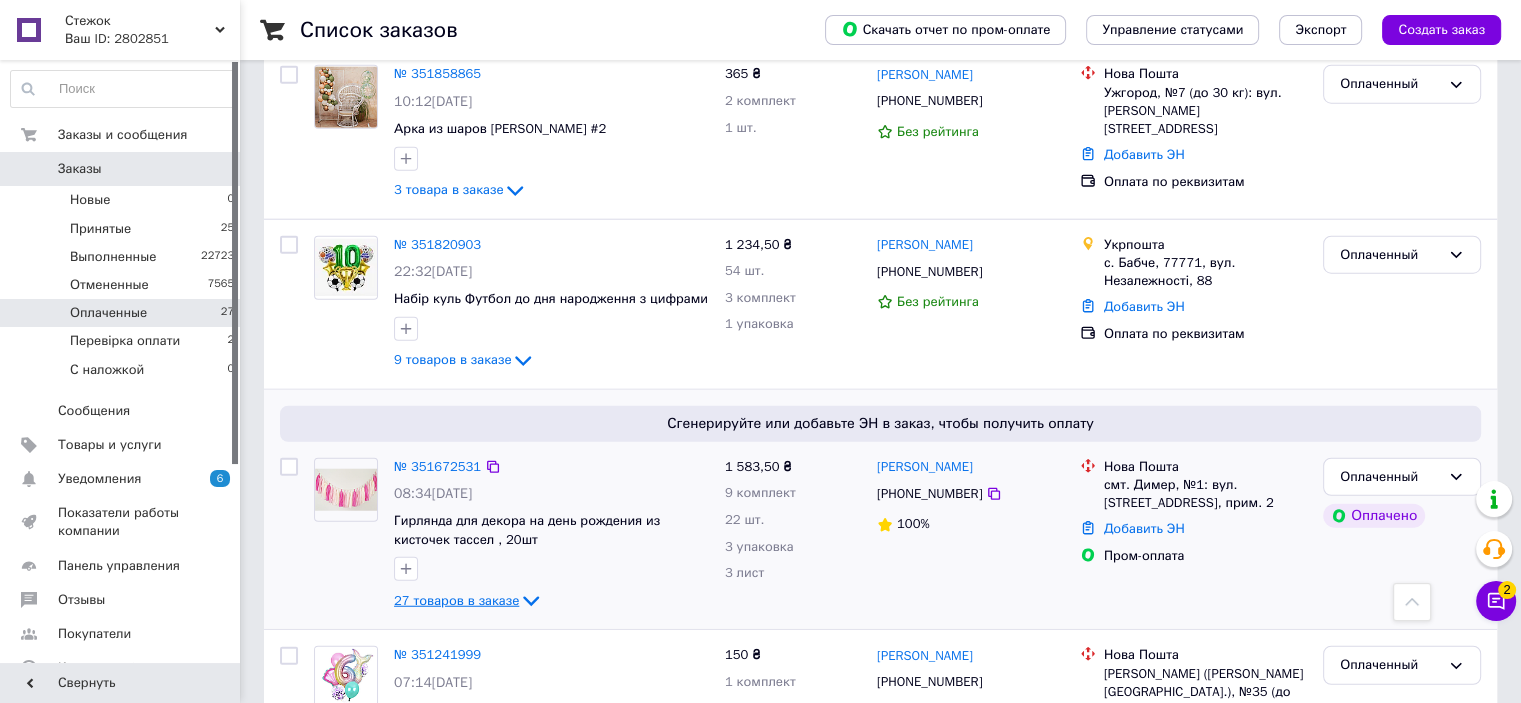 scroll, scrollTop: 5043, scrollLeft: 0, axis: vertical 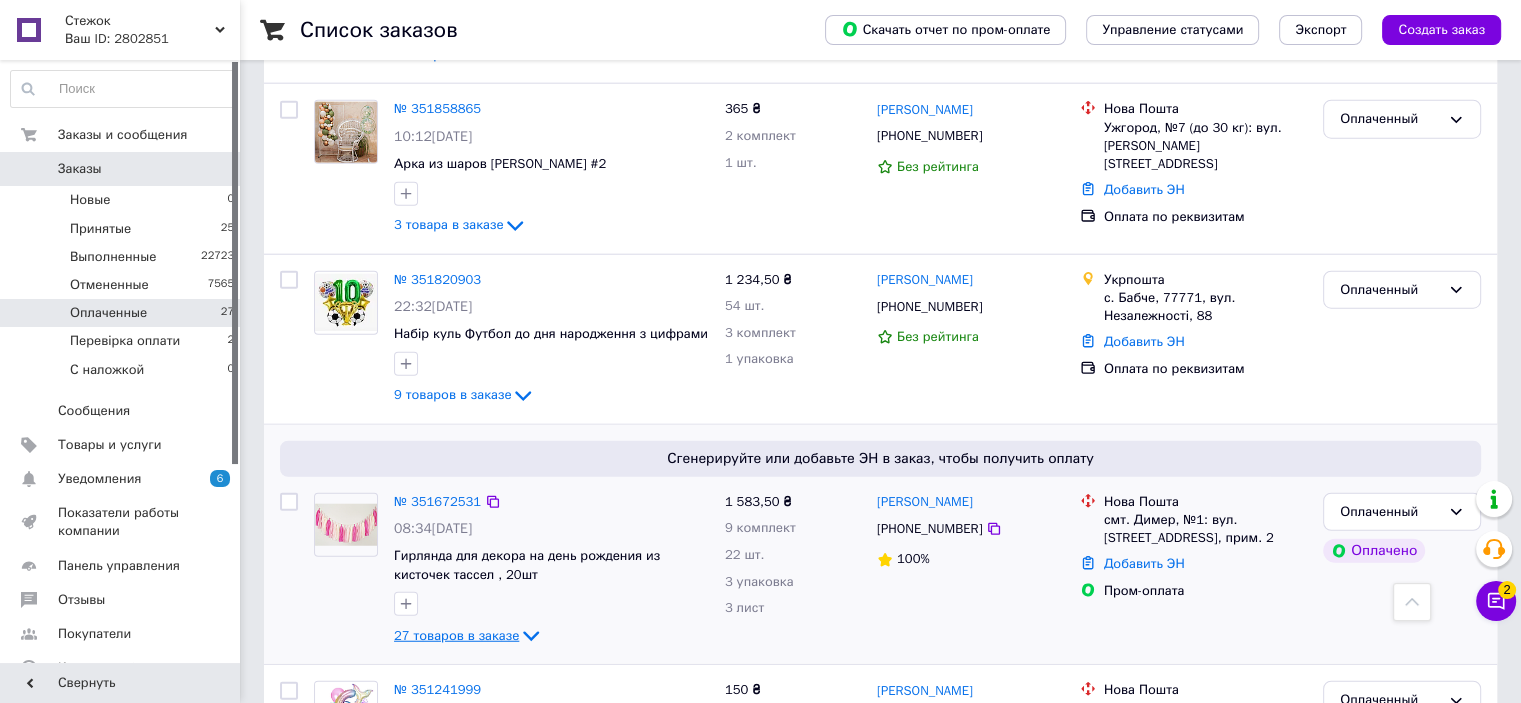 click on "27 товаров в заказе" at bounding box center (456, 635) 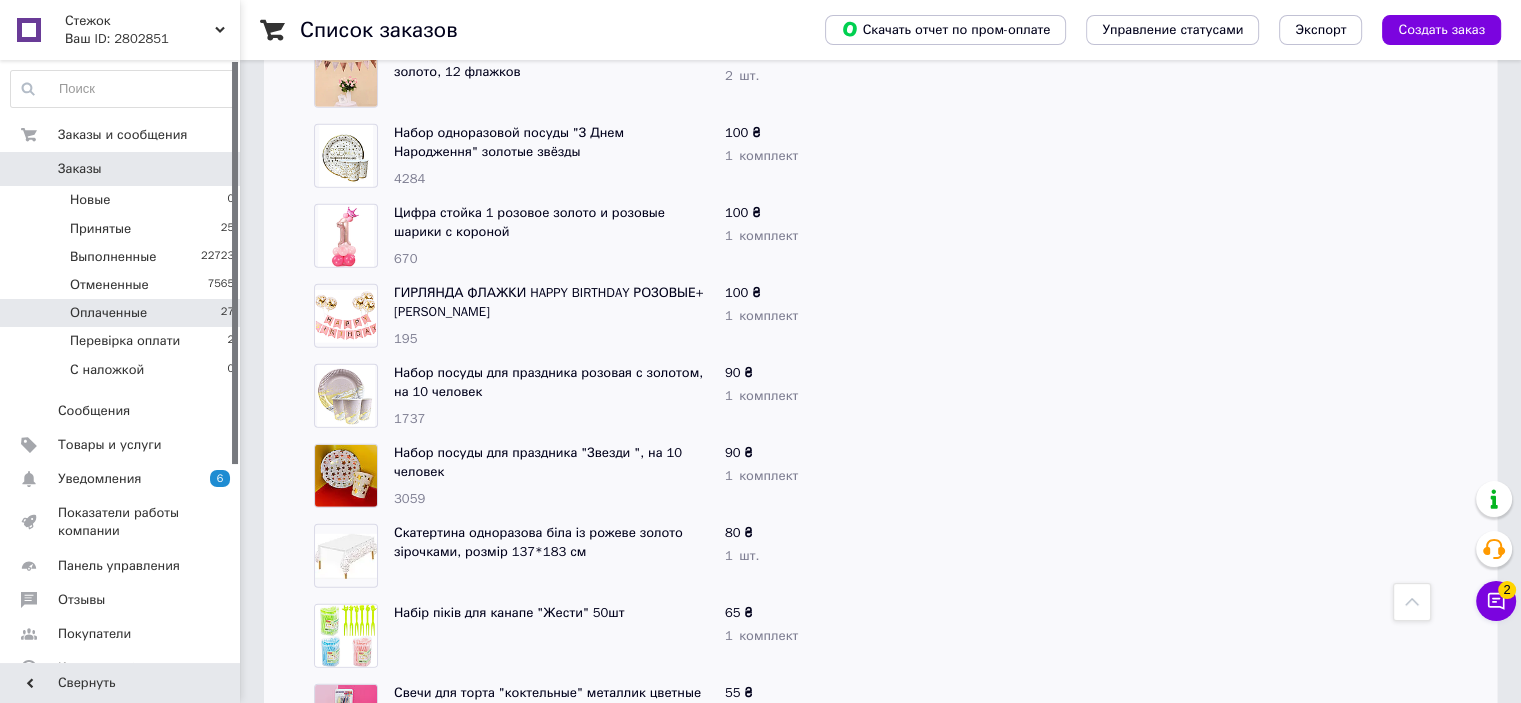 scroll, scrollTop: 5143, scrollLeft: 0, axis: vertical 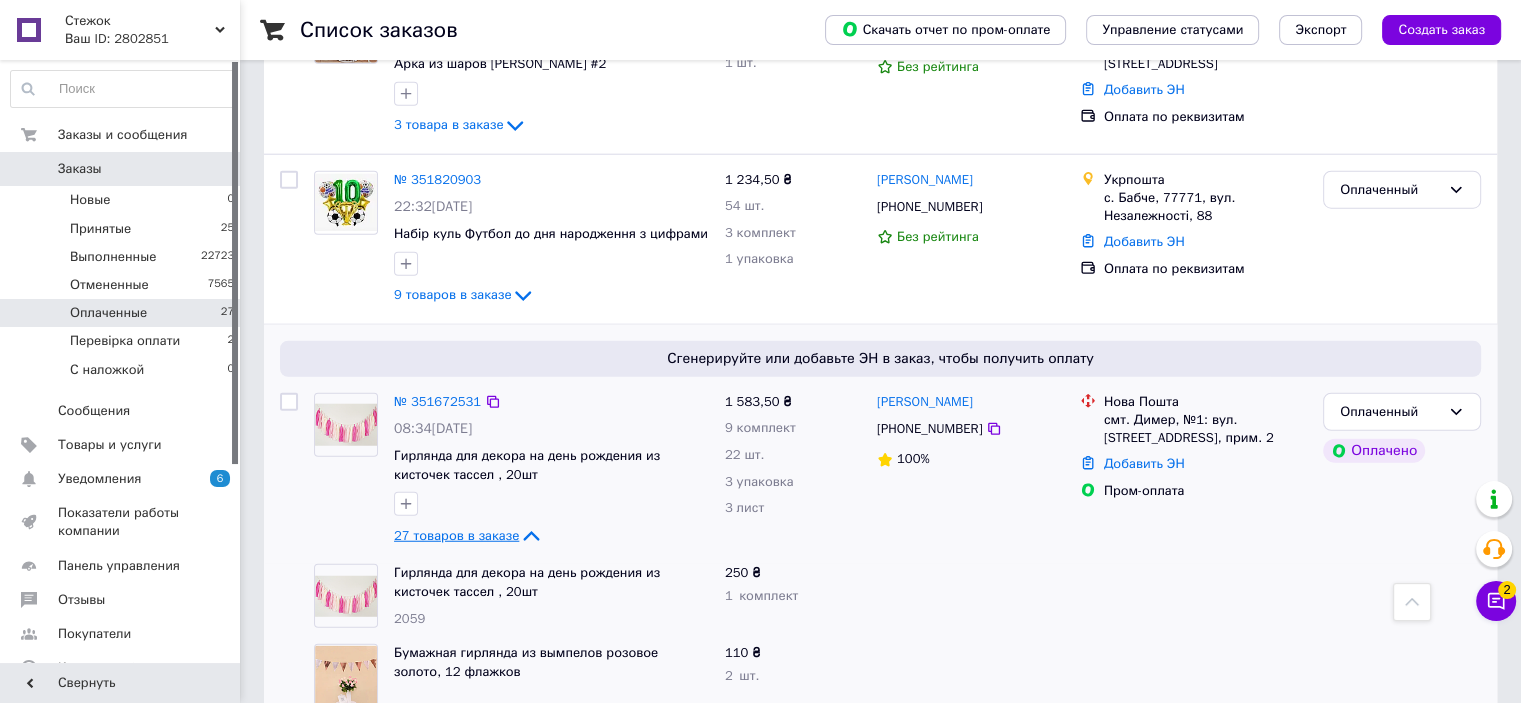 click on "27 товаров в заказе" at bounding box center (456, 535) 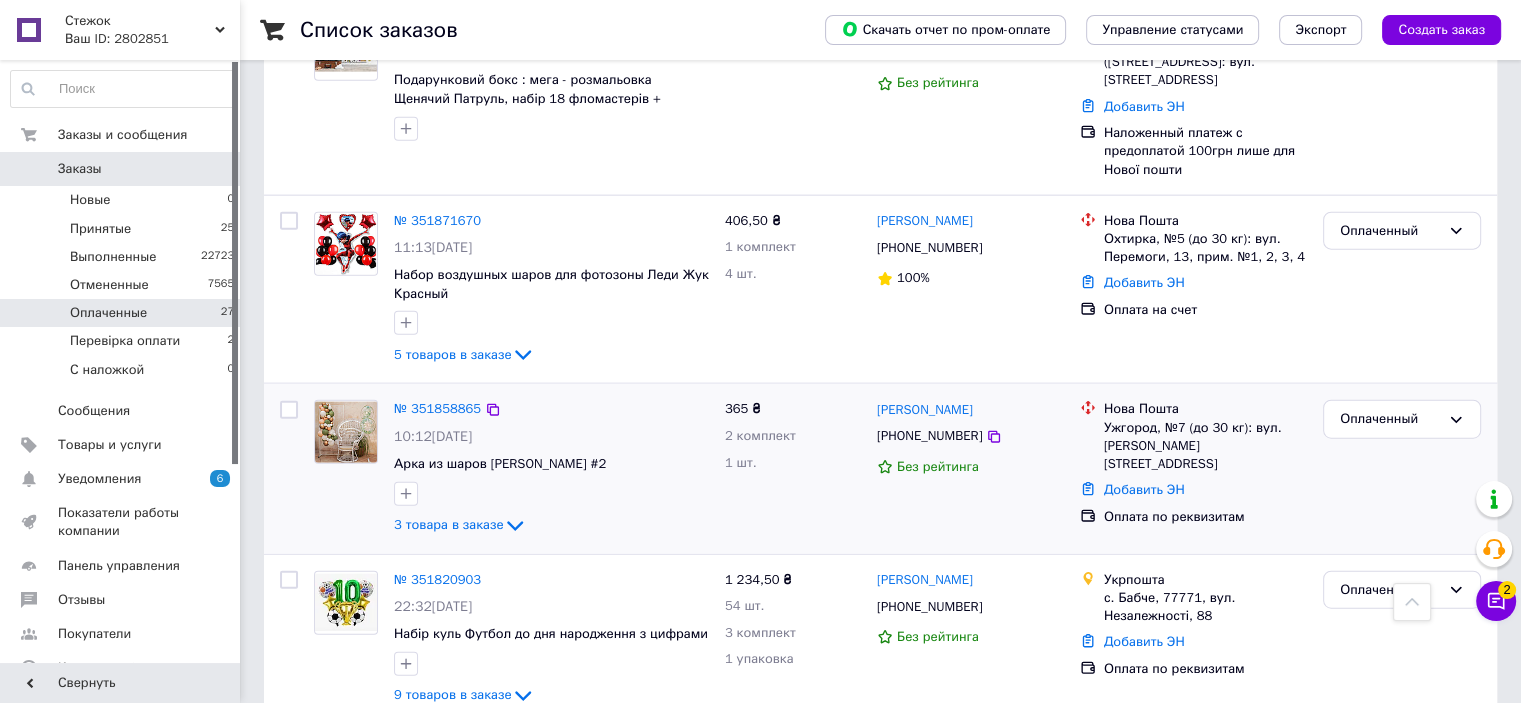 scroll, scrollTop: 4643, scrollLeft: 0, axis: vertical 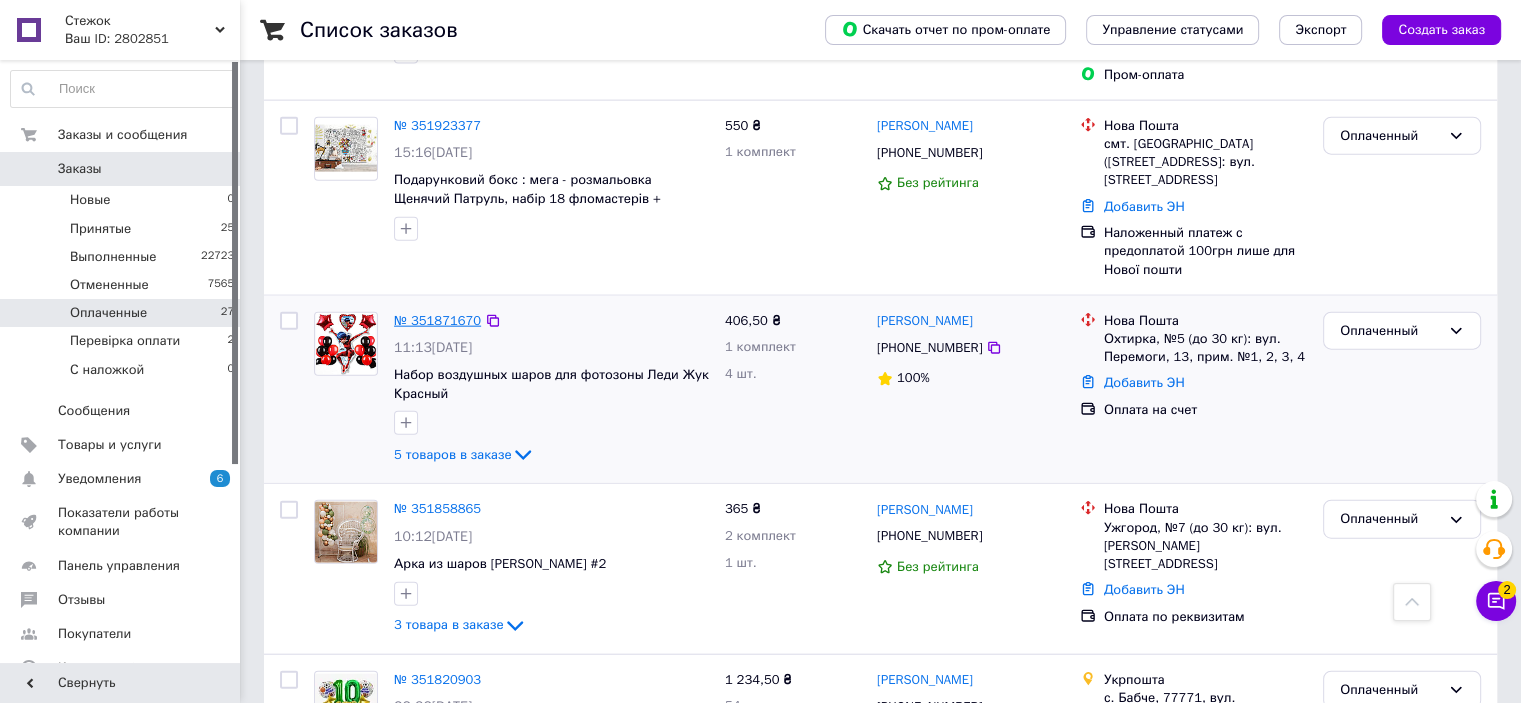 click on "№ 351871670" at bounding box center (437, 320) 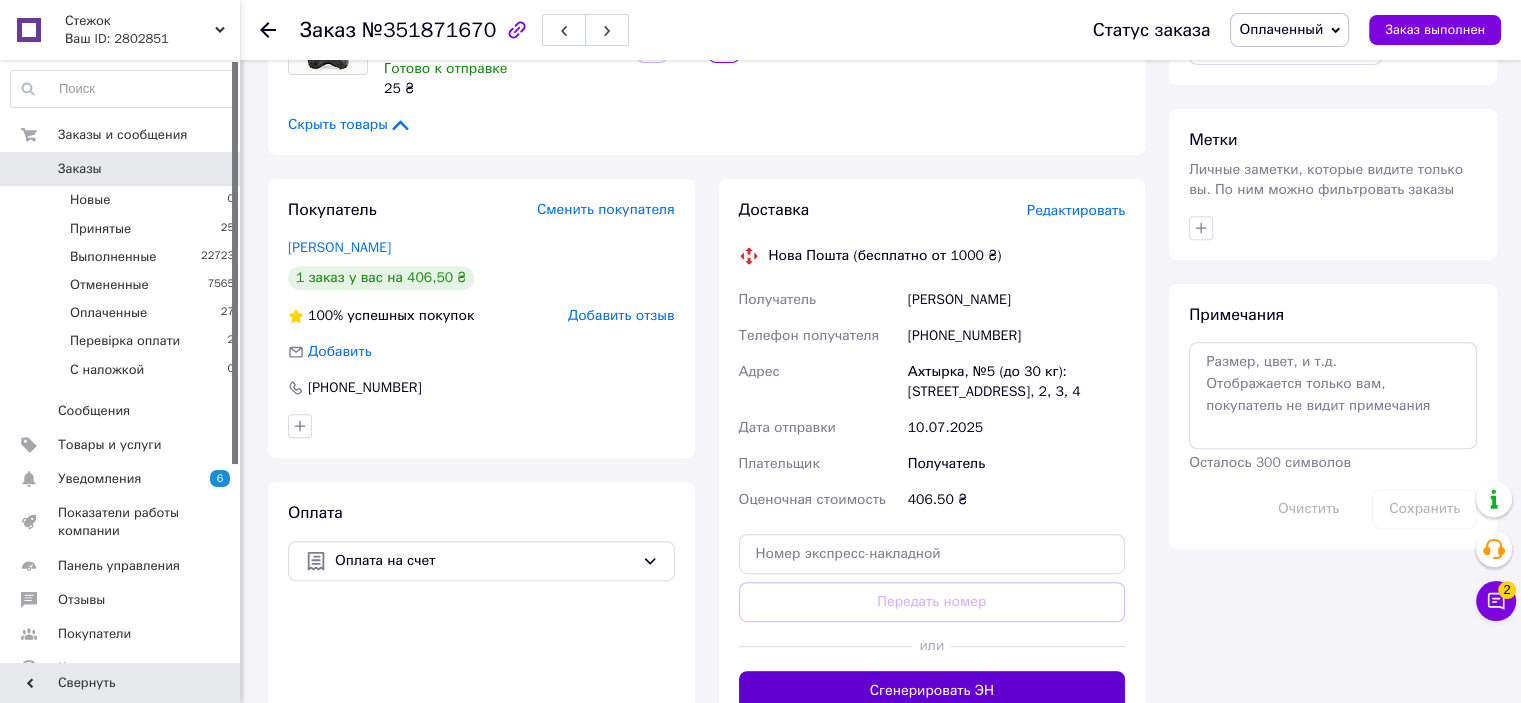 scroll, scrollTop: 800, scrollLeft: 0, axis: vertical 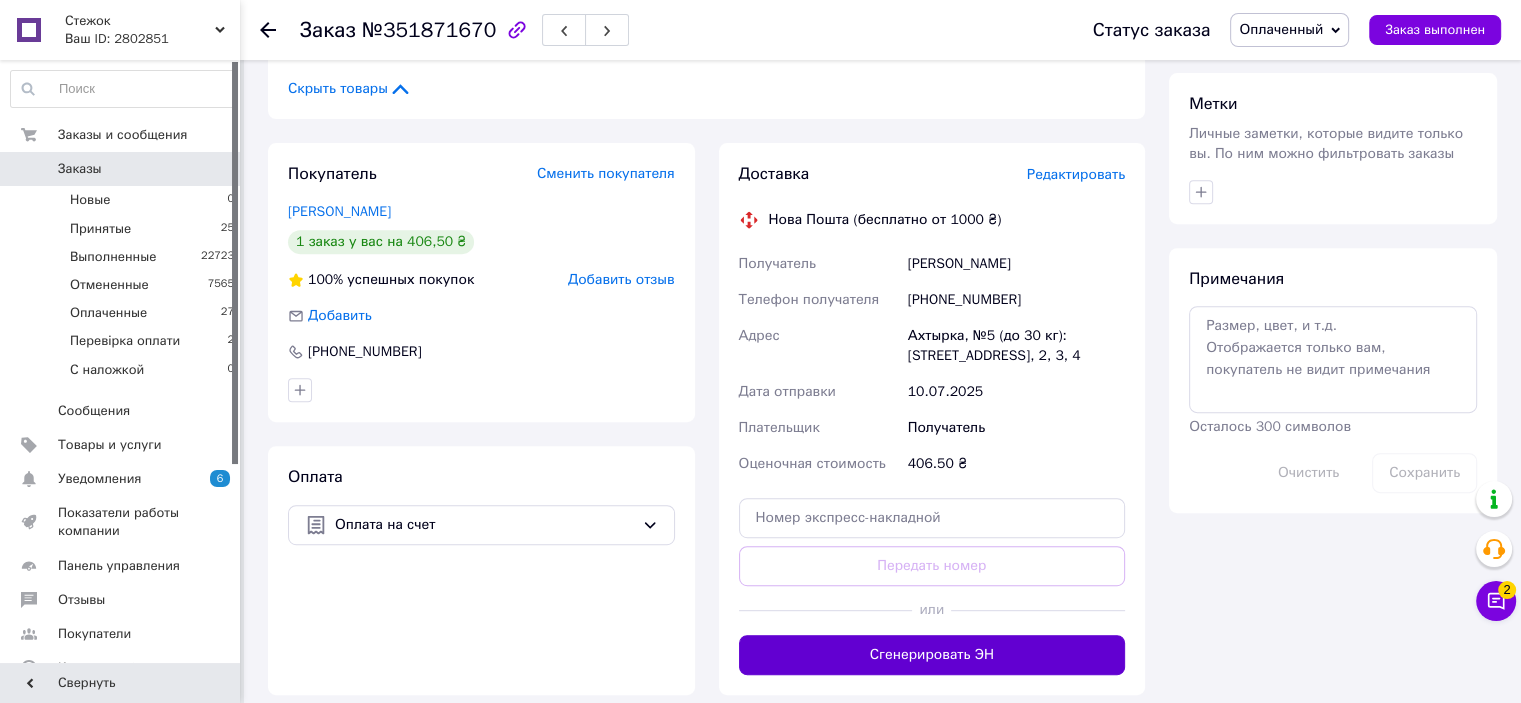 click on "Сгенерировать ЭН" at bounding box center (932, 655) 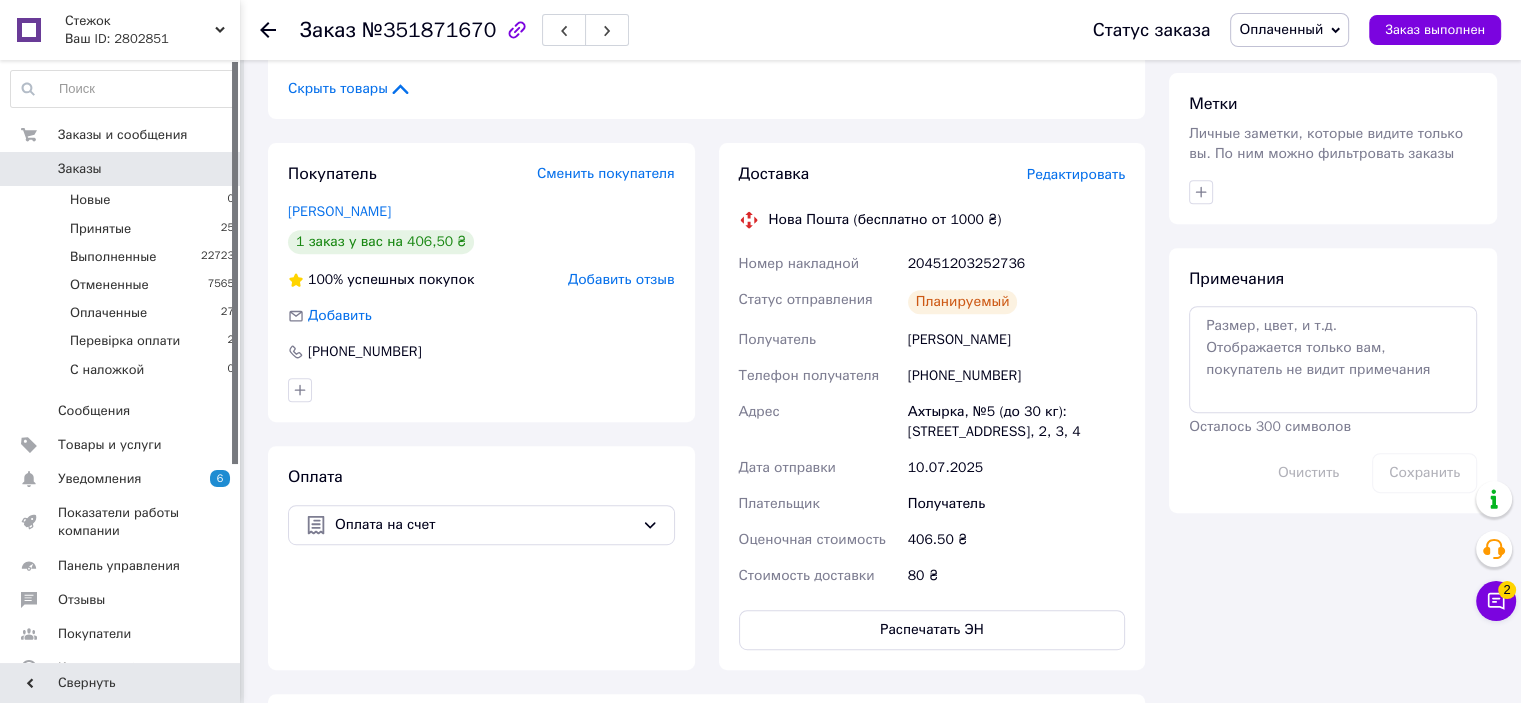 click on "Оплаченный" at bounding box center (1289, 30) 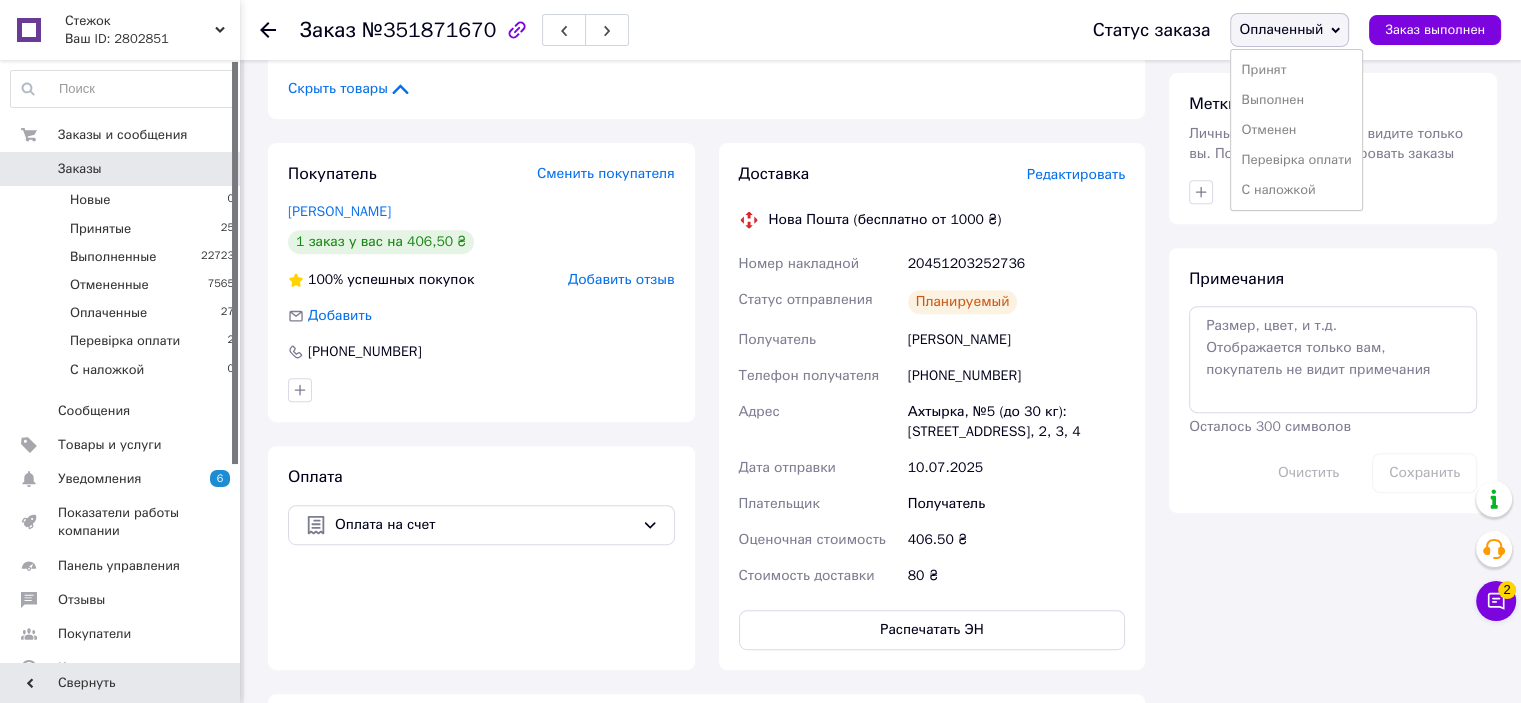 drag, startPoint x: 1290, startPoint y: 111, endPoint x: 987, endPoint y: 397, distance: 416.65933 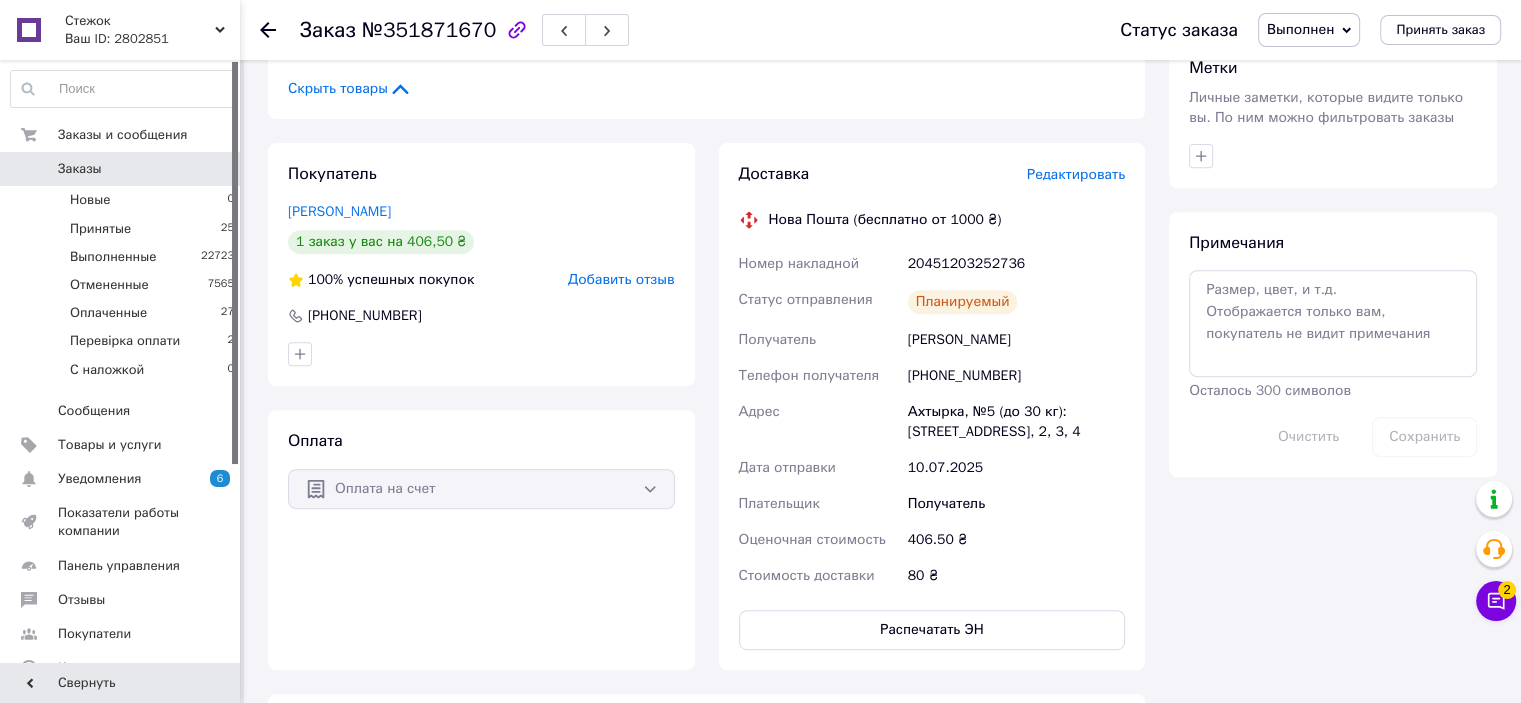 scroll, scrollTop: 798, scrollLeft: 0, axis: vertical 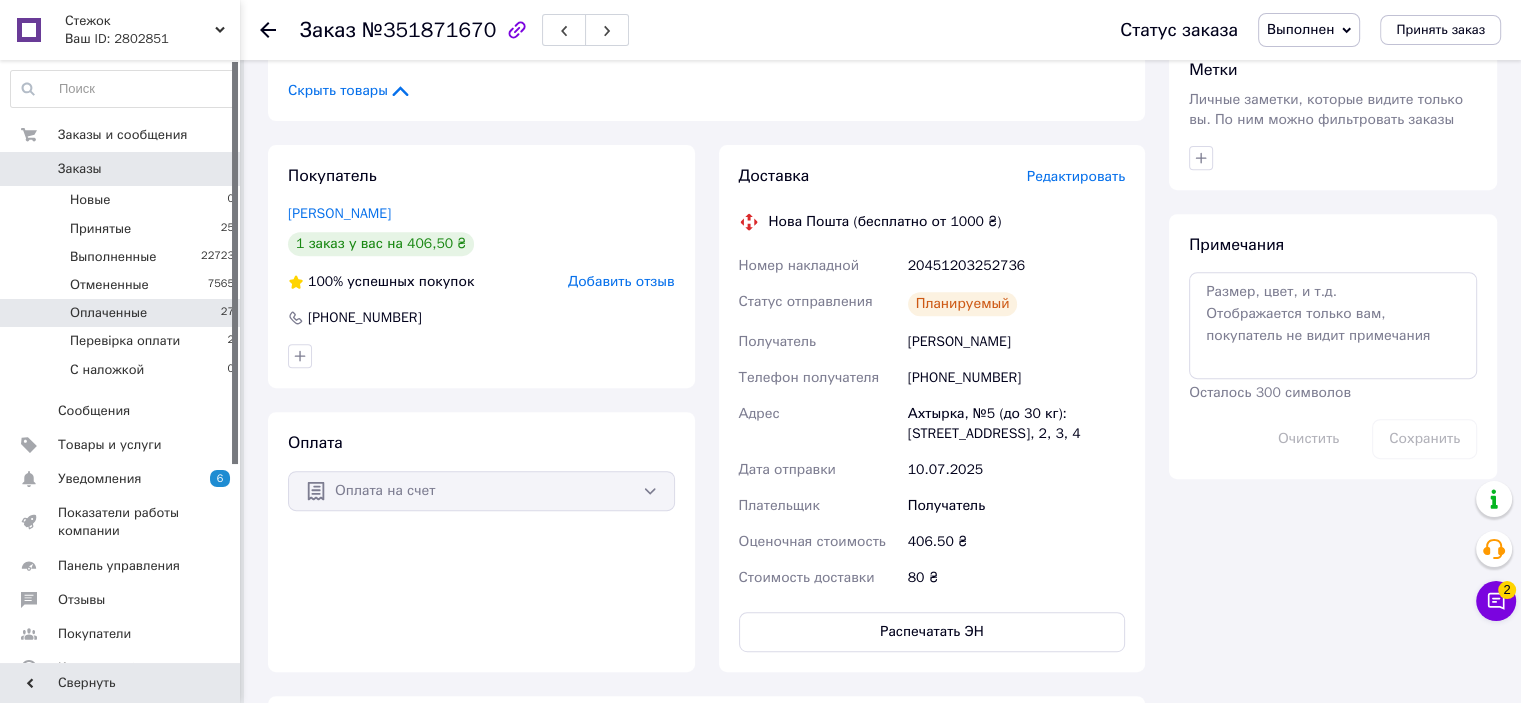 click on "Оплаченные" at bounding box center (108, 313) 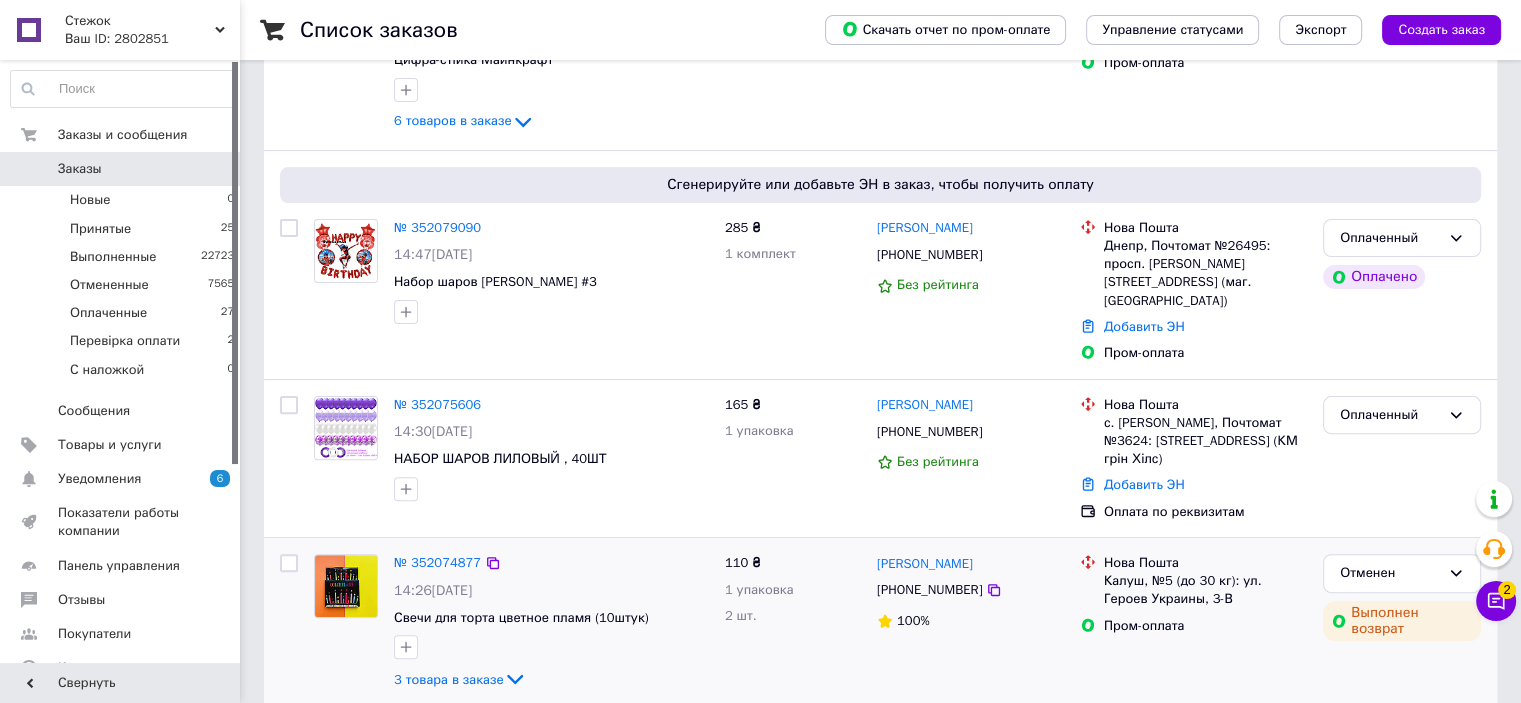 scroll, scrollTop: 600, scrollLeft: 0, axis: vertical 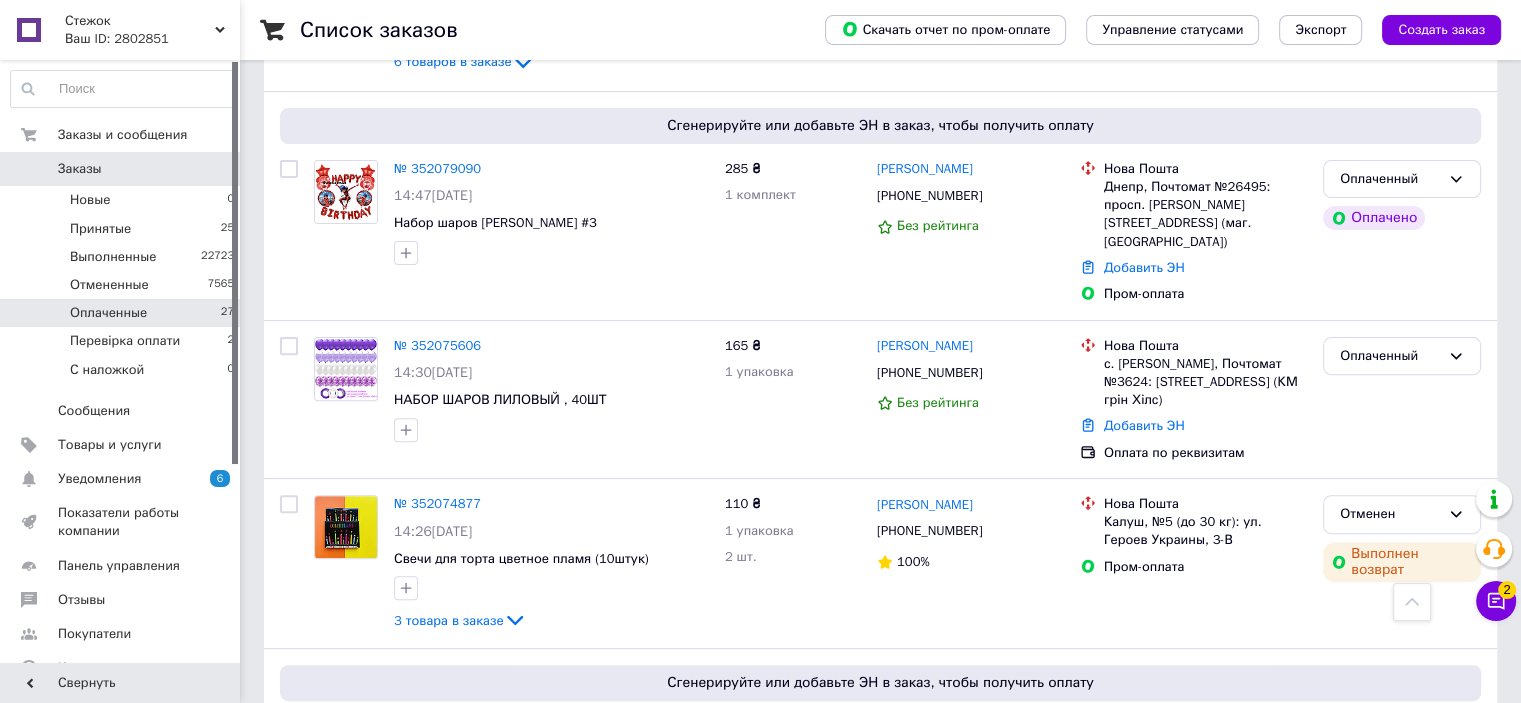 click on "Оплаченные" at bounding box center [108, 313] 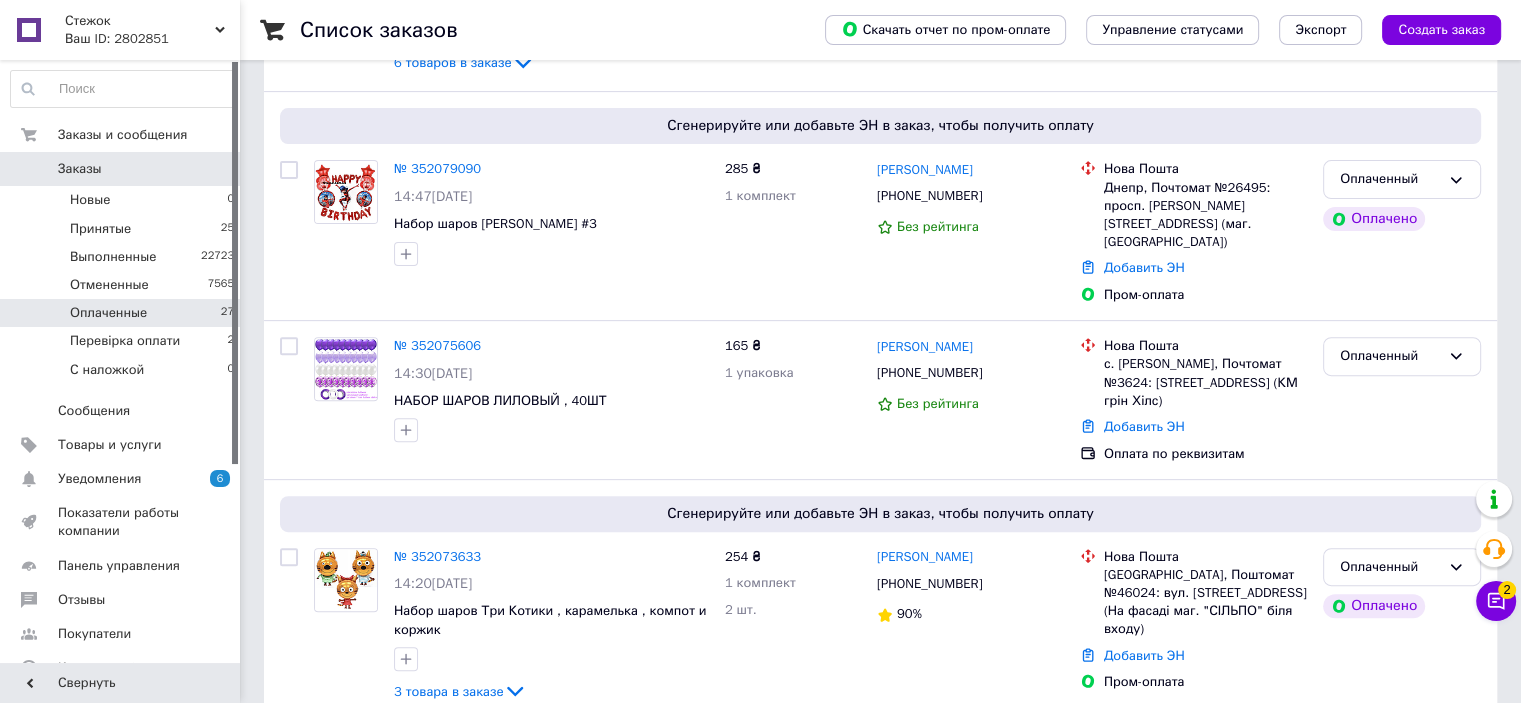 scroll, scrollTop: 0, scrollLeft: 0, axis: both 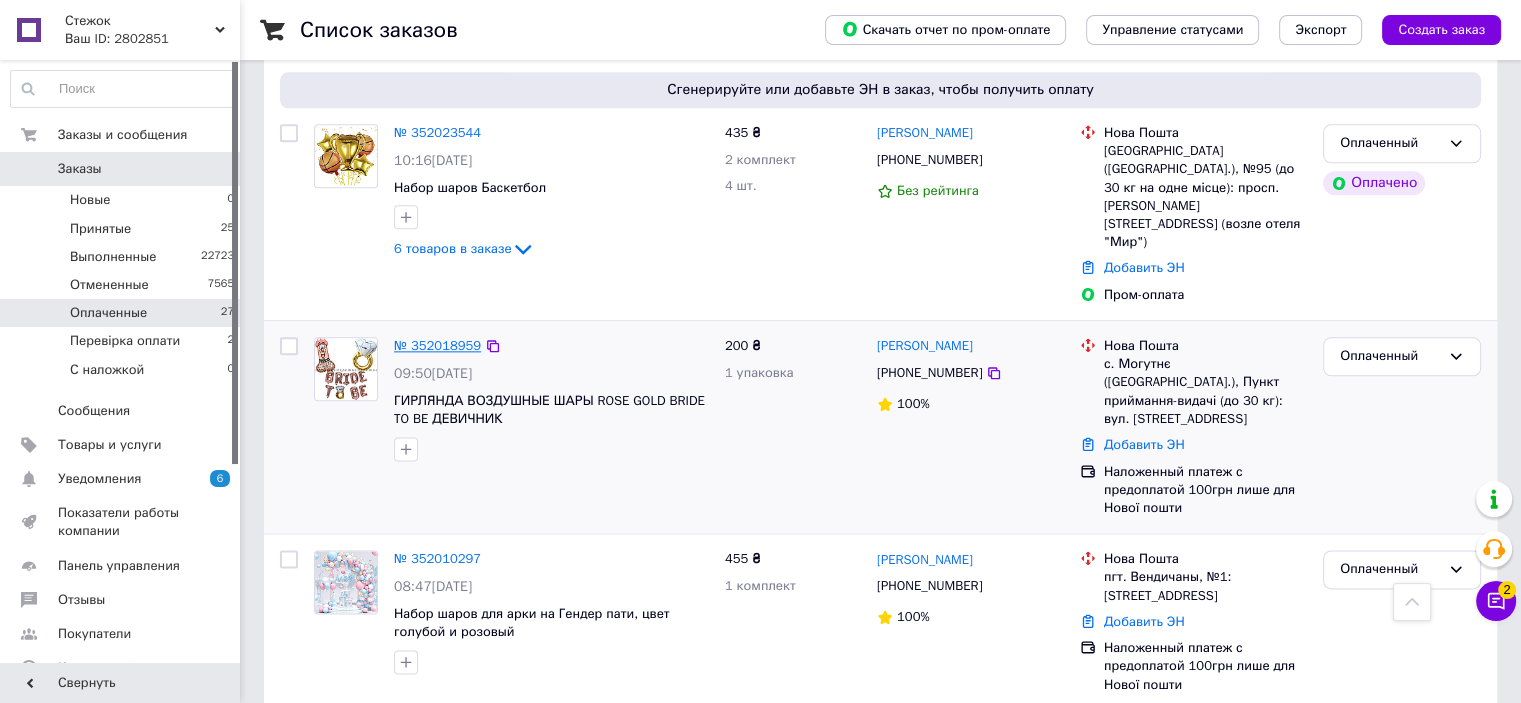 click on "№ 352018959" at bounding box center (437, 345) 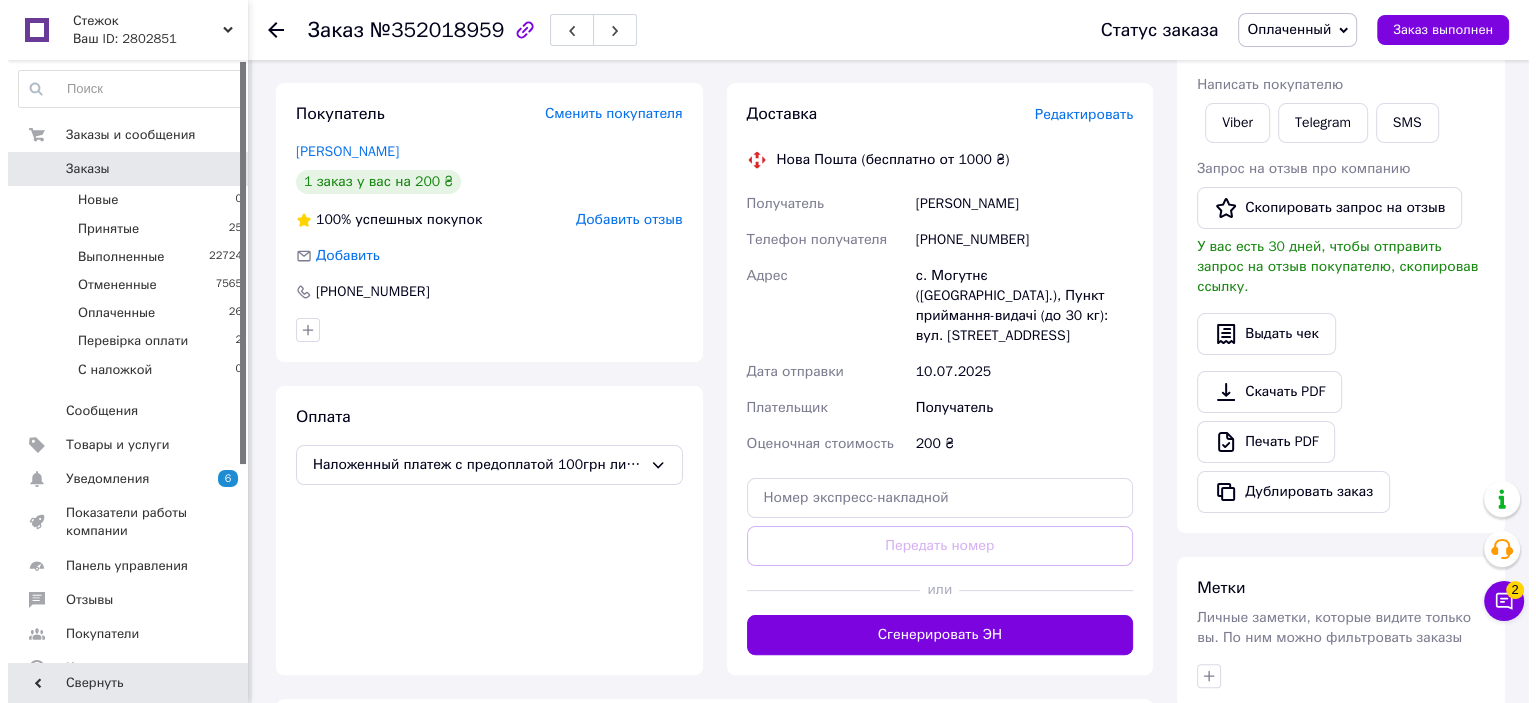 scroll, scrollTop: 200, scrollLeft: 0, axis: vertical 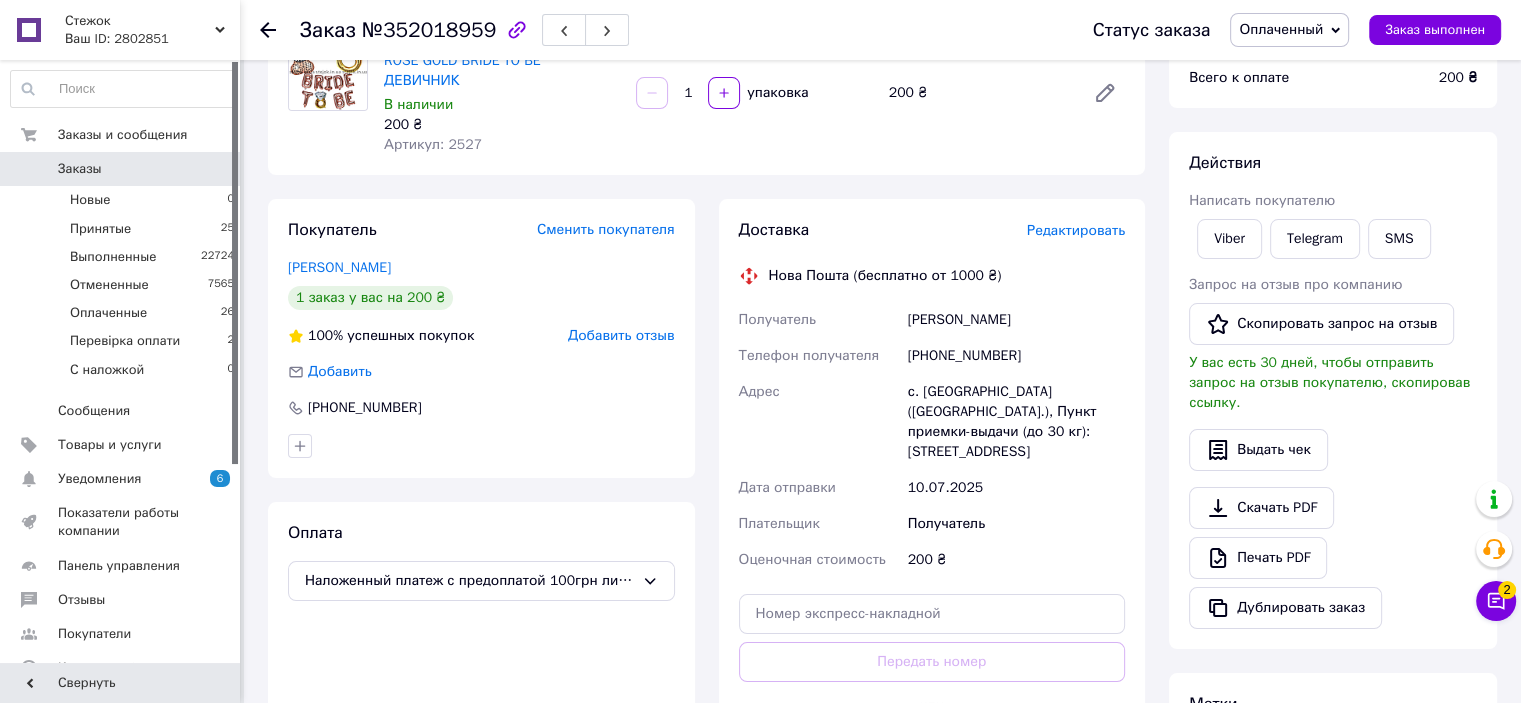 click on "Редактировать" at bounding box center [1076, 230] 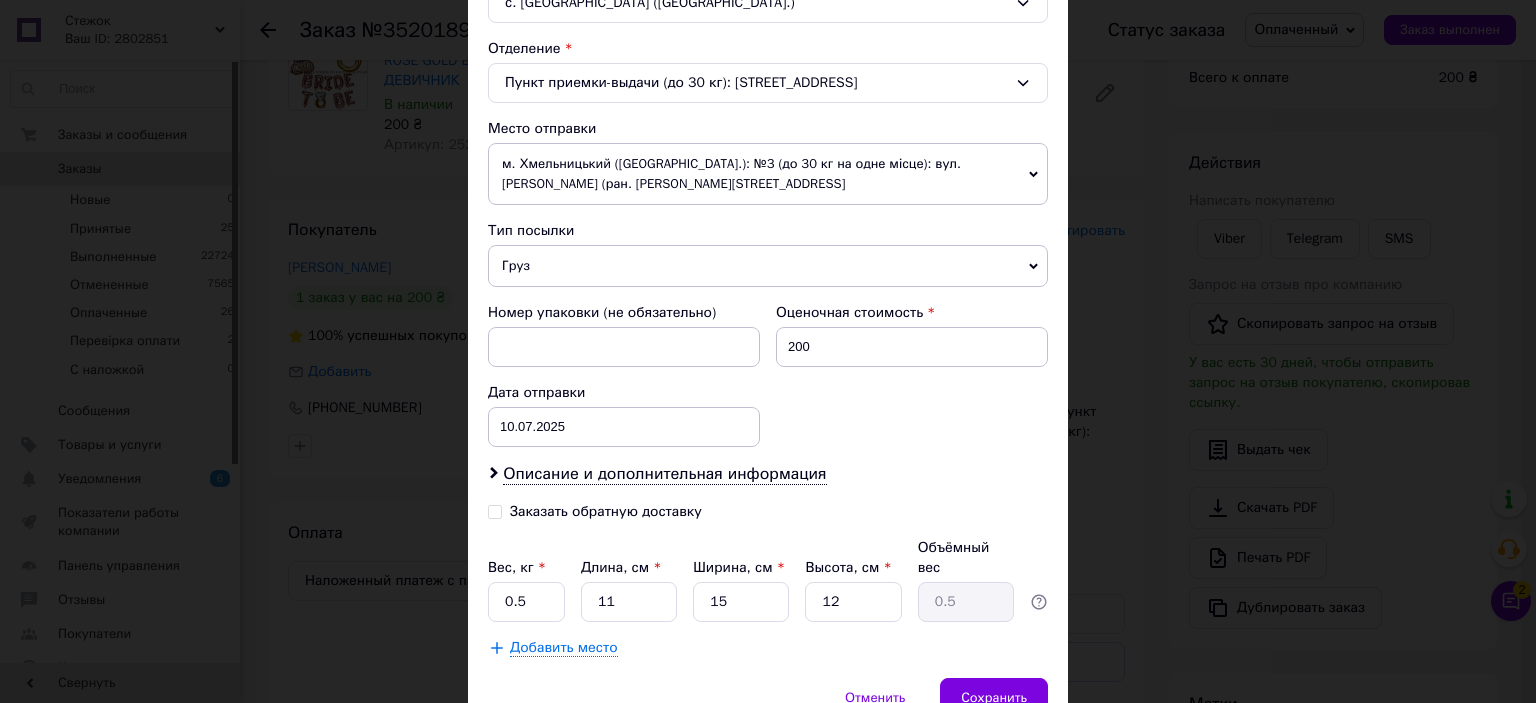 scroll, scrollTop: 675, scrollLeft: 0, axis: vertical 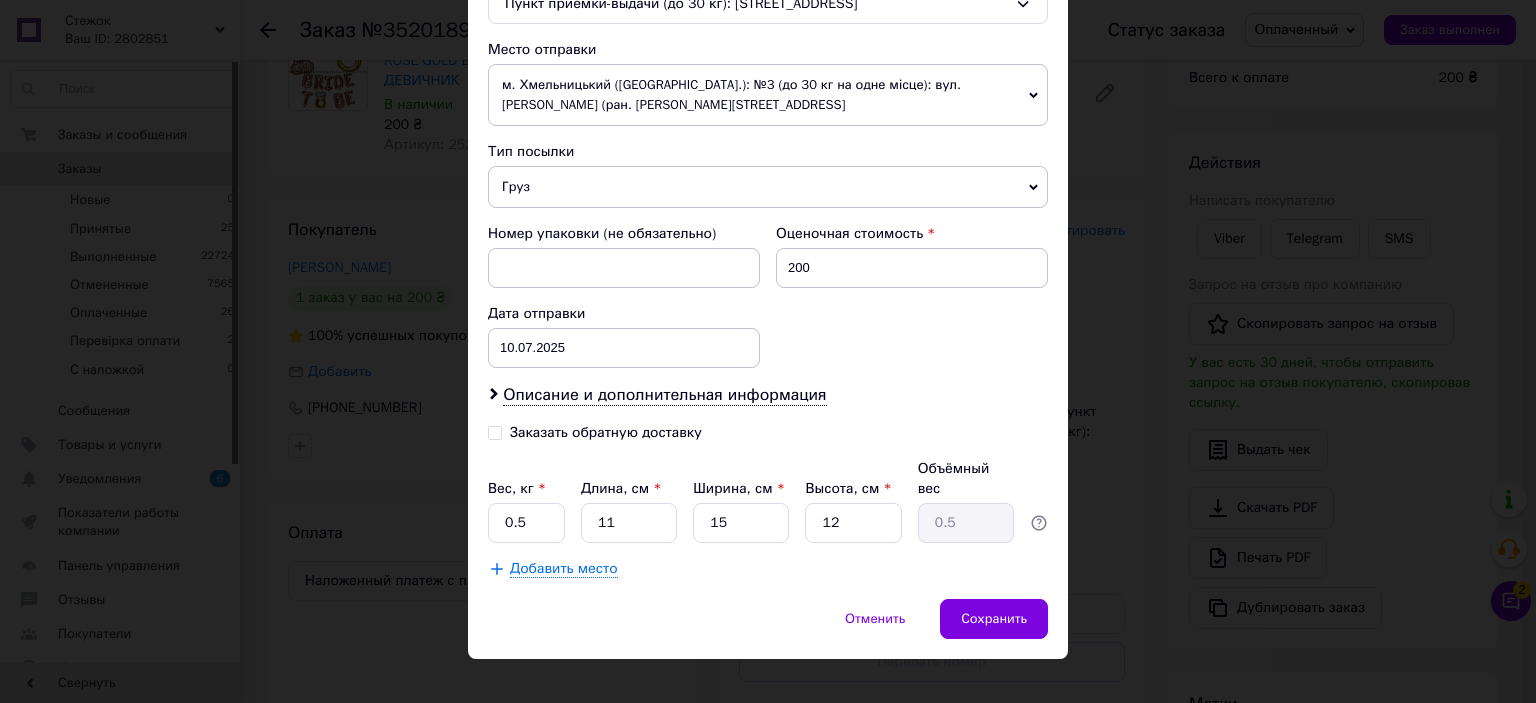 click on "Заказать обратную доставку" at bounding box center (495, 431) 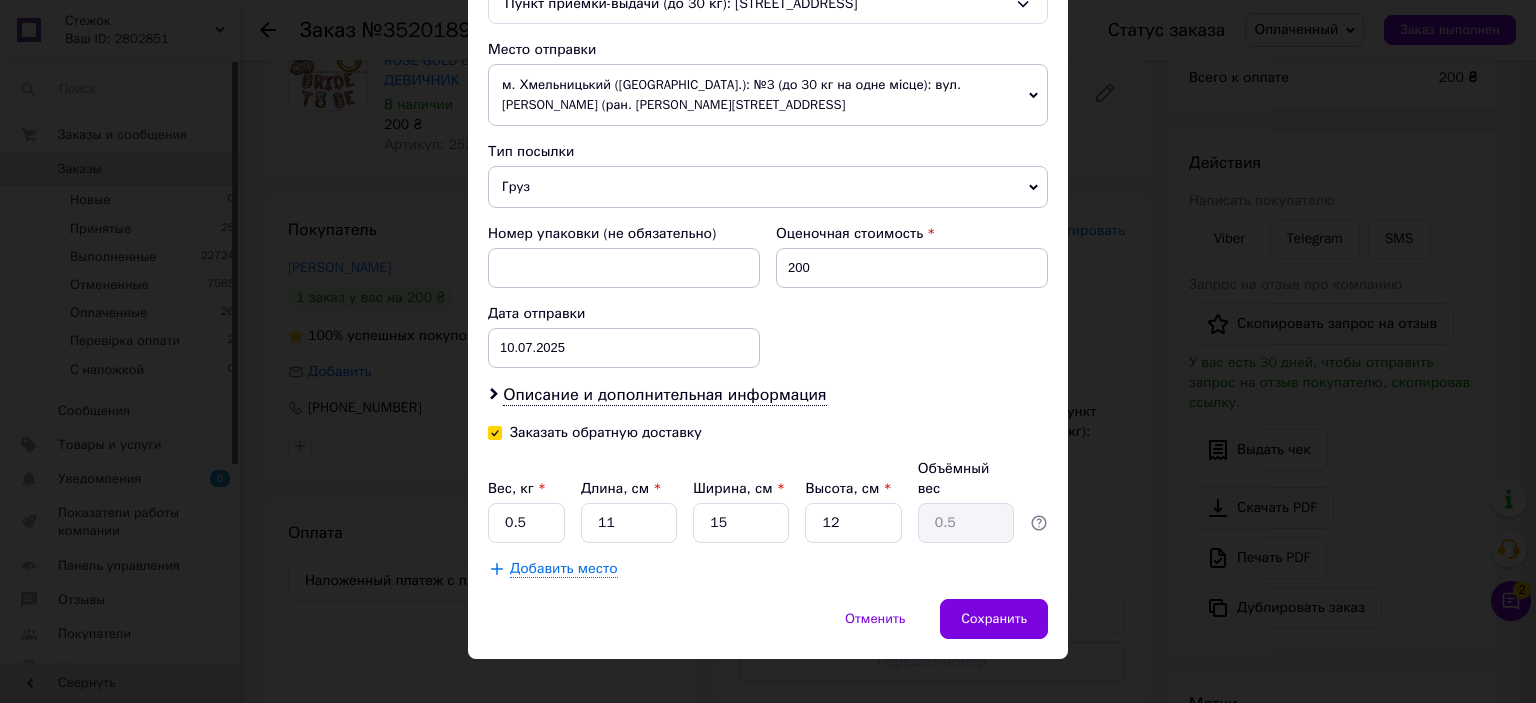 checkbox on "true" 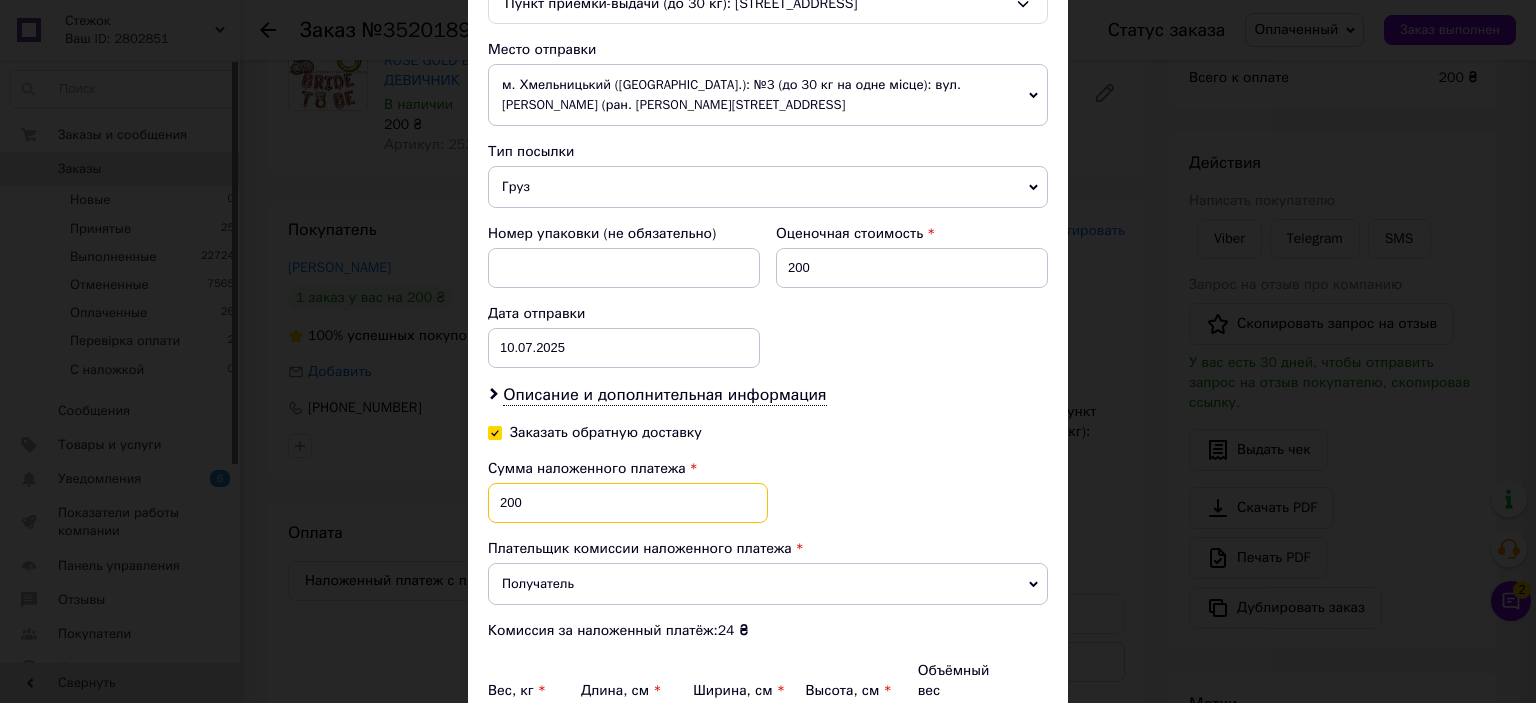 click on "200" at bounding box center (628, 503) 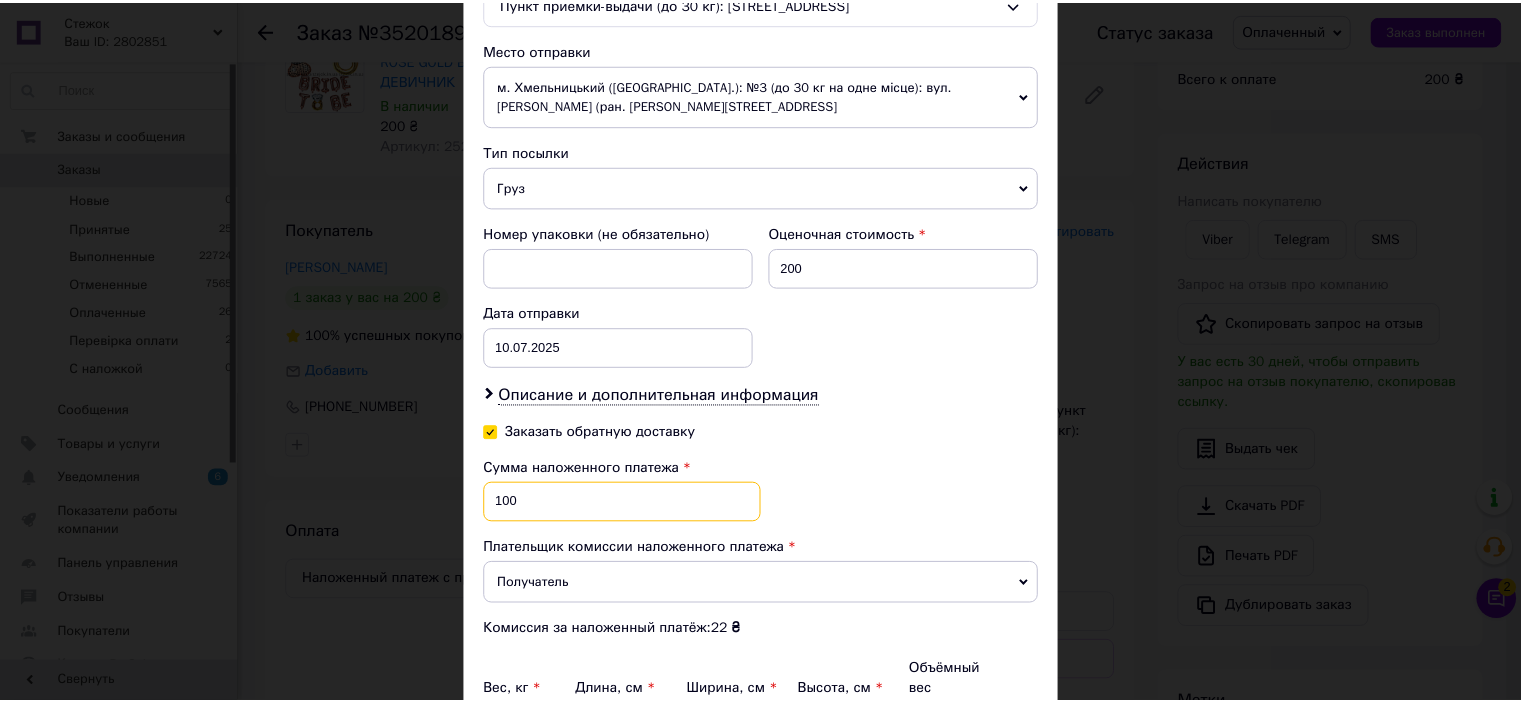 scroll, scrollTop: 876, scrollLeft: 0, axis: vertical 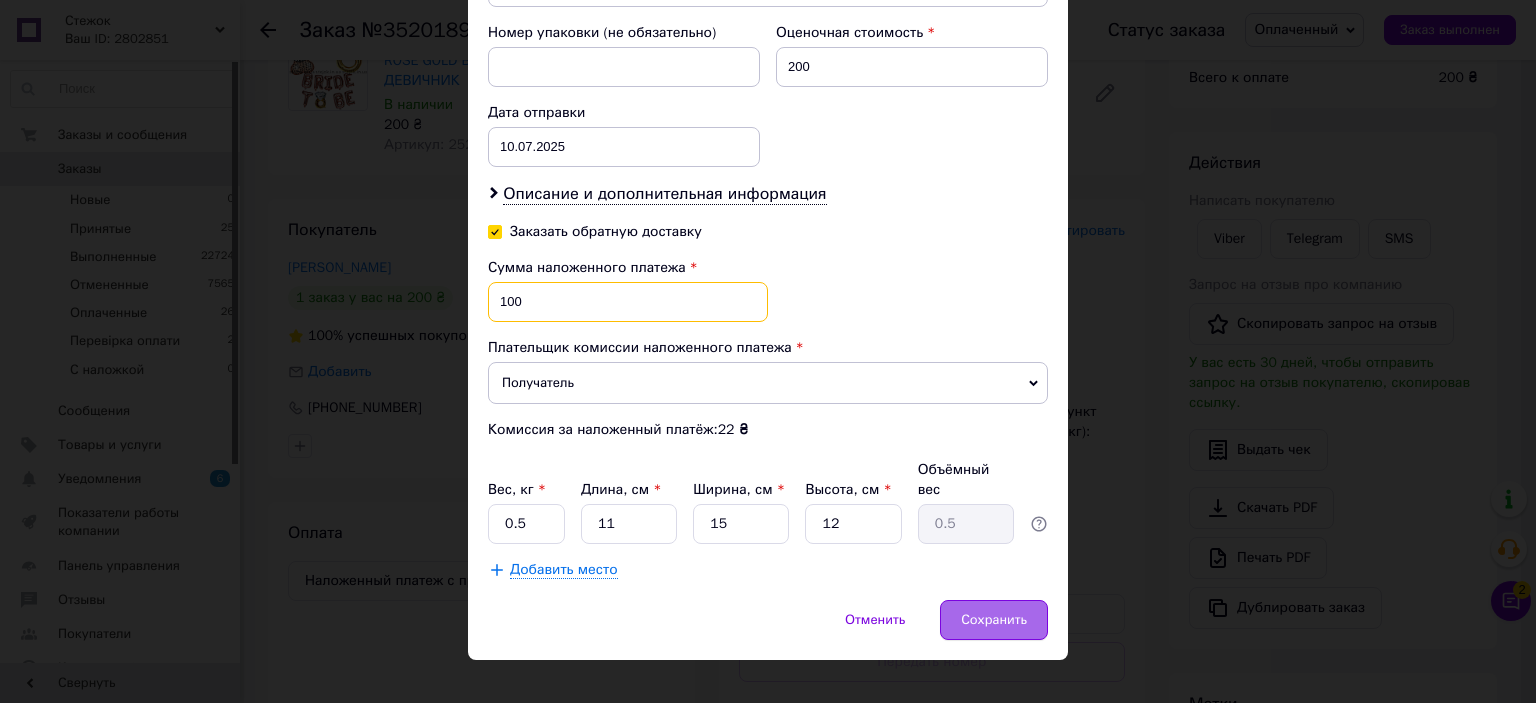 type on "100" 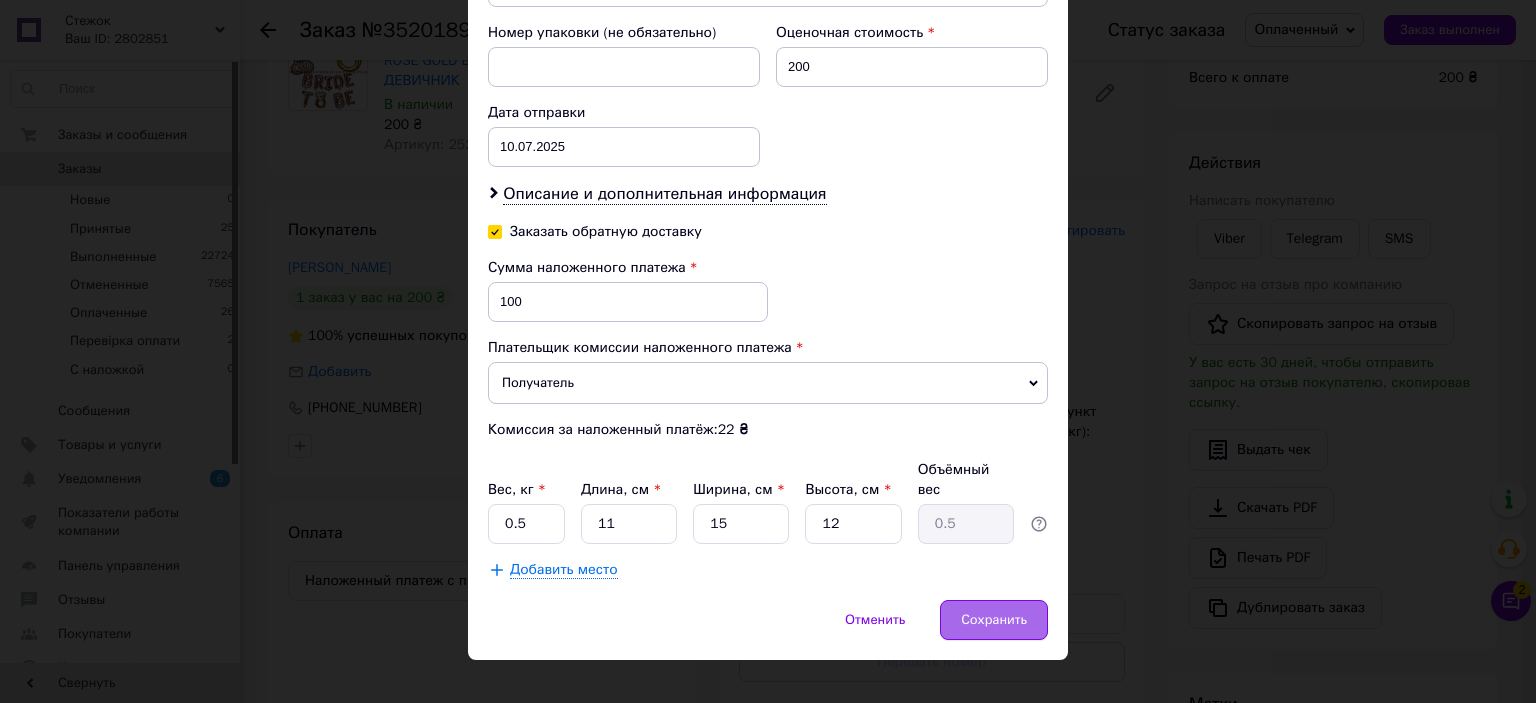 click on "Сохранить" at bounding box center [994, 620] 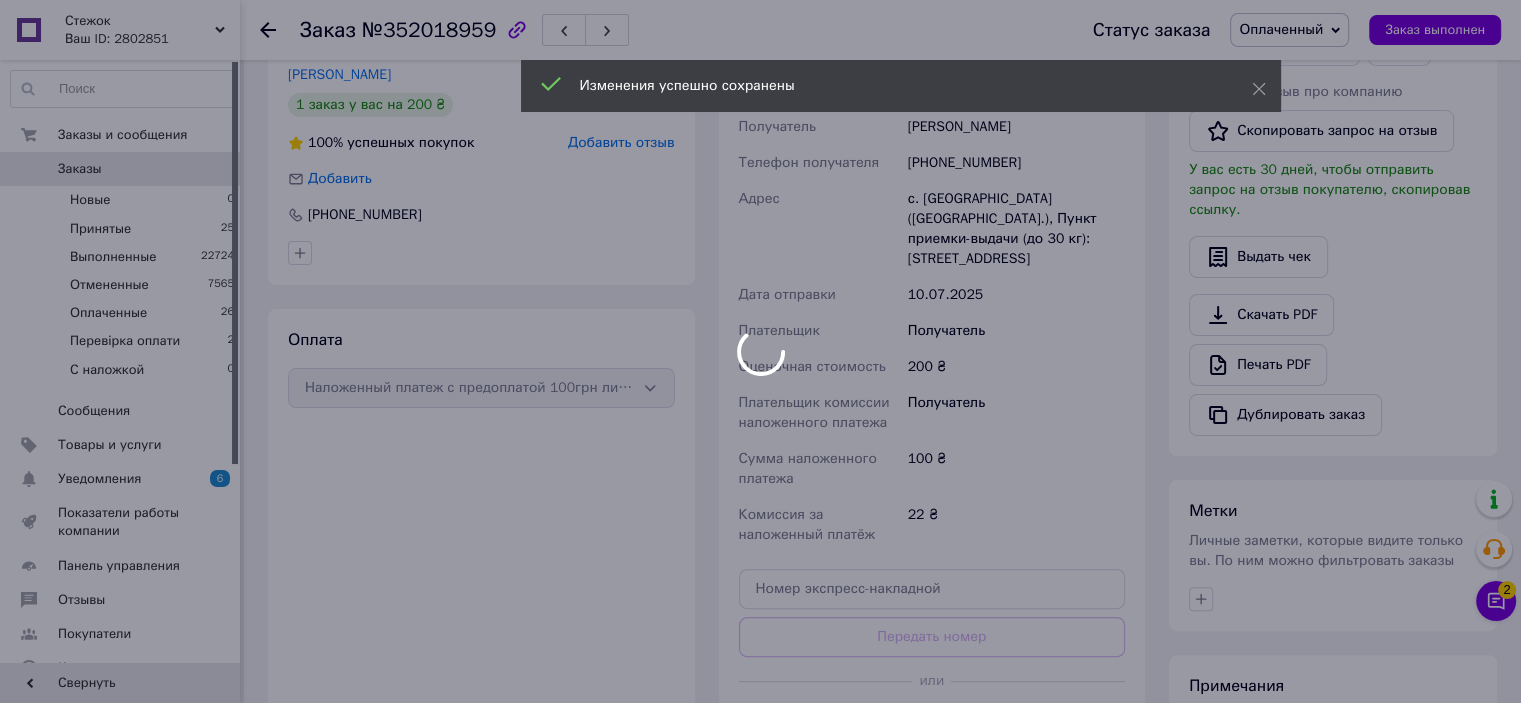 scroll, scrollTop: 500, scrollLeft: 0, axis: vertical 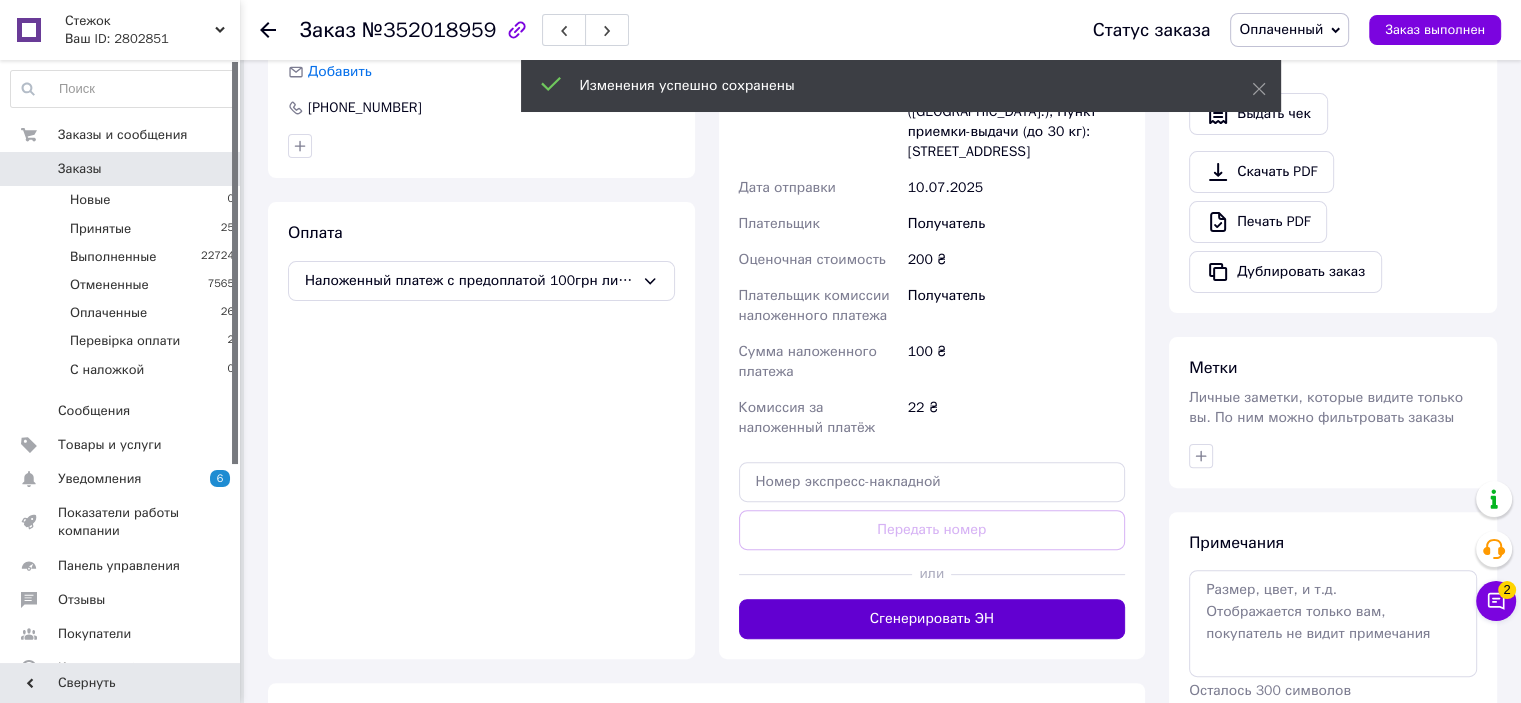 click on "Сгенерировать ЭН" at bounding box center [932, 619] 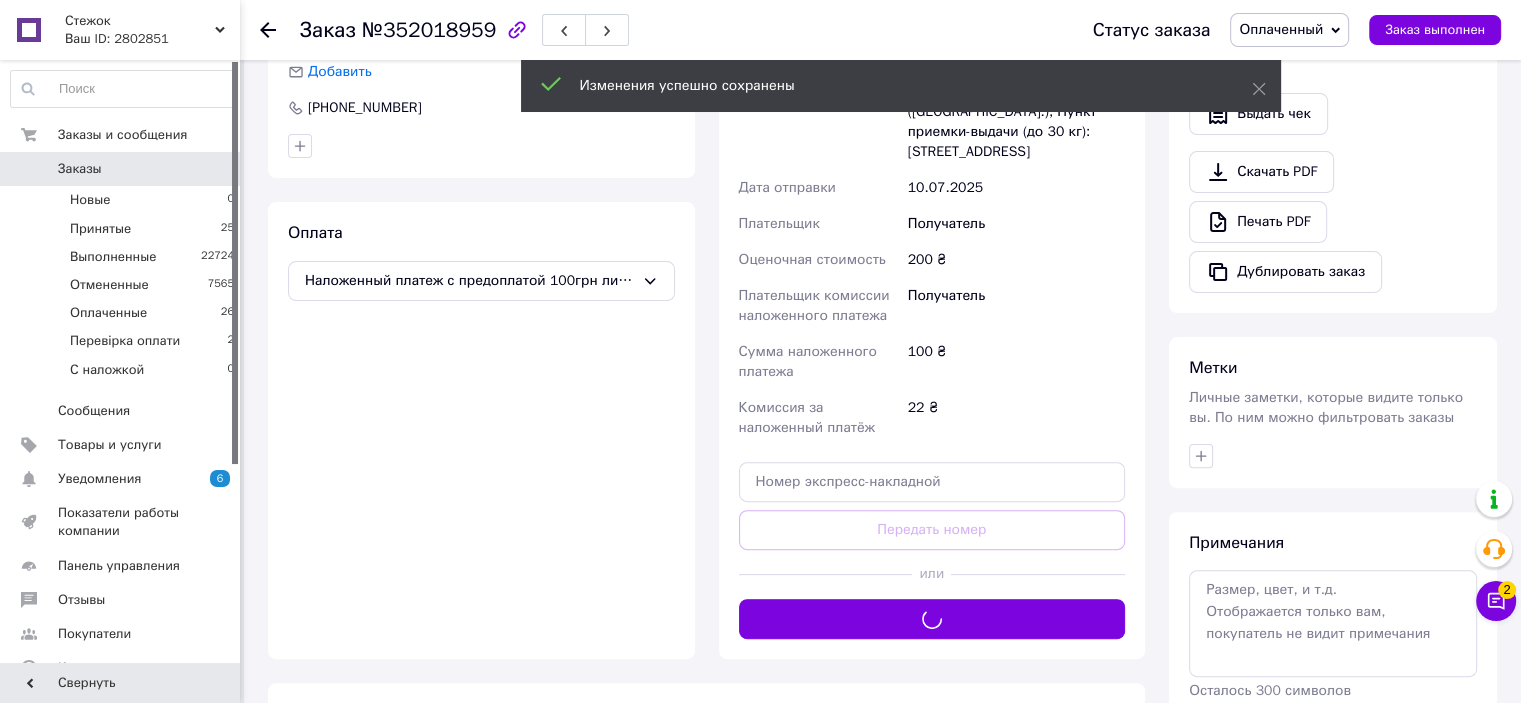 scroll, scrollTop: 200, scrollLeft: 0, axis: vertical 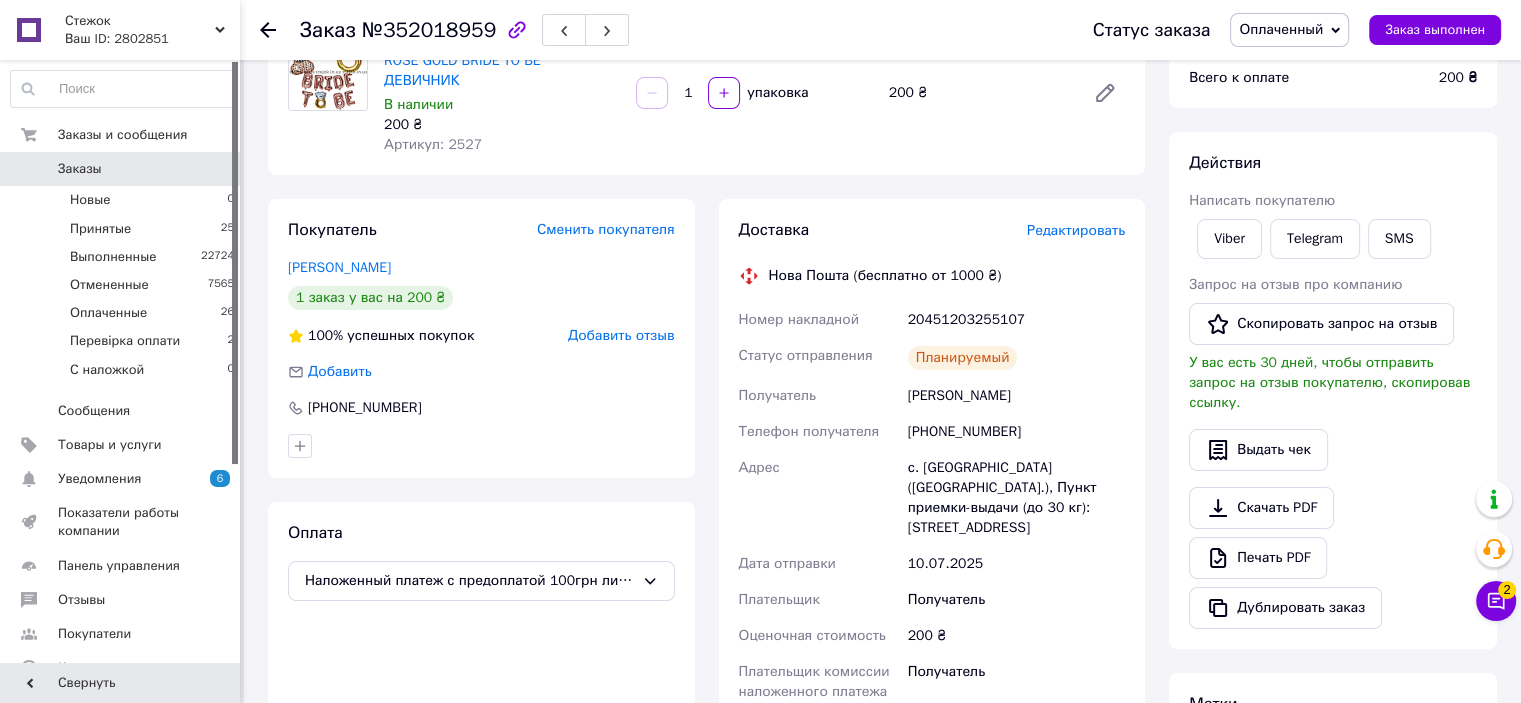 click on "Оплаченный" at bounding box center (1281, 29) 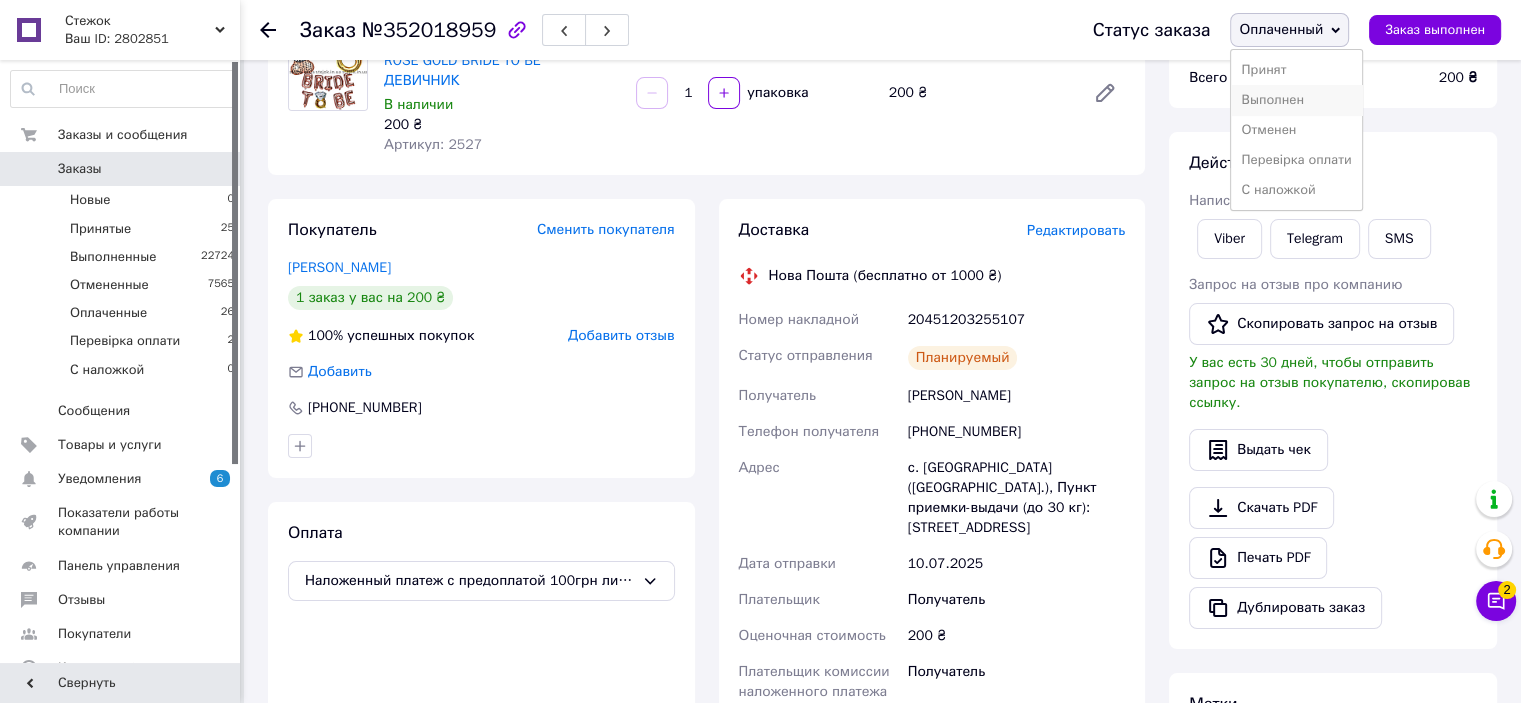 click on "Выполнен" at bounding box center (1296, 100) 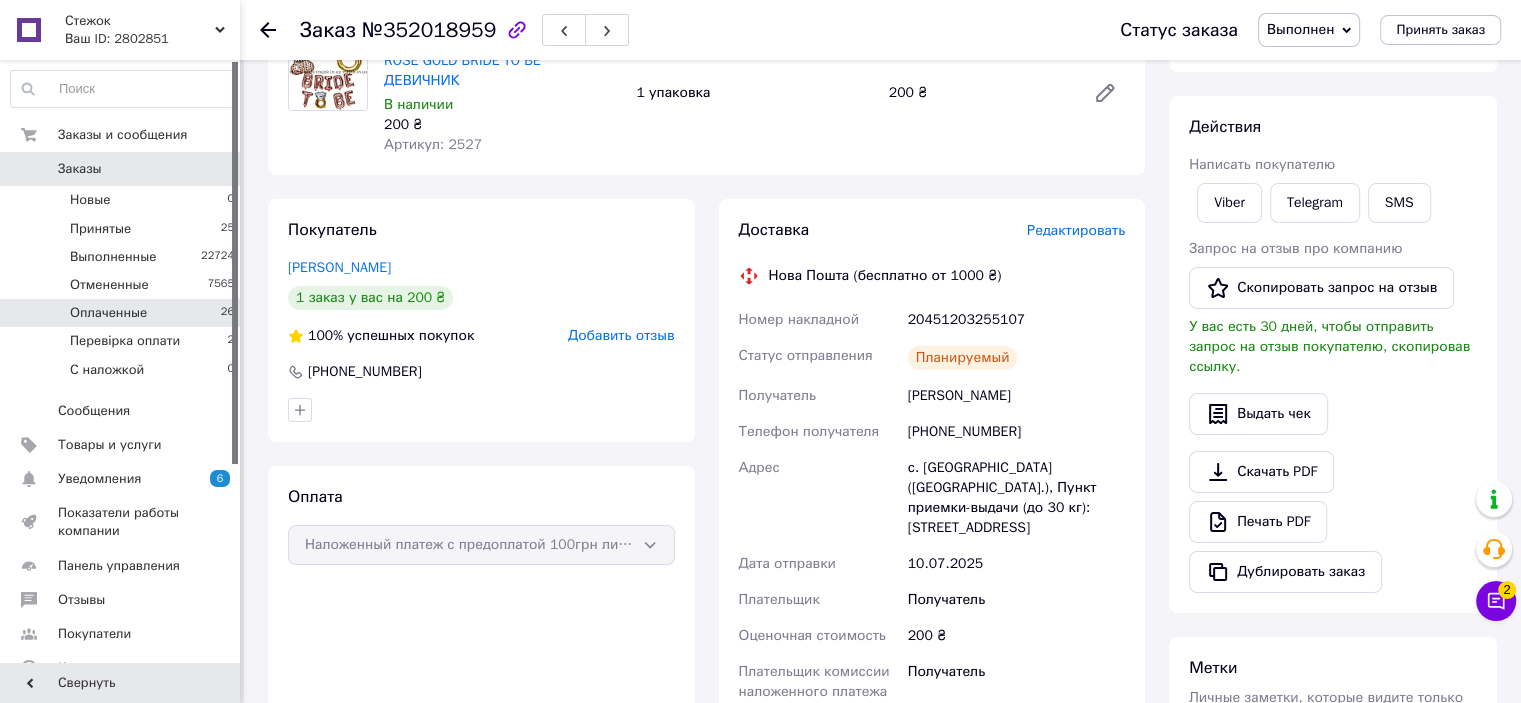 click on "Оплаченные 26" at bounding box center [123, 313] 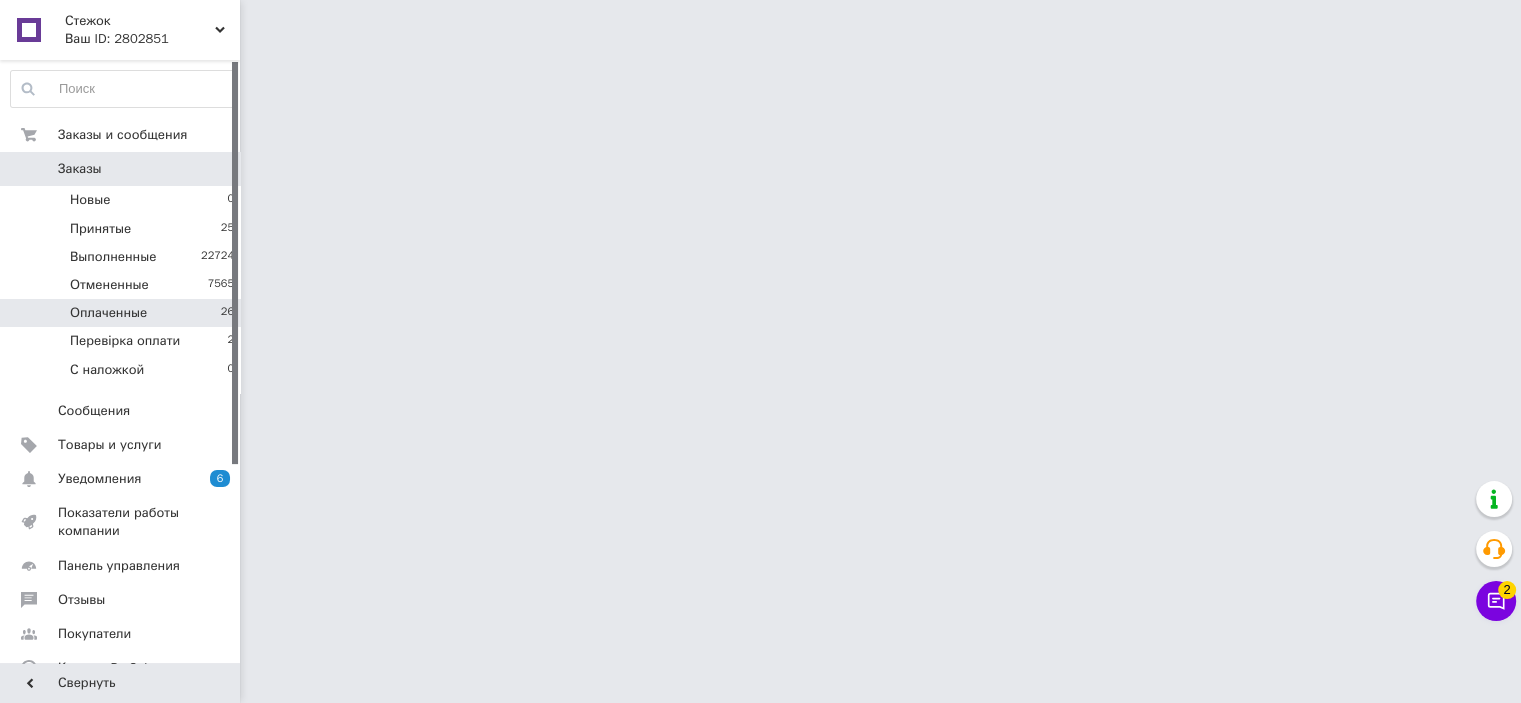 scroll, scrollTop: 0, scrollLeft: 0, axis: both 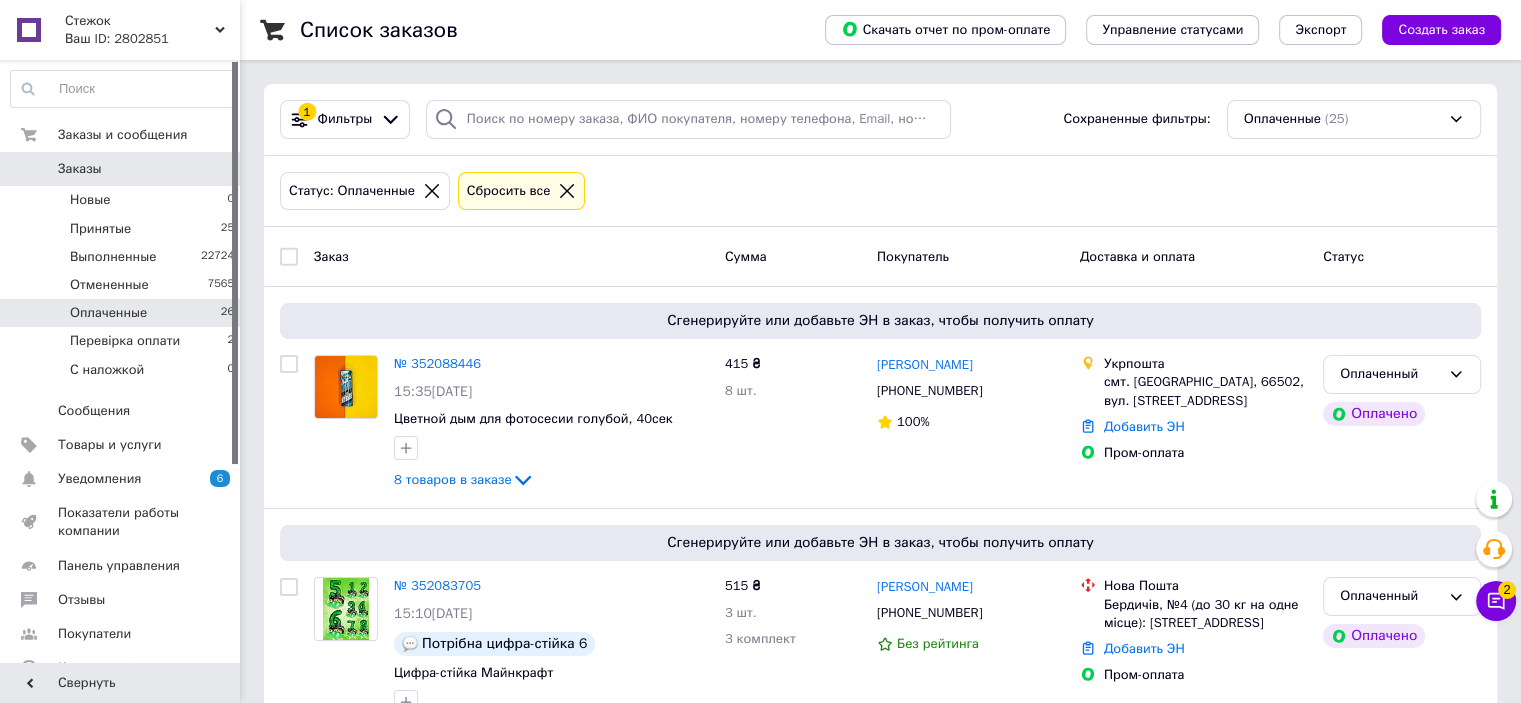 click on "Оплаченные 26" at bounding box center [123, 313] 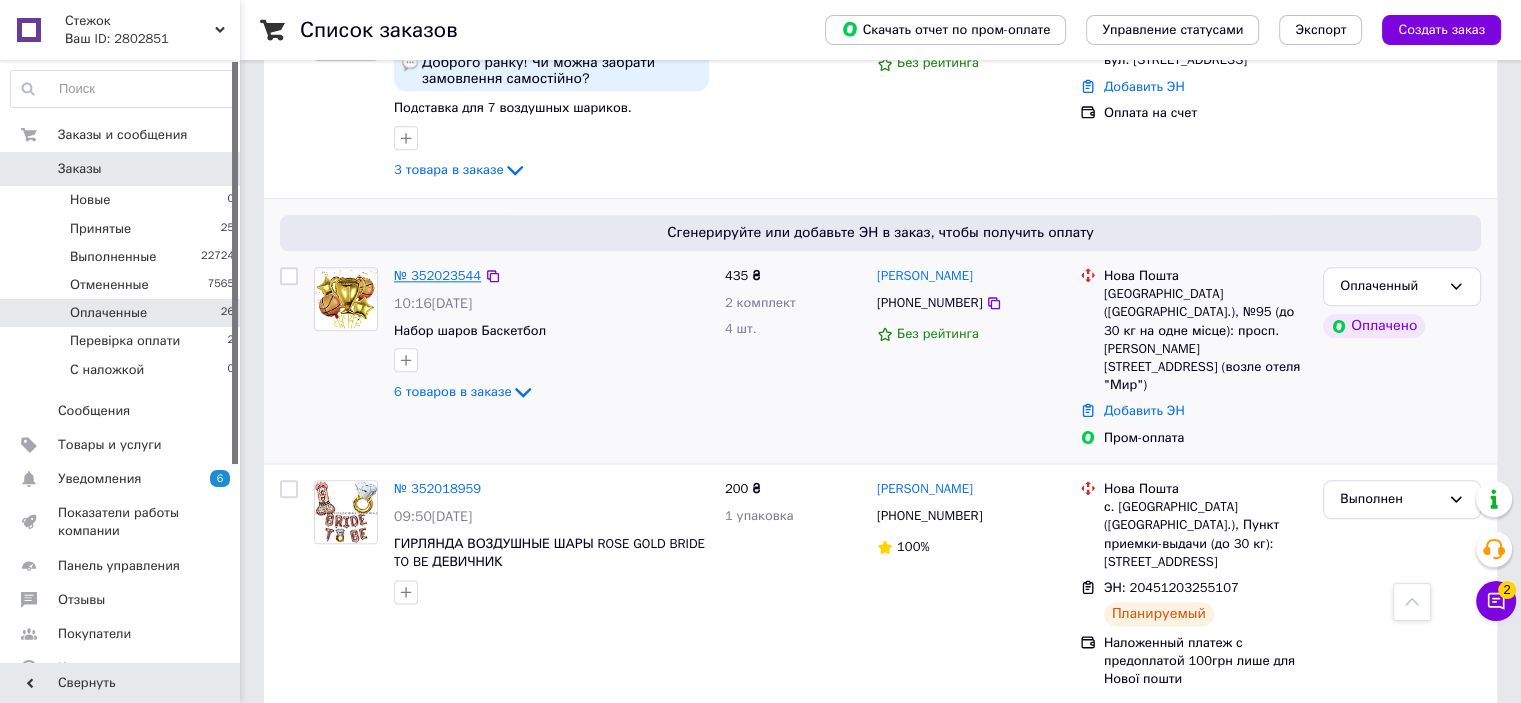 click on "№ 352023544" at bounding box center (437, 275) 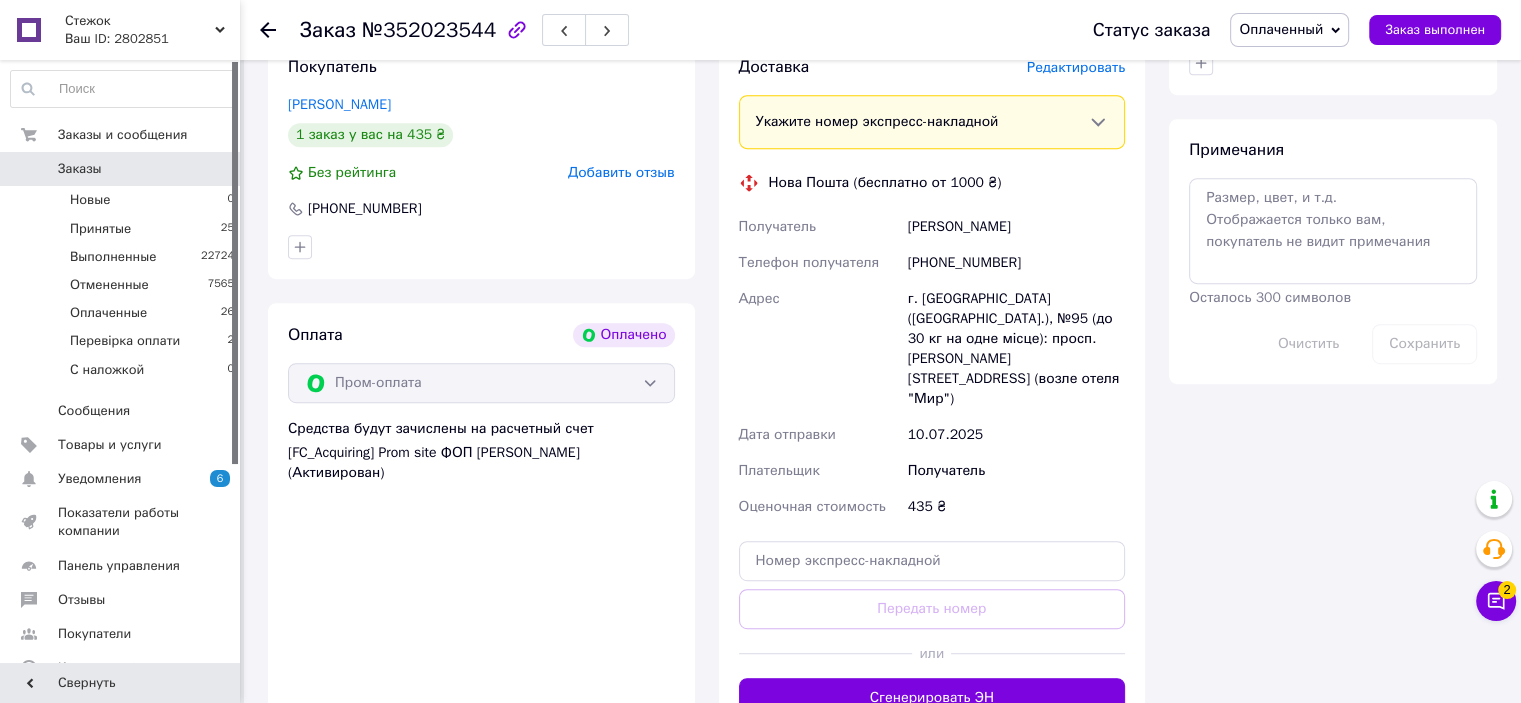 scroll, scrollTop: 972, scrollLeft: 0, axis: vertical 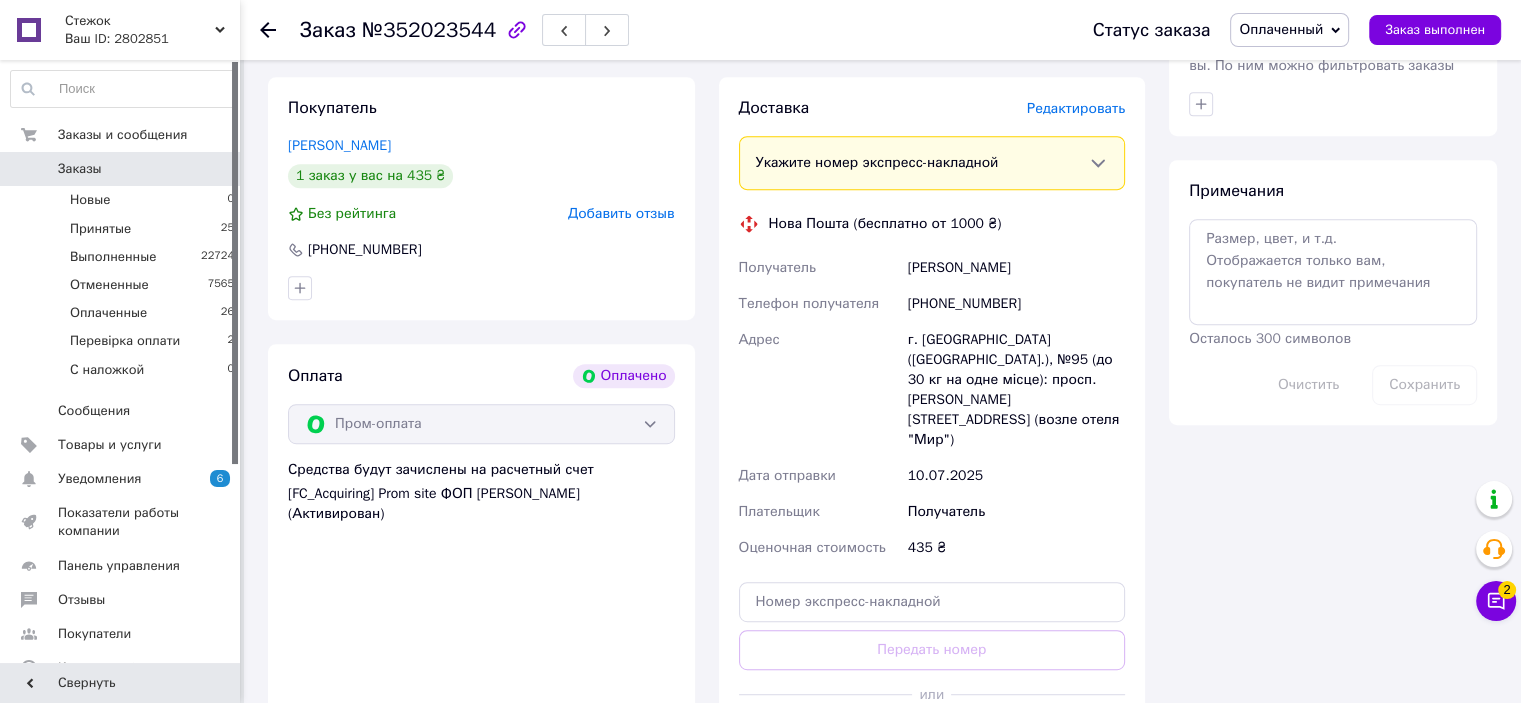 click on "Сгенерировать ЭН" at bounding box center [932, 739] 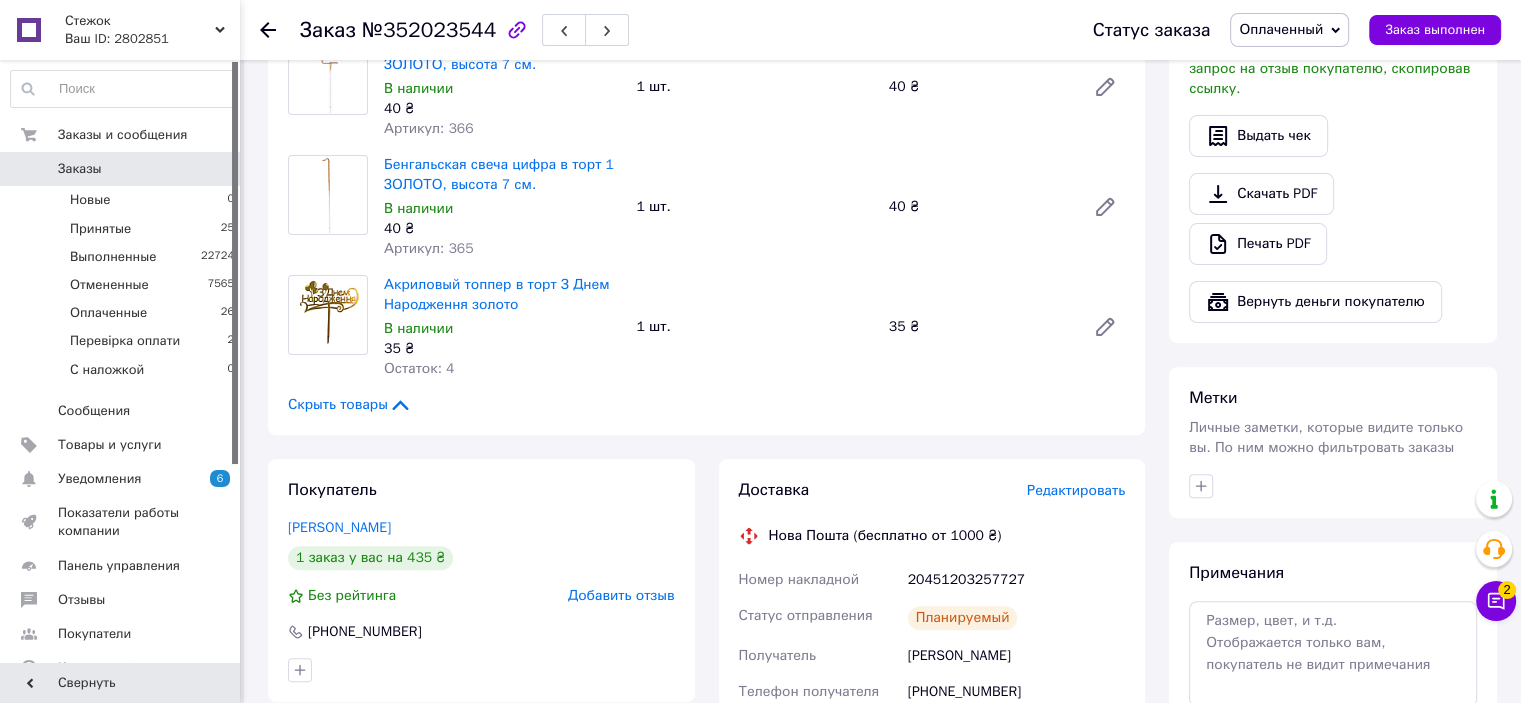 scroll, scrollTop: 772, scrollLeft: 0, axis: vertical 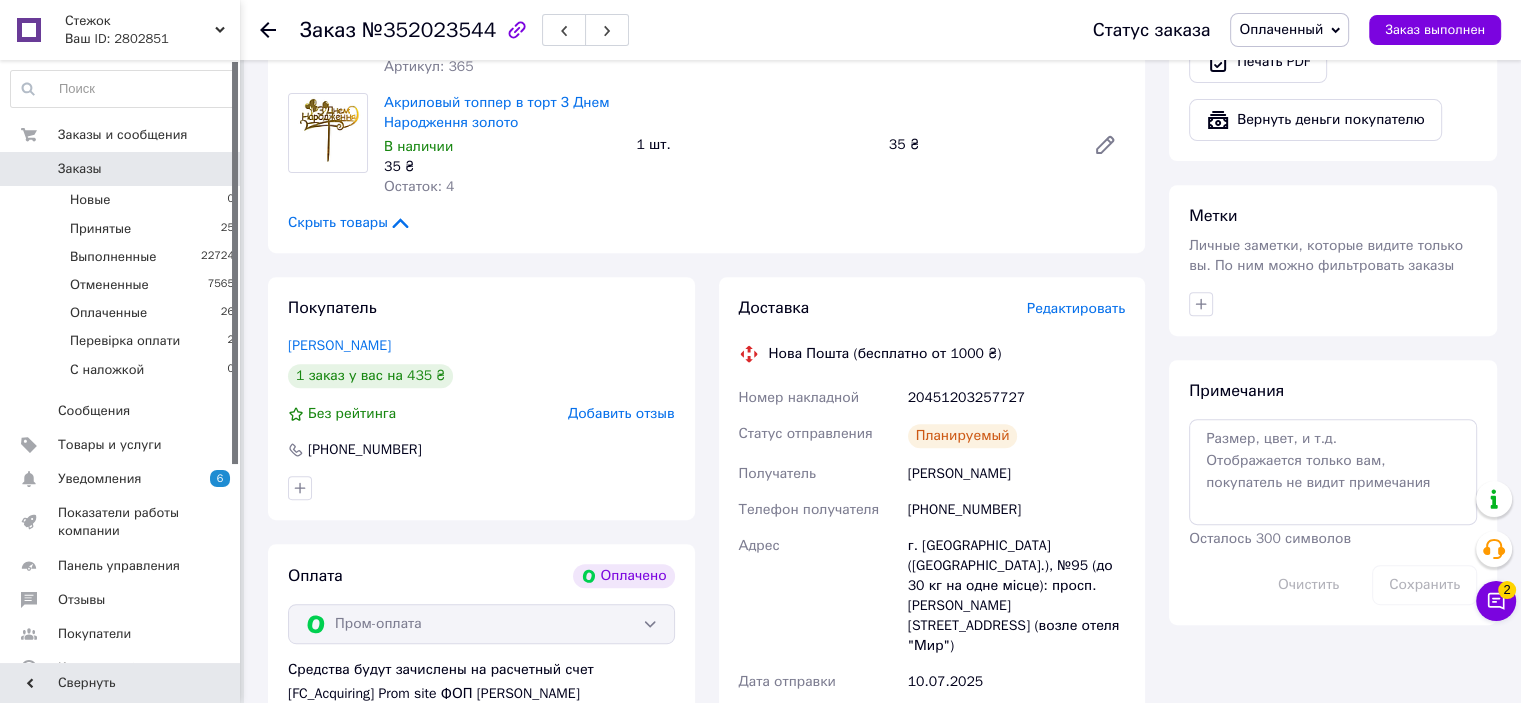 click on "Оплаченный" at bounding box center (1281, 29) 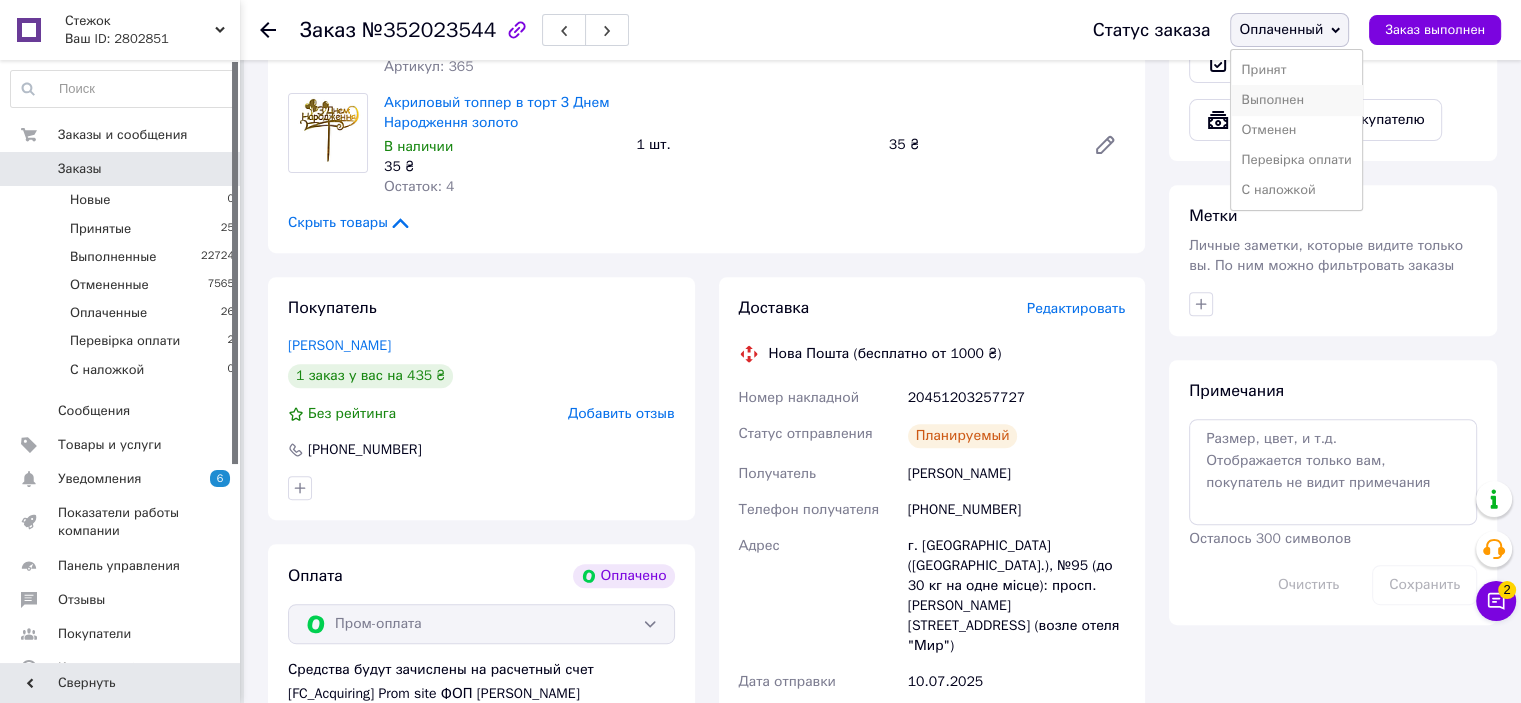 click on "Выполнен" at bounding box center [1296, 100] 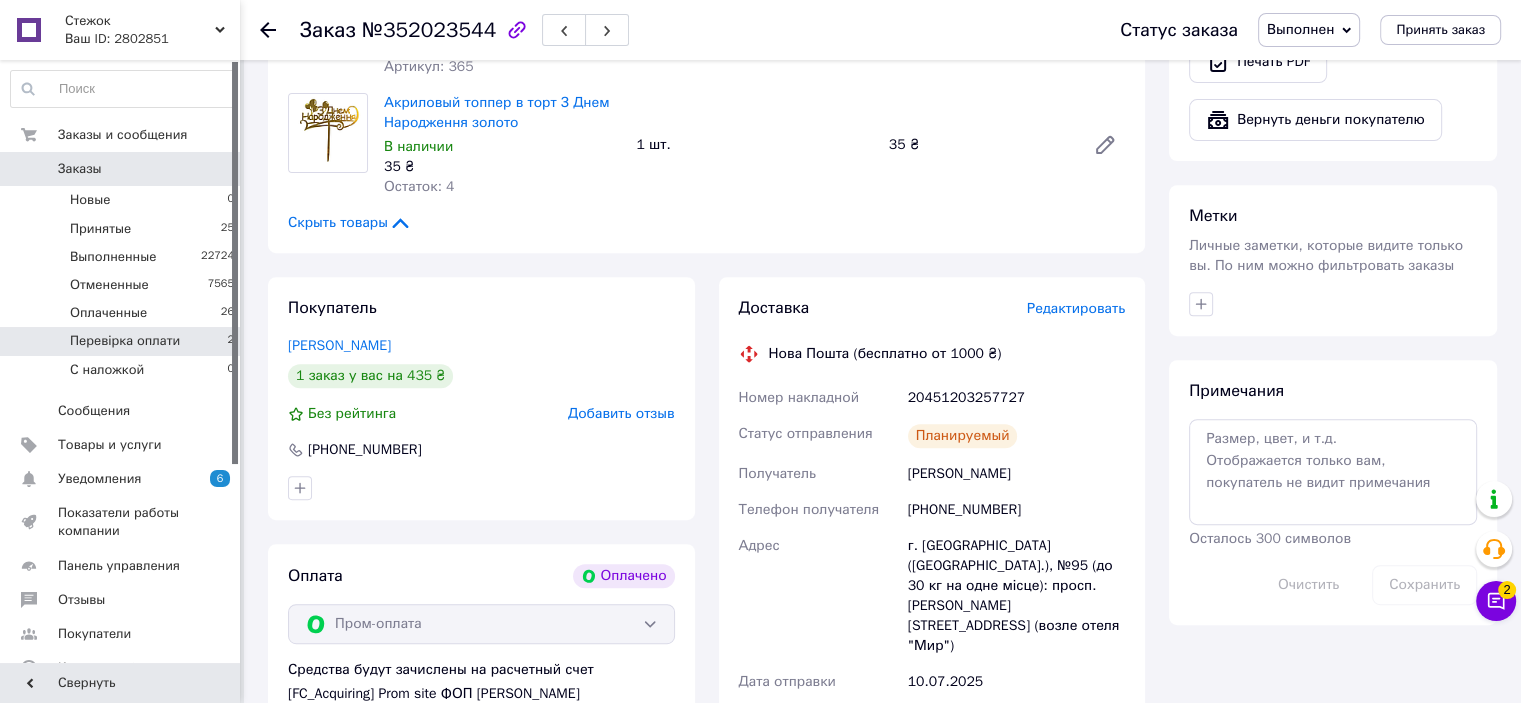 click on "Перевірка оплати 2" at bounding box center (123, 341) 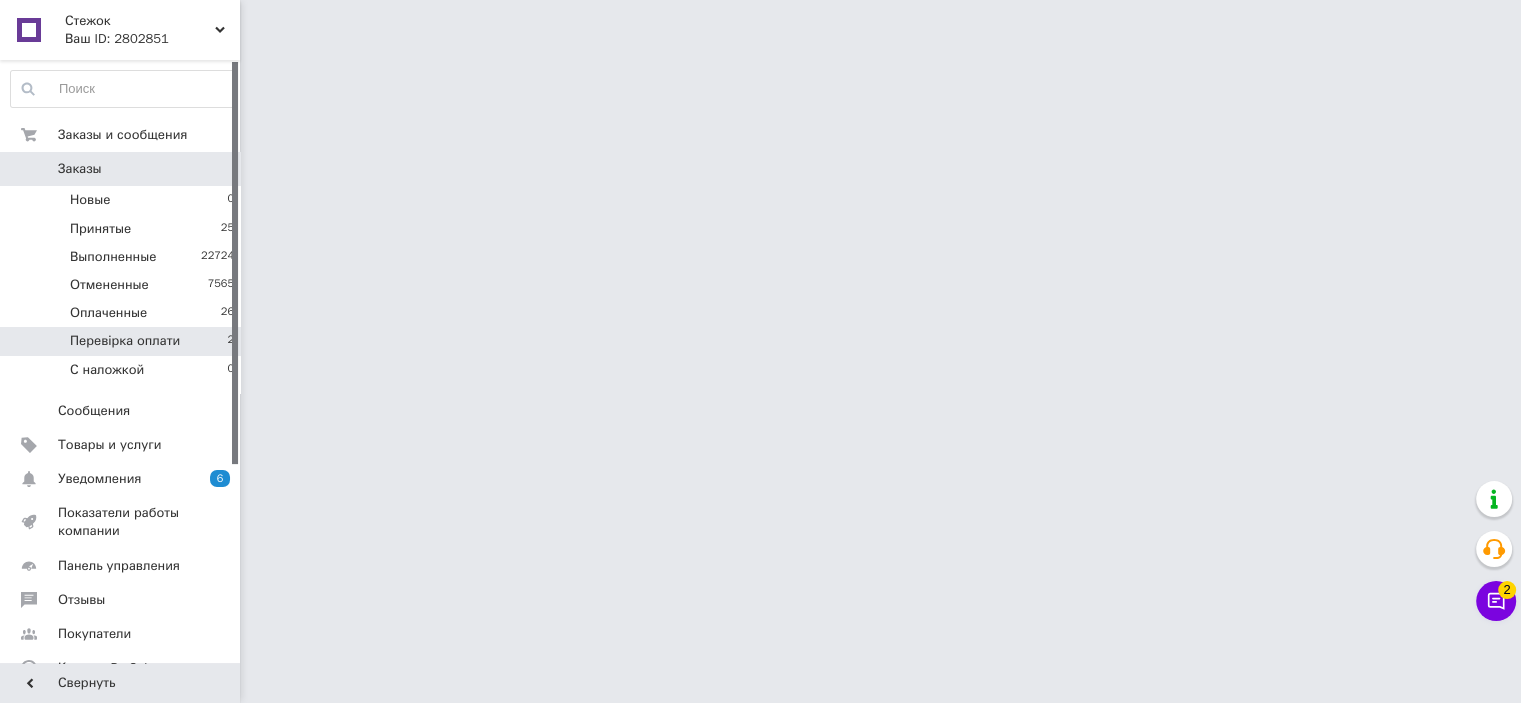scroll, scrollTop: 0, scrollLeft: 0, axis: both 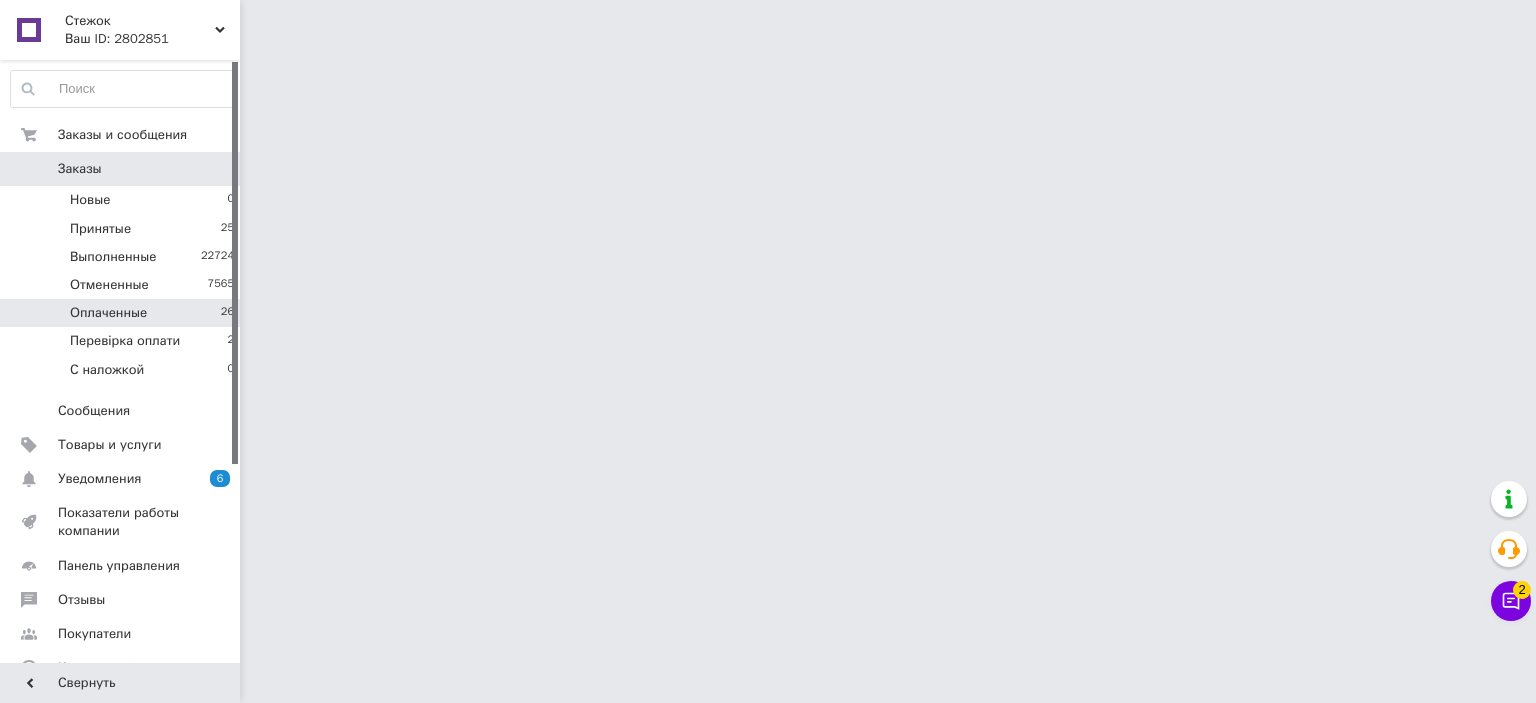 click on "Оплаченные" at bounding box center (108, 313) 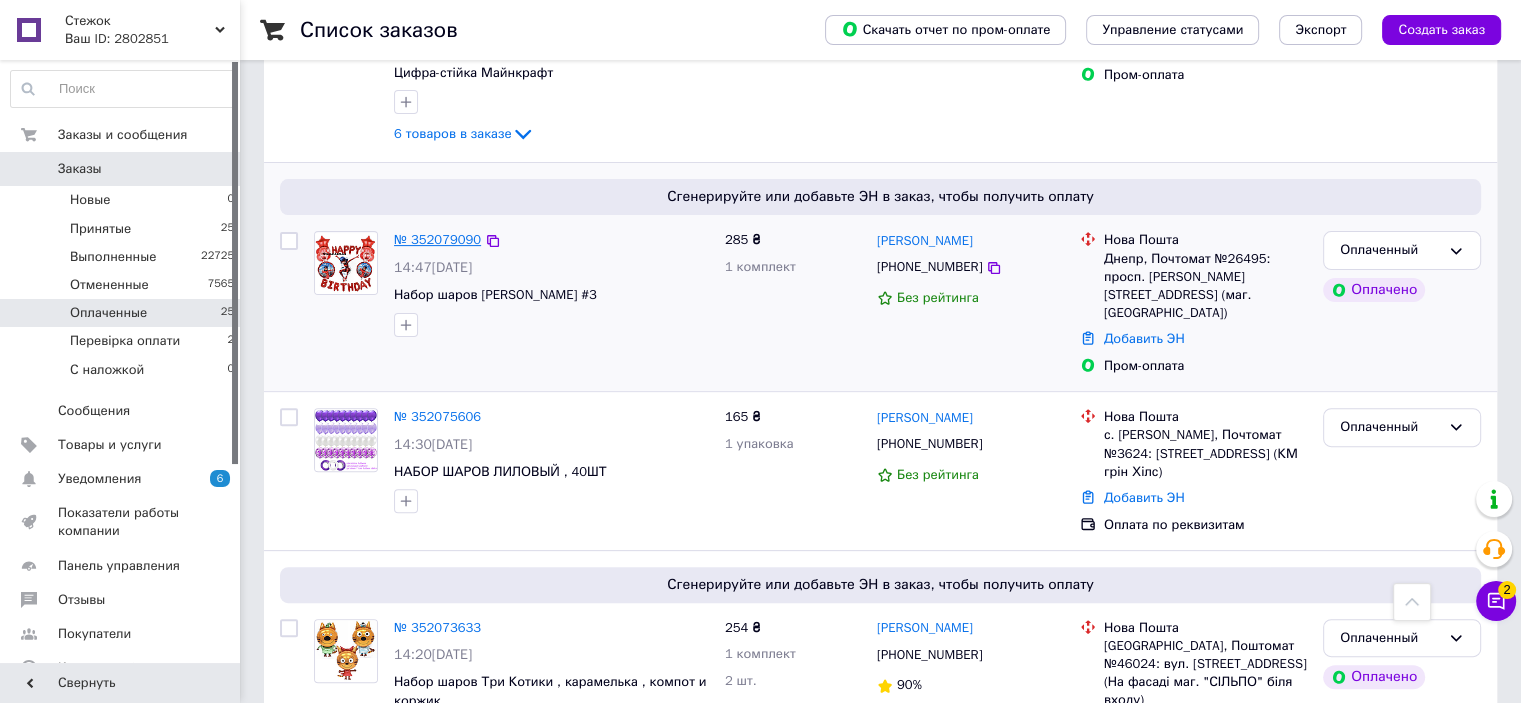 click on "№ 352079090" at bounding box center (437, 239) 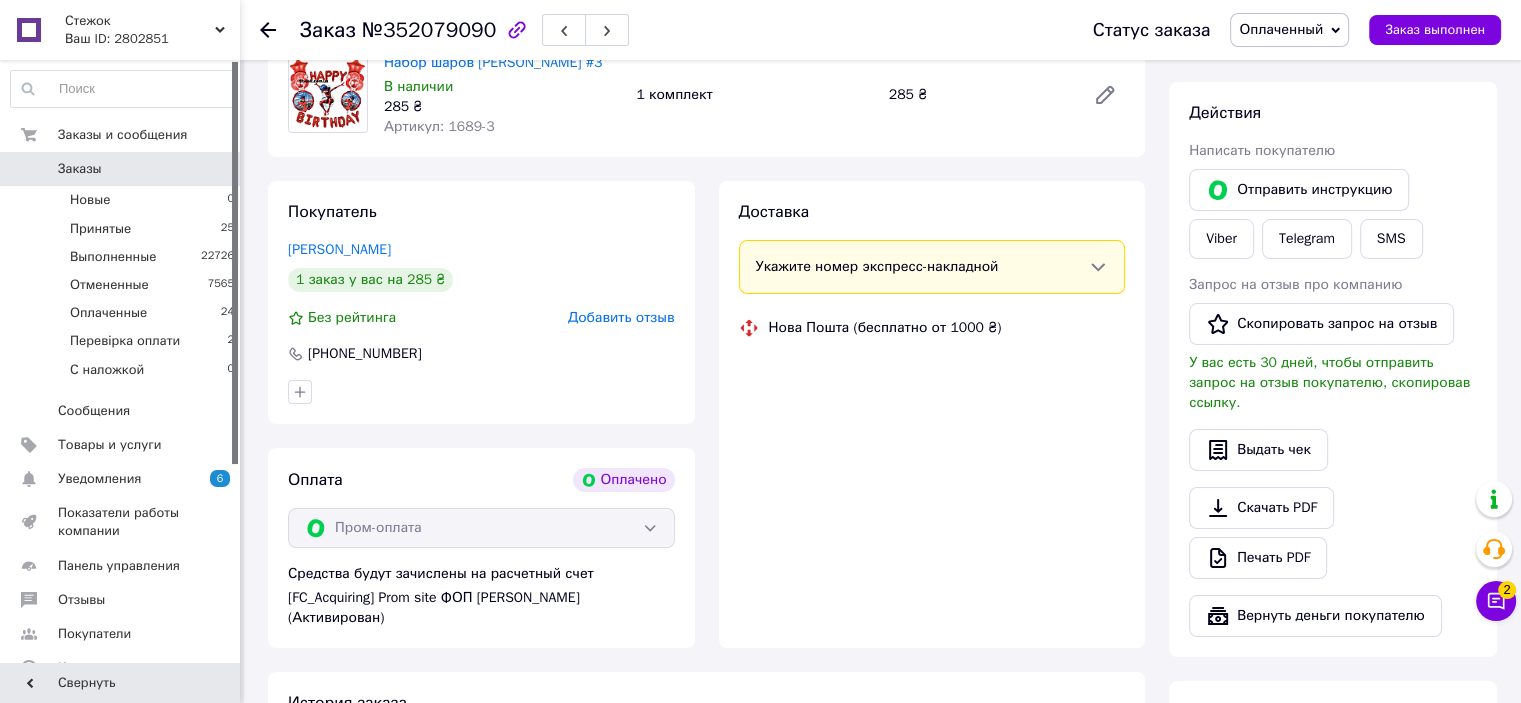 scroll, scrollTop: 600, scrollLeft: 0, axis: vertical 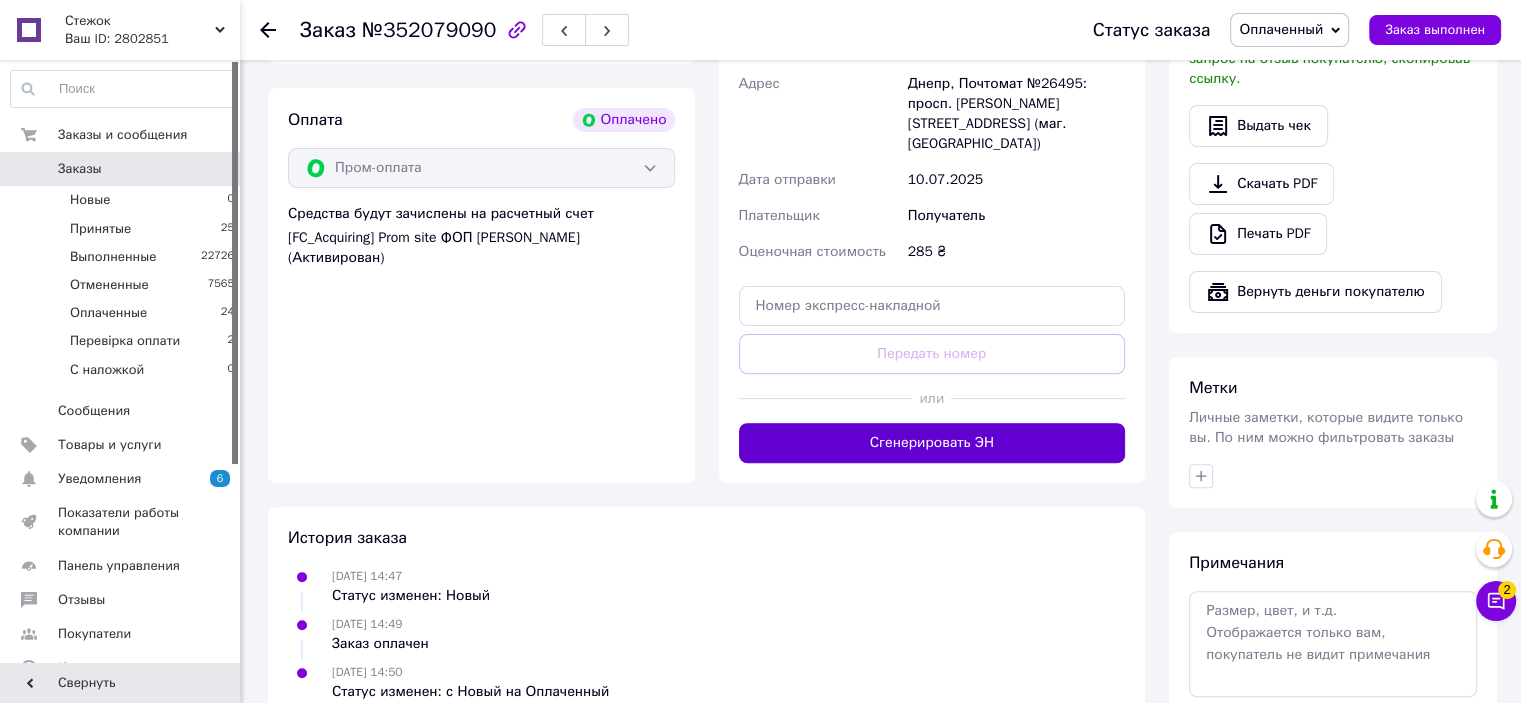 click on "Сгенерировать ЭН" at bounding box center [932, 443] 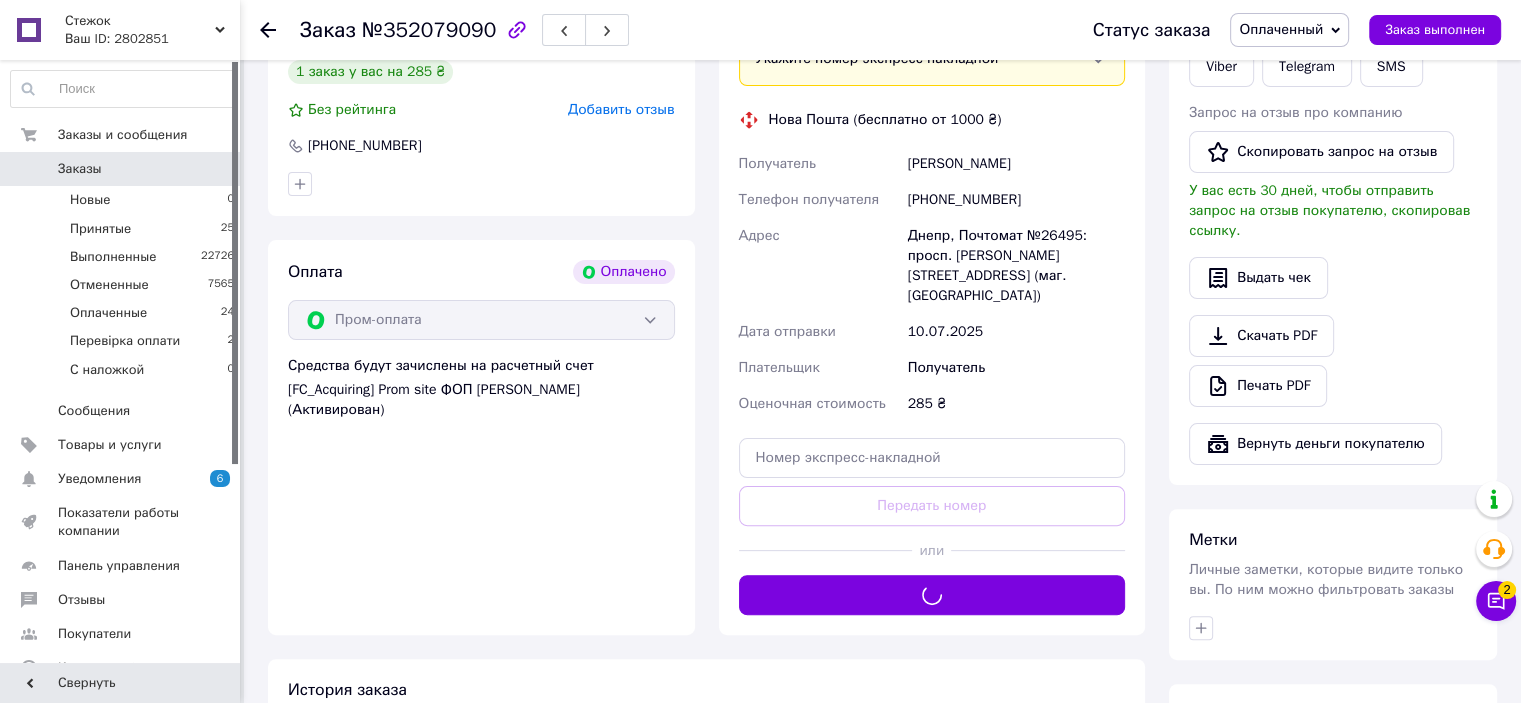 scroll, scrollTop: 200, scrollLeft: 0, axis: vertical 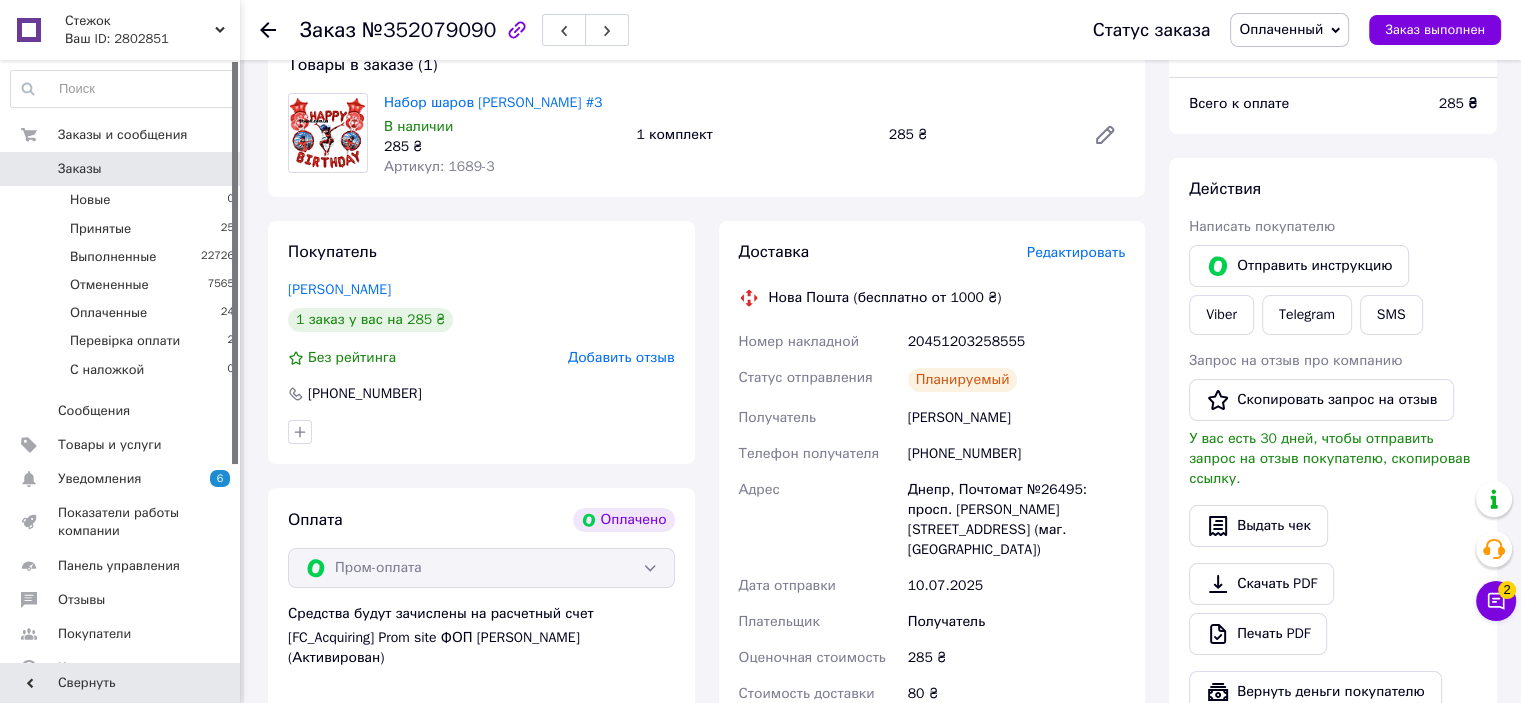 click on "Жукова Яна" at bounding box center [1016, 418] 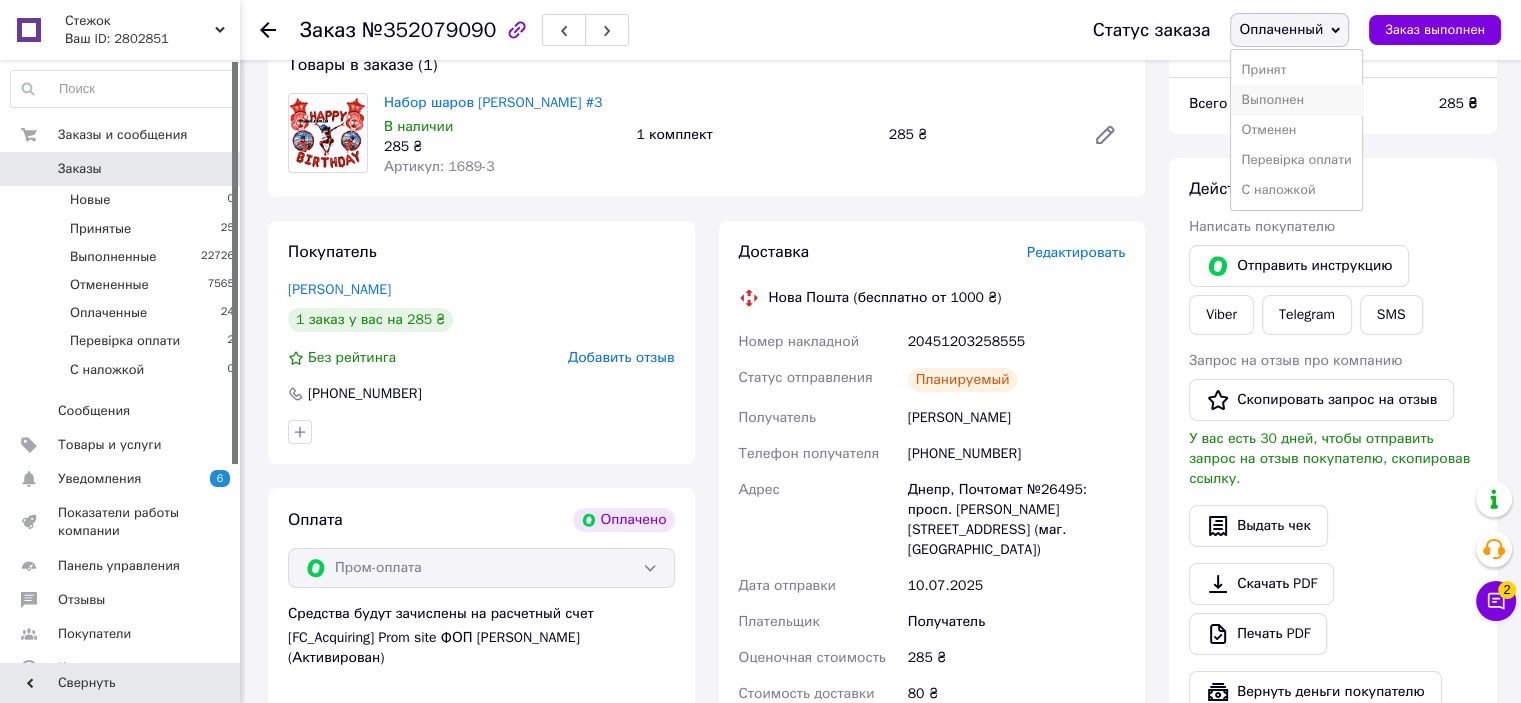 click on "Выполнен" at bounding box center (1296, 100) 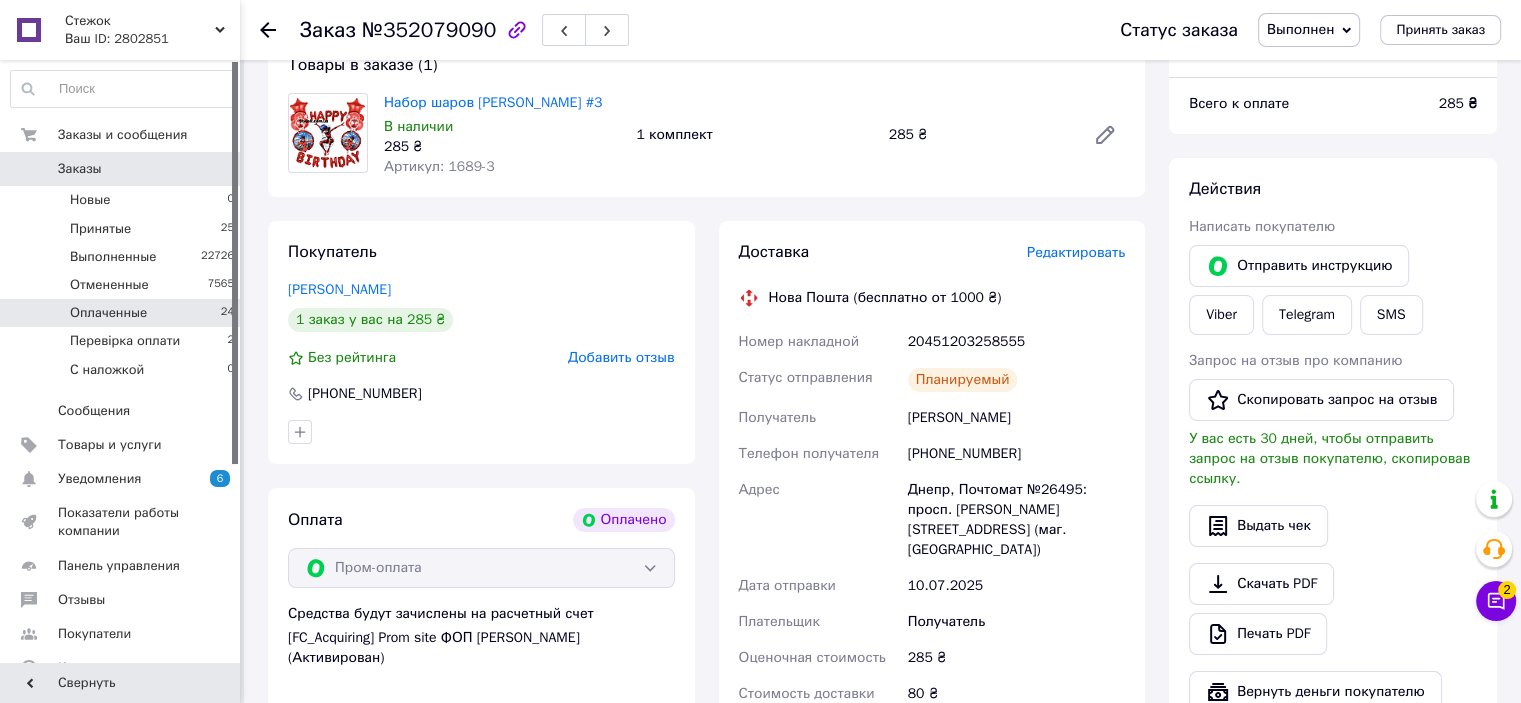 click on "Оплаченные 24" at bounding box center [123, 313] 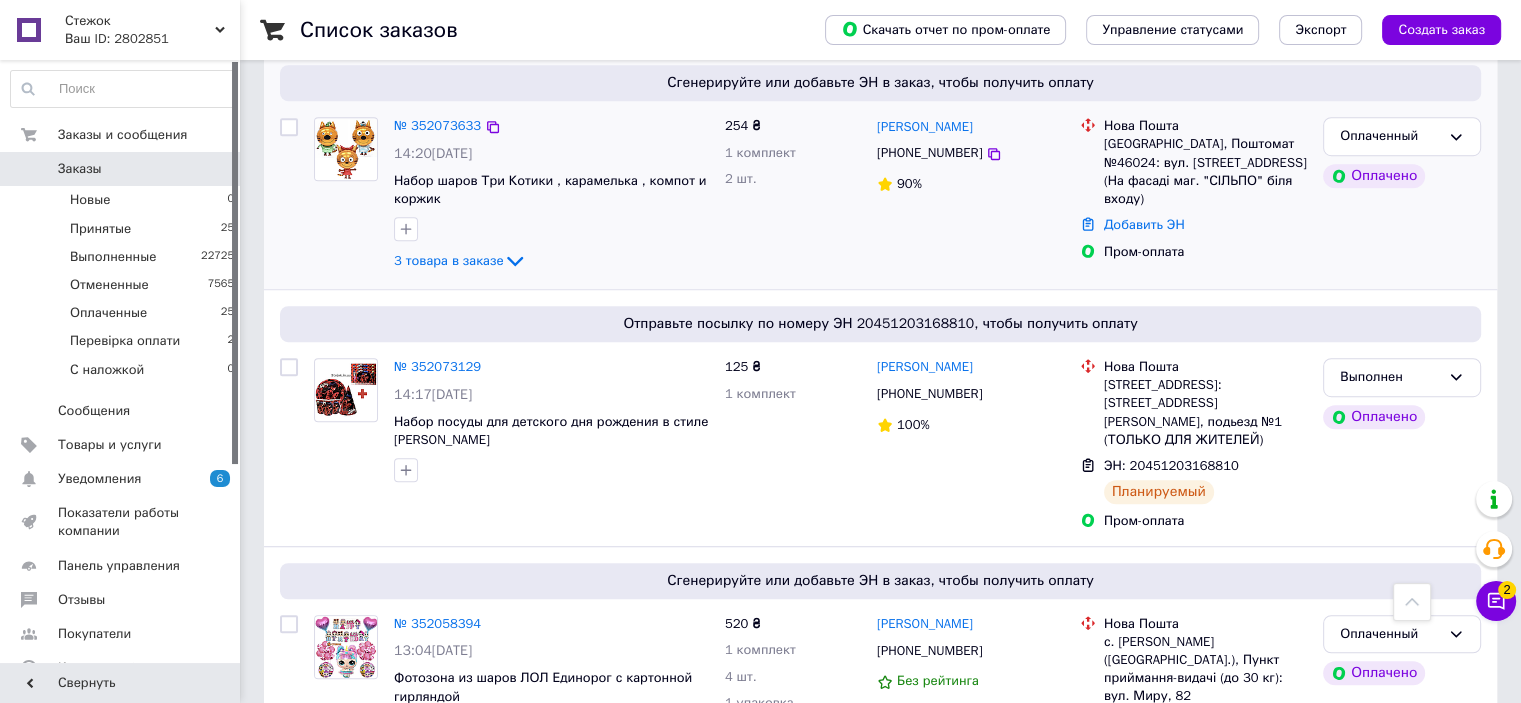 scroll, scrollTop: 1400, scrollLeft: 0, axis: vertical 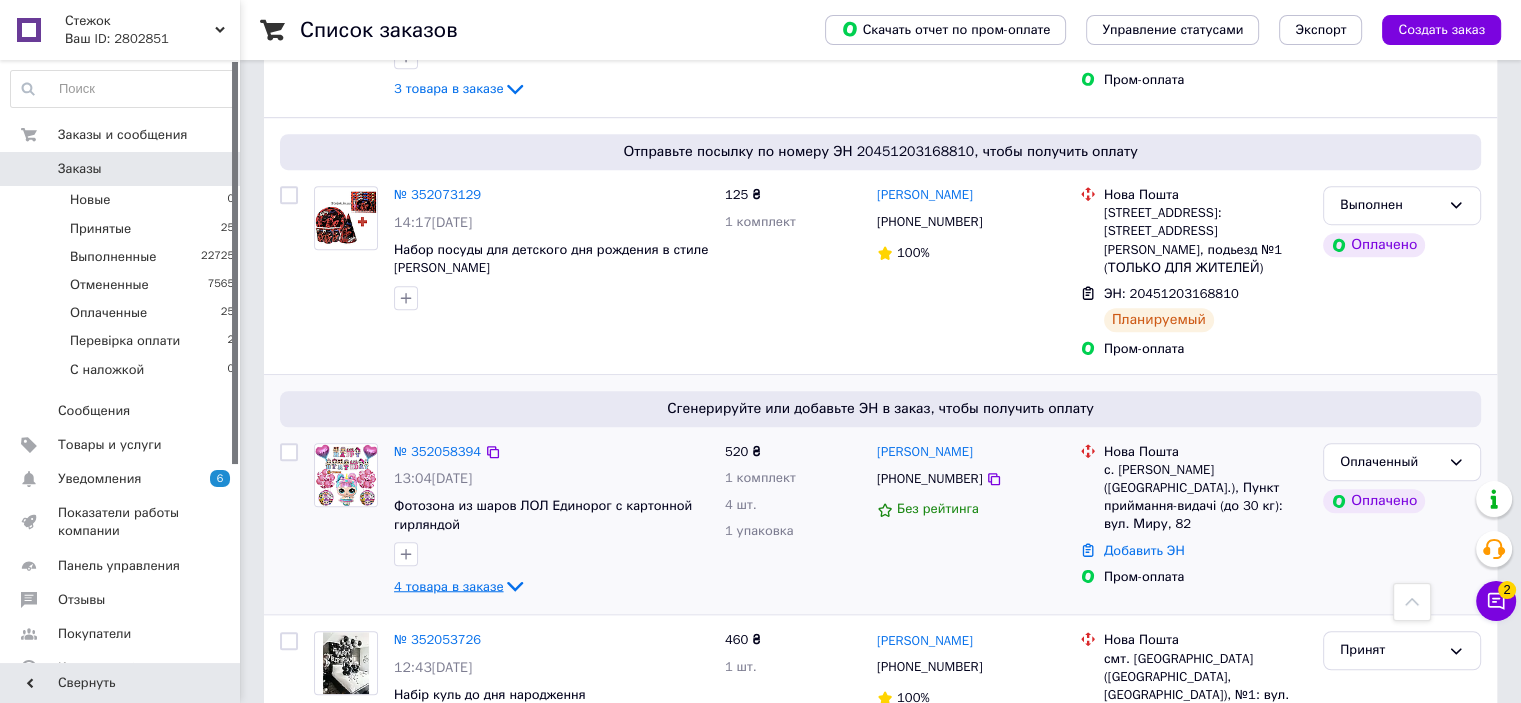 click on "4 товара в заказе" at bounding box center [448, 585] 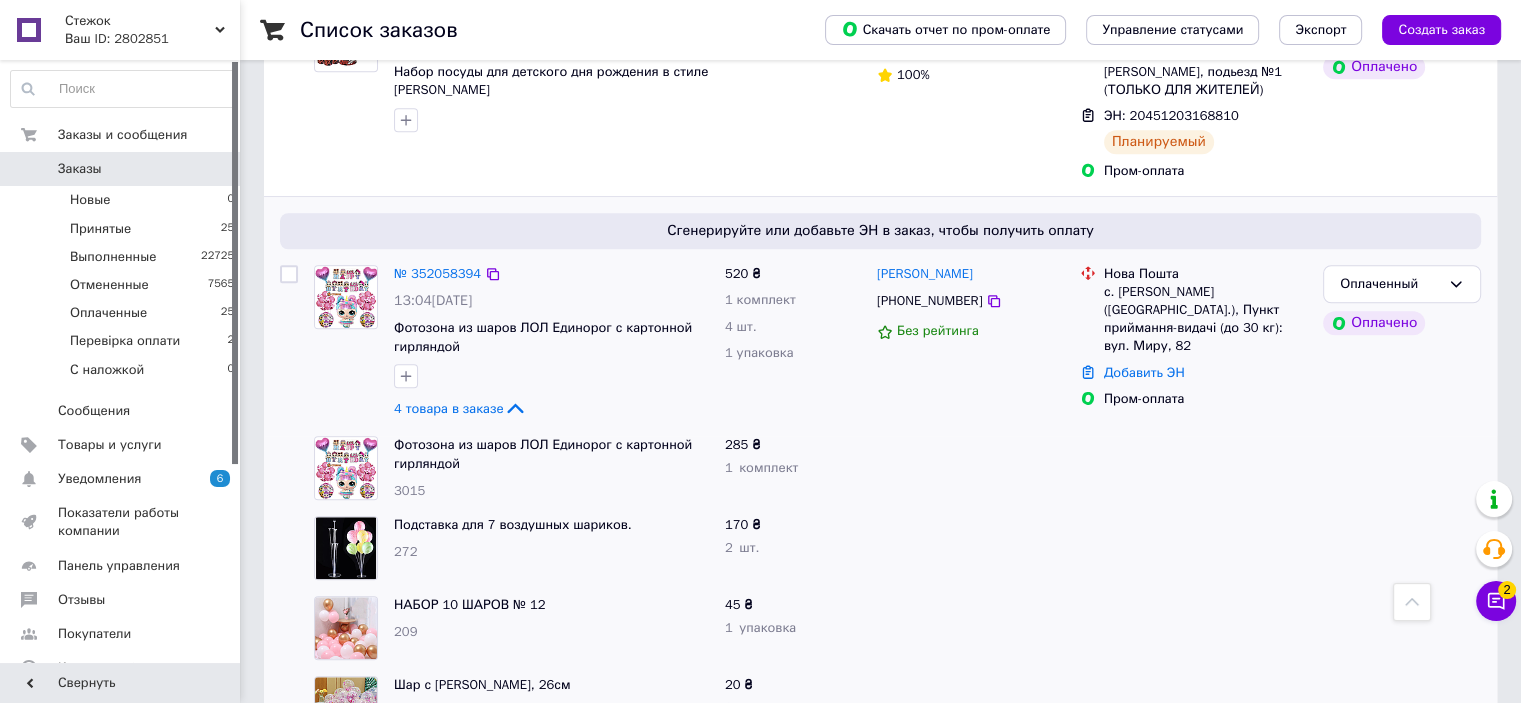 scroll, scrollTop: 1600, scrollLeft: 0, axis: vertical 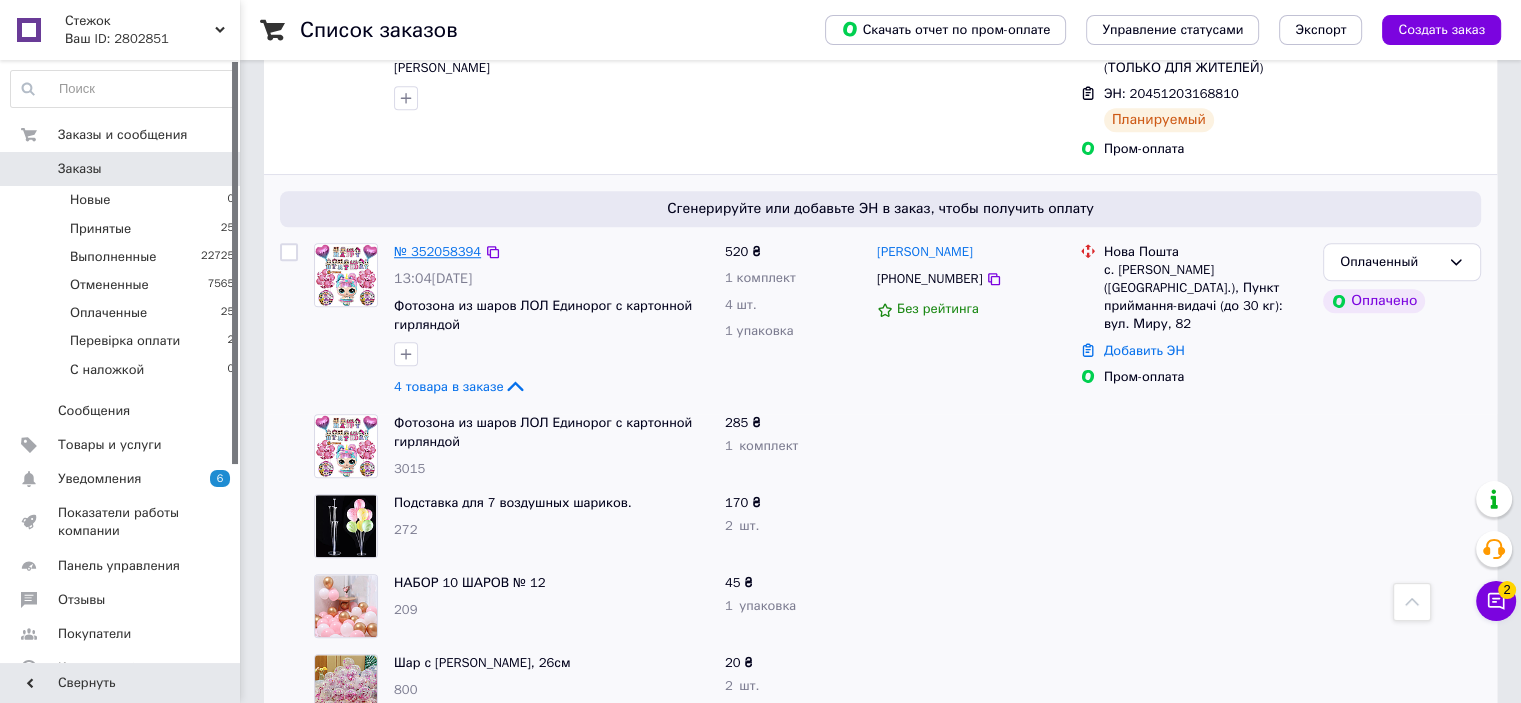 click on "№ 352058394" at bounding box center [437, 251] 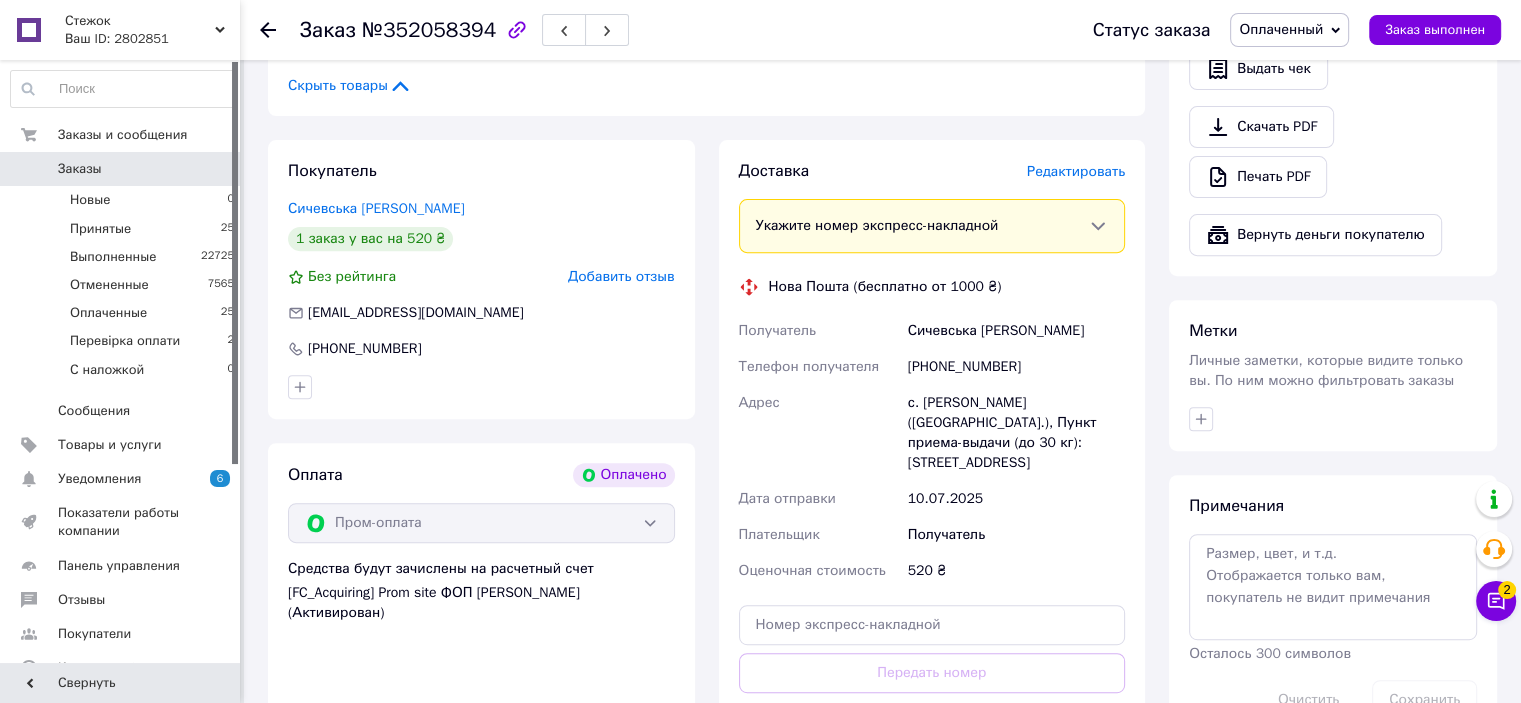 scroll, scrollTop: 800, scrollLeft: 0, axis: vertical 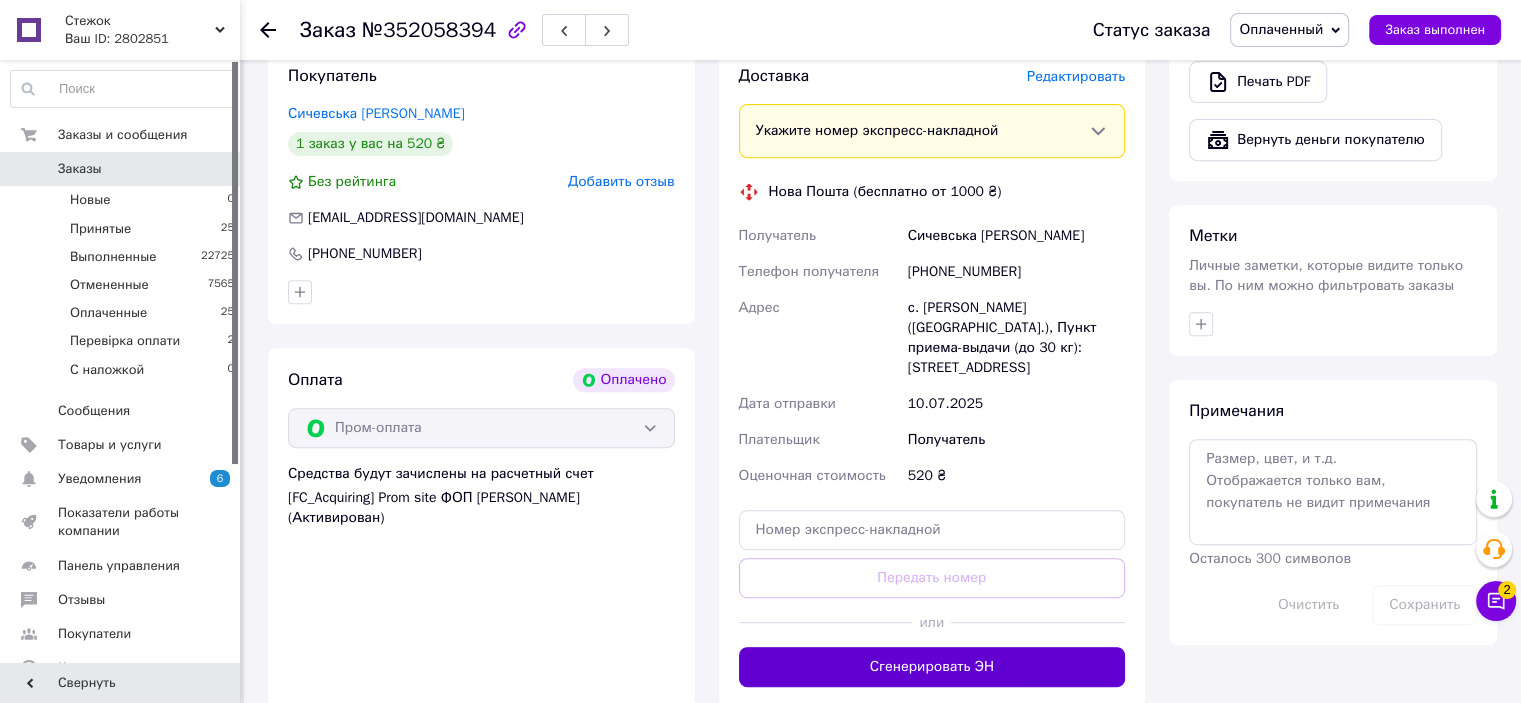 click on "Сгенерировать ЭН" at bounding box center (932, 667) 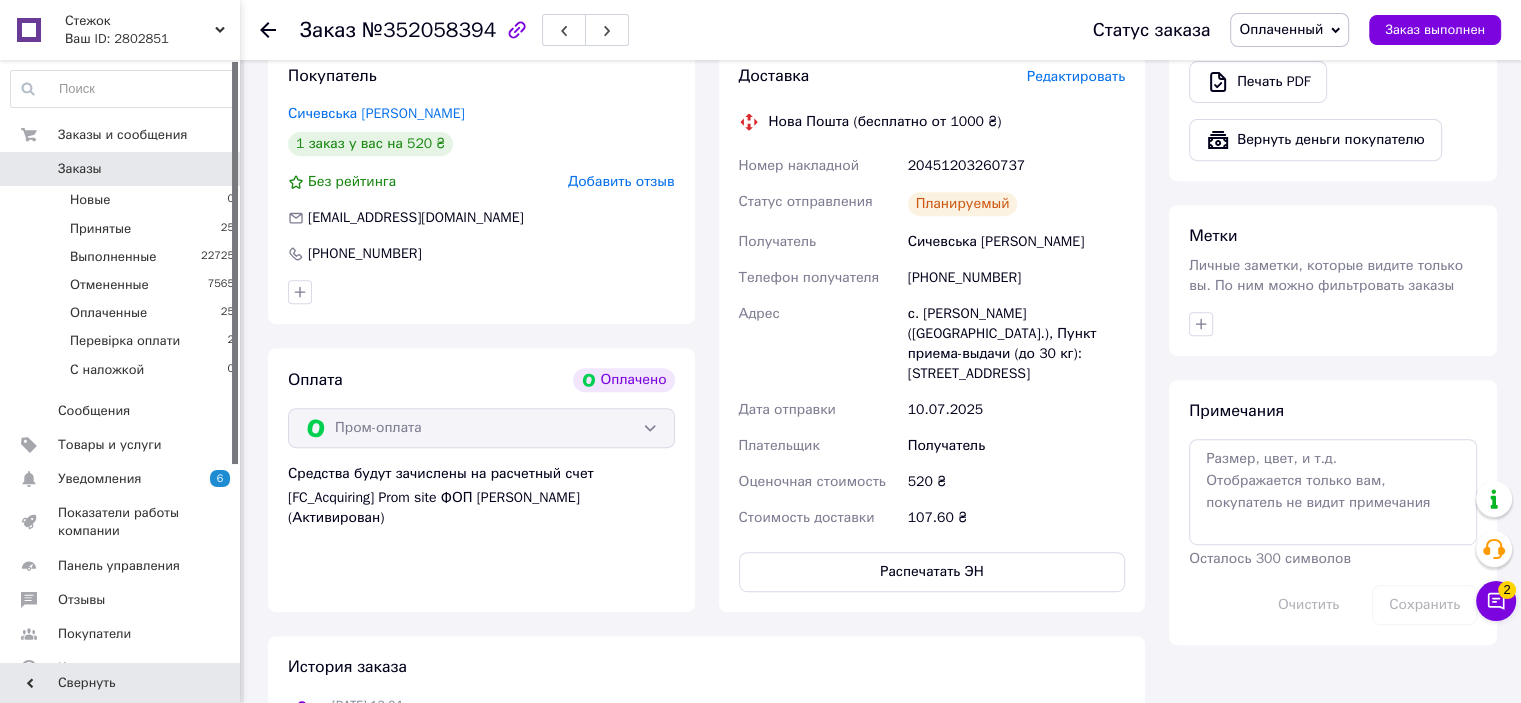 click on "Оплаченный" at bounding box center [1281, 29] 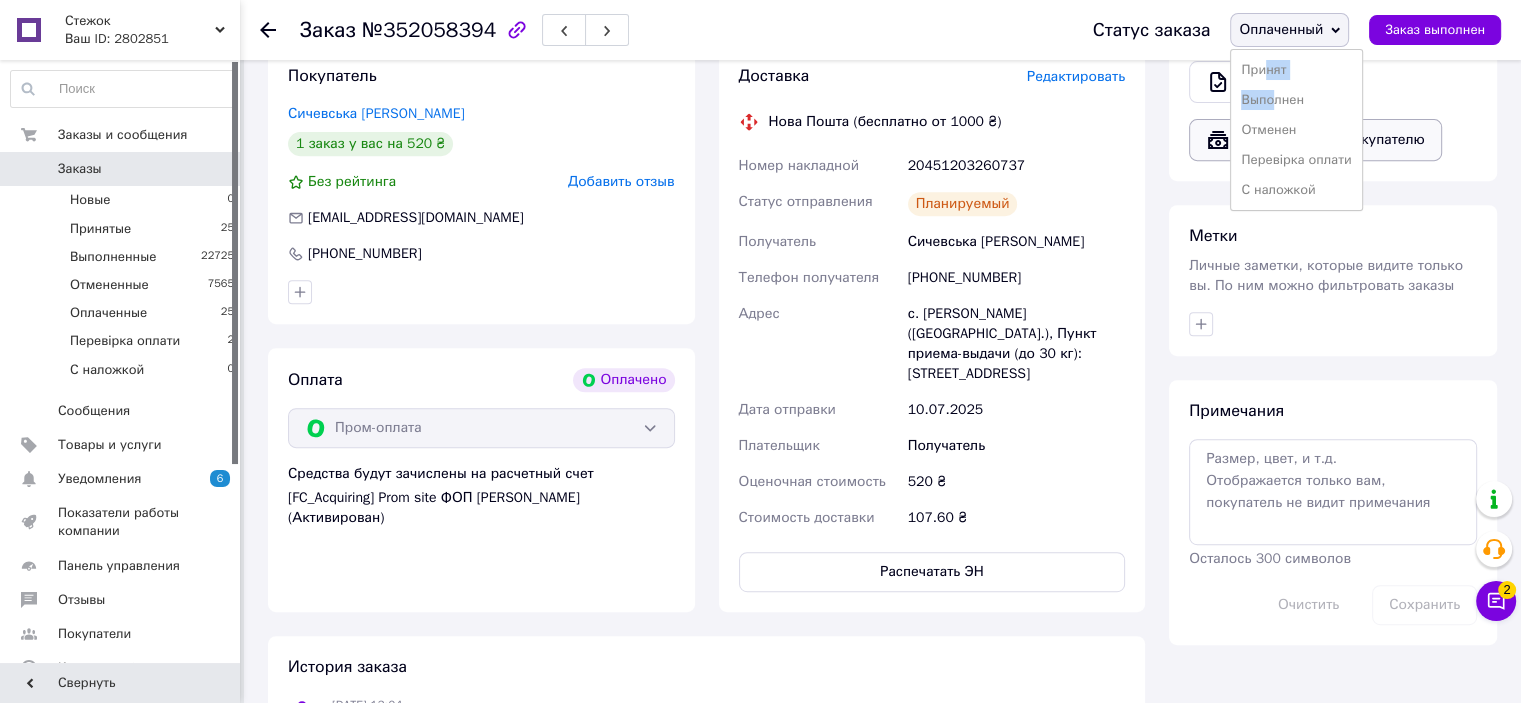 drag, startPoint x: 1273, startPoint y: 83, endPoint x: 1283, endPoint y: 103, distance: 22.36068 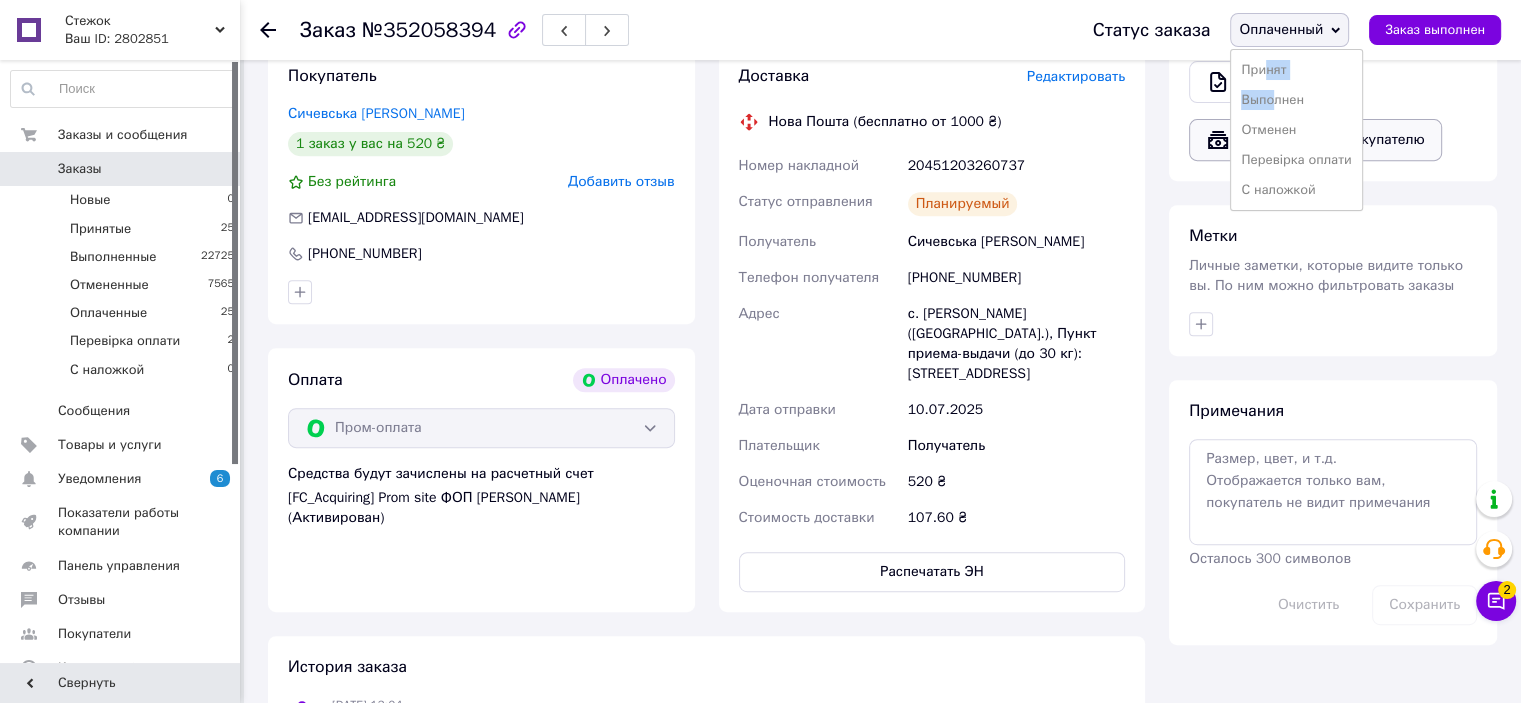click on "Принят Выполнен Отменен Перевірка оплати С наложкой" at bounding box center [1296, 130] 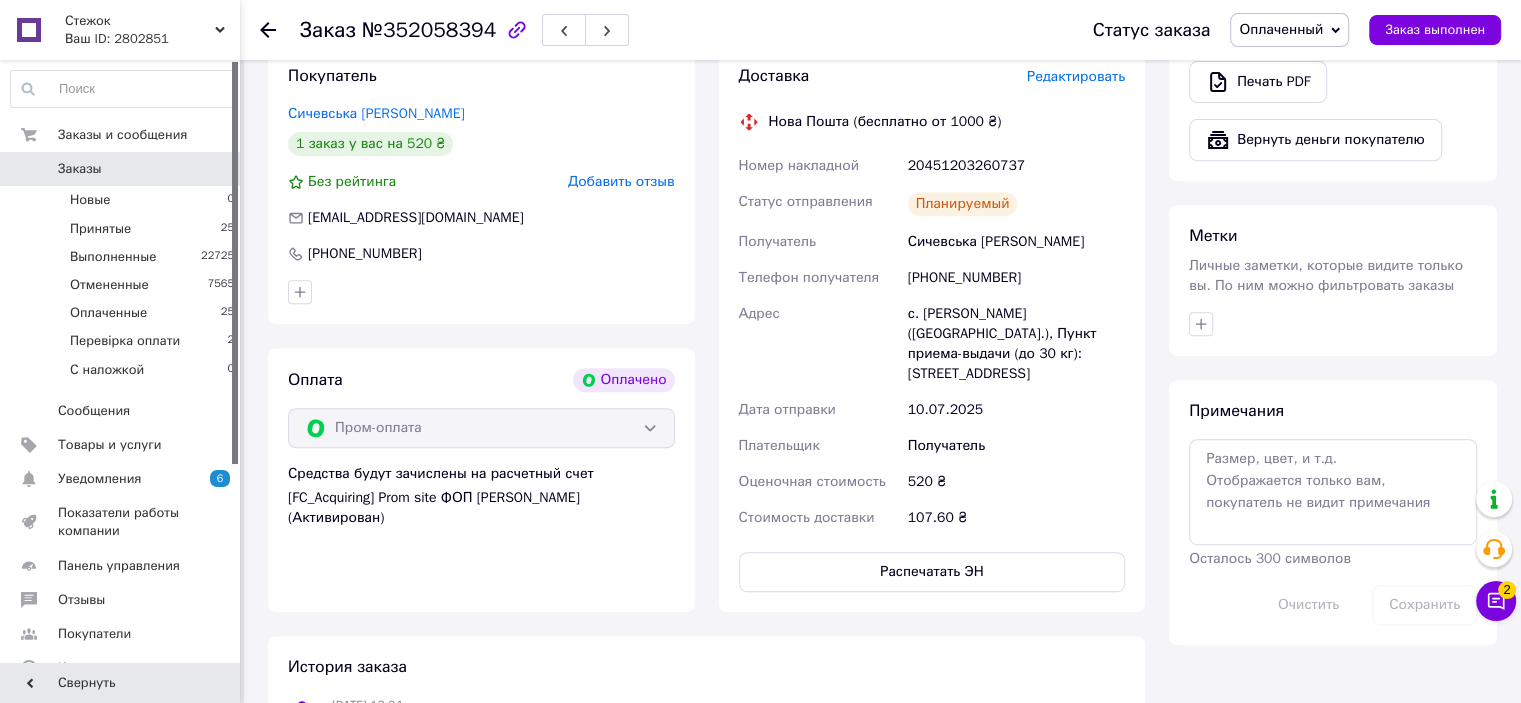 click on "Оплаченный" at bounding box center (1281, 29) 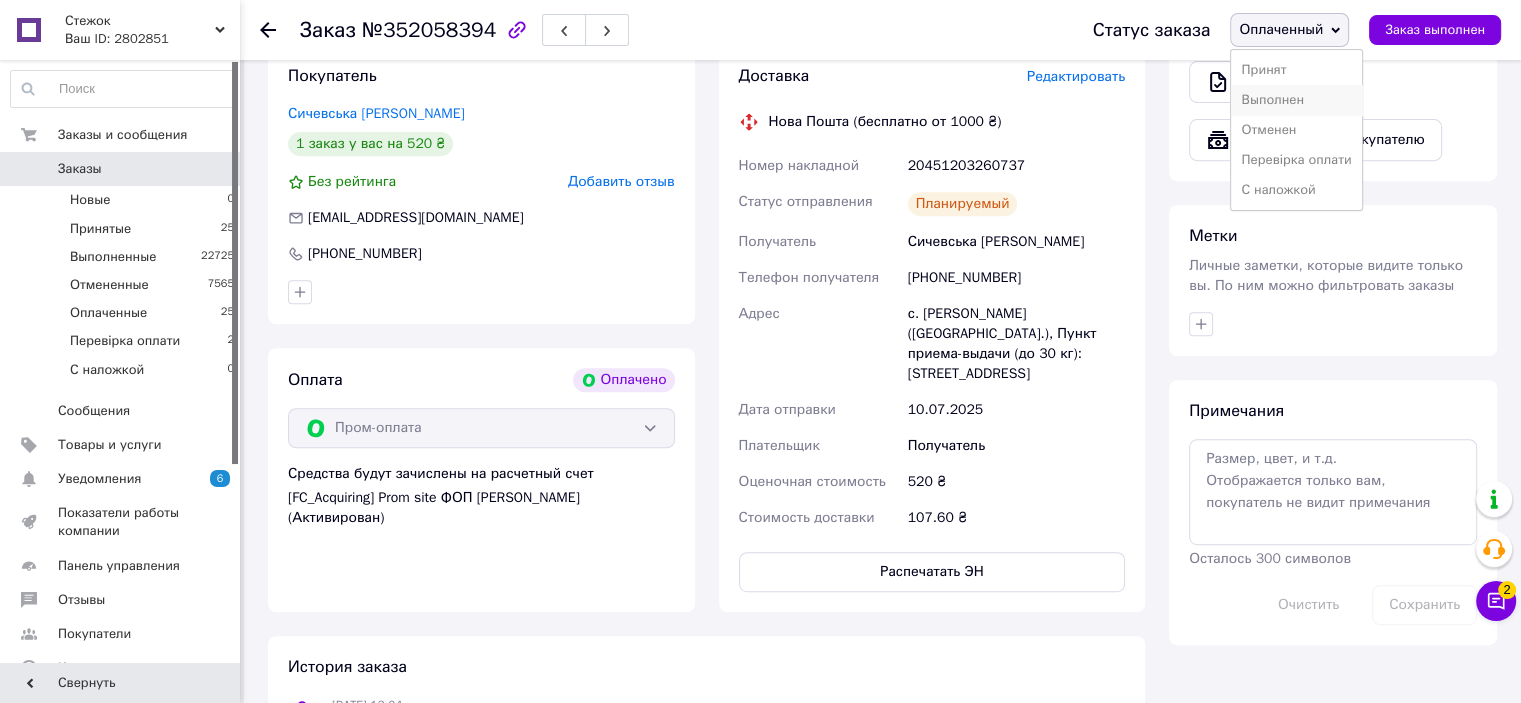 click on "Выполнен" at bounding box center (1296, 100) 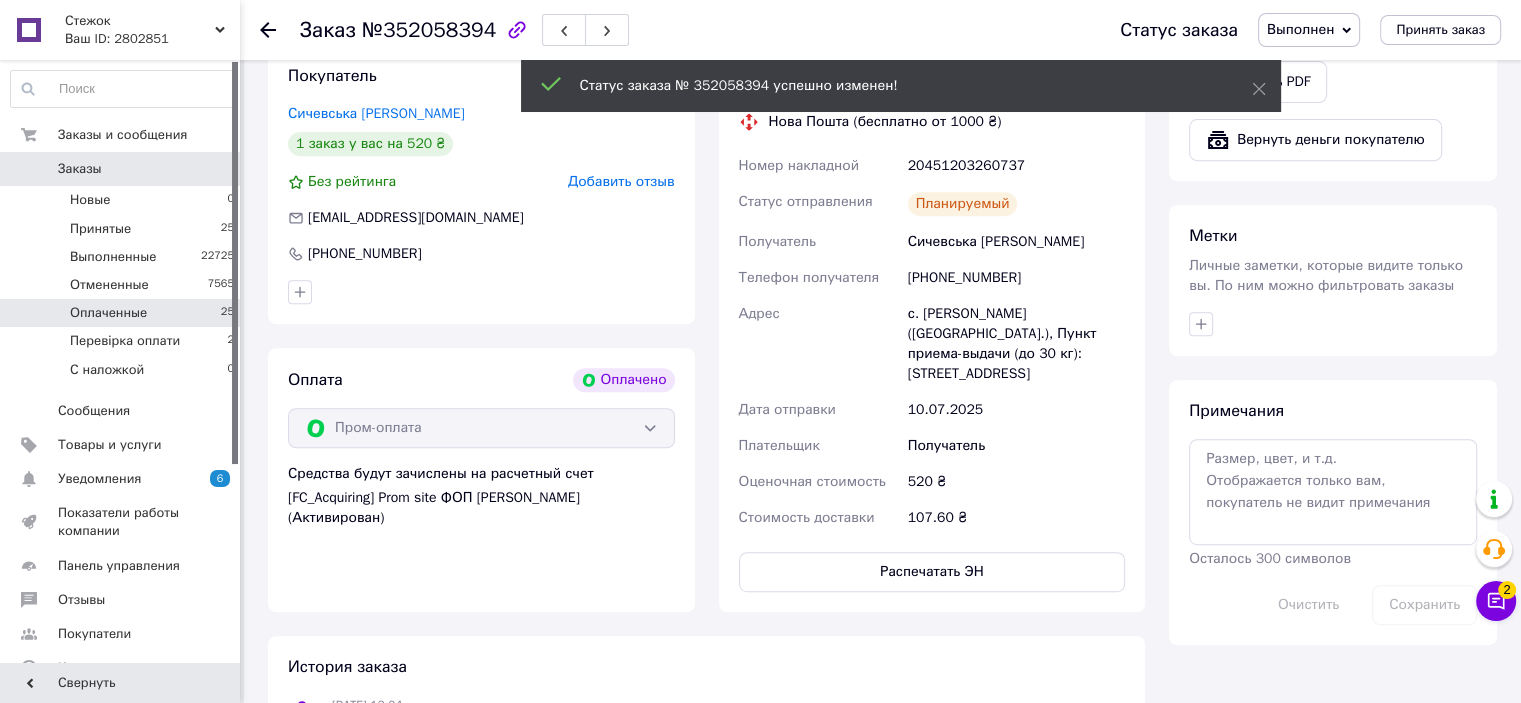 click on "Оплаченные 25" at bounding box center (123, 313) 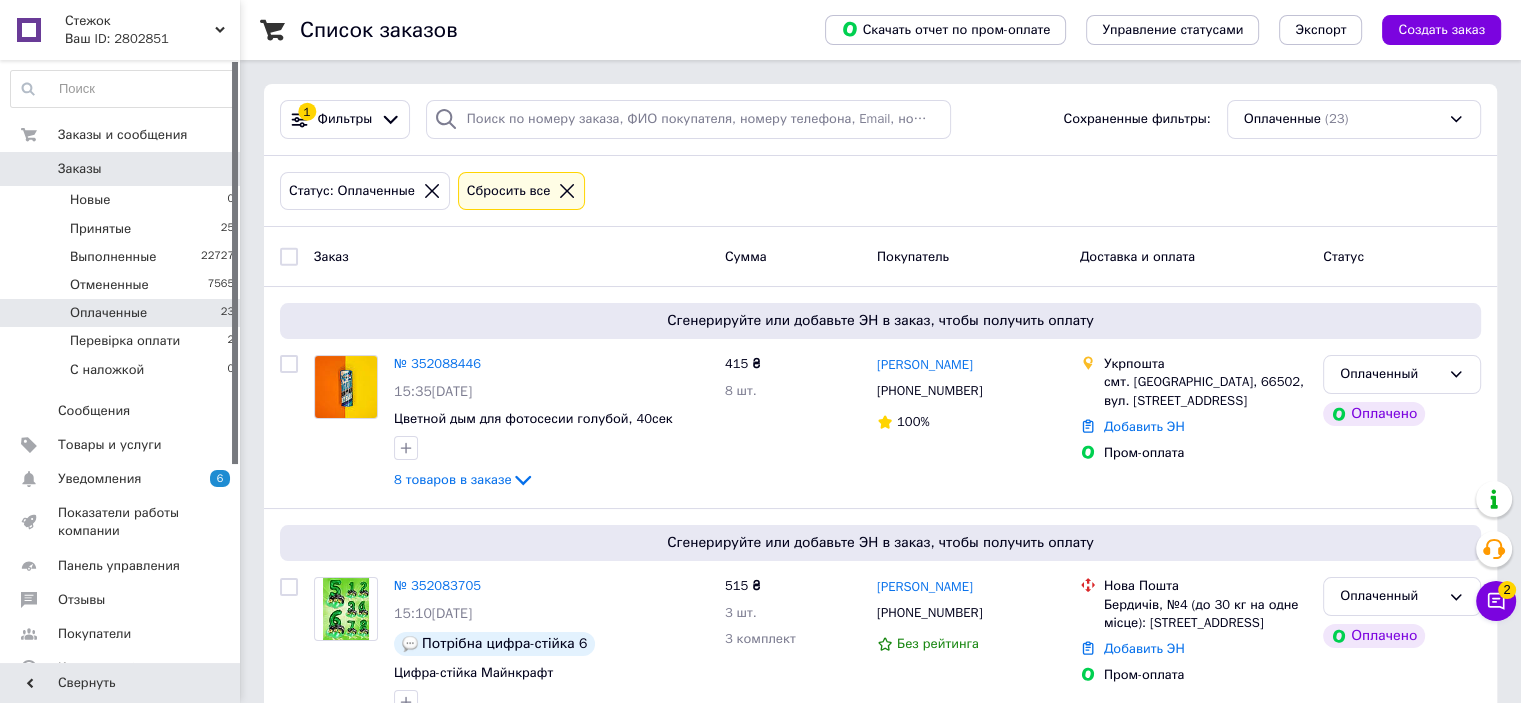 click on "Список заказов   Скачать отчет по пром-оплате Управление статусами Экспорт Создать заказ 1 Фильтры Сохраненные фильтры: Оплаченные (23) Статус: Оплаченные Сбросить все Заказ Сумма Покупатель Доставка и оплата Статус Сгенерируйте или добавьте ЭН в заказ, чтобы получить оплату № 352088446 15:35, 10.07.2025 Цветной дым для фотосесии голубой, 40сек 8 товаров в заказе 415 ₴ 8 шт. Ганна Пересунько +380632997992 100% Укрпошта смт. Любашівка, 66502, вул. Софіївська, 87А Добавить ЭН Пром-оплата Оплаченный Оплачено Сгенерируйте или добавьте ЭН в заказ, чтобы получить оплату № 352083705 15:10, 10.07.2025 90%" at bounding box center (880, 2535) 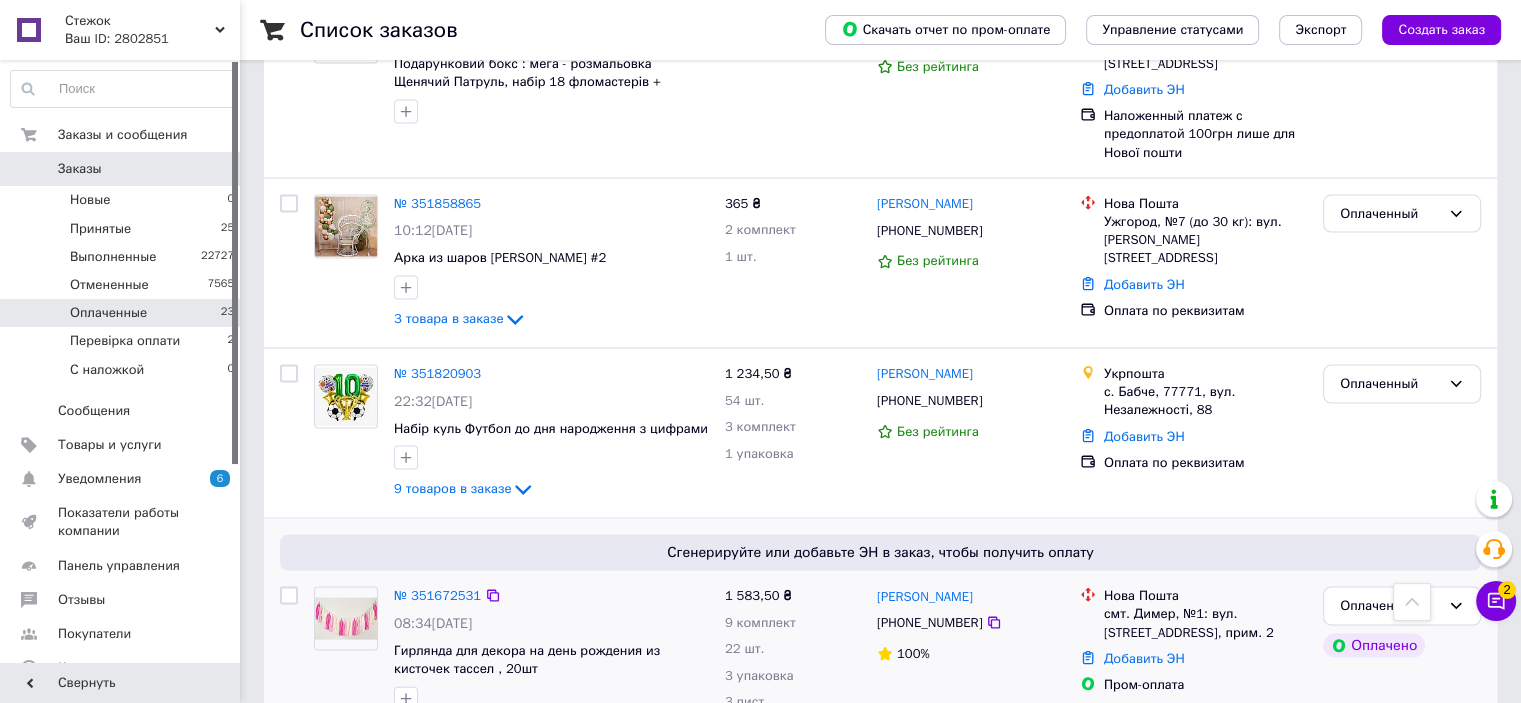 scroll, scrollTop: 4021, scrollLeft: 0, axis: vertical 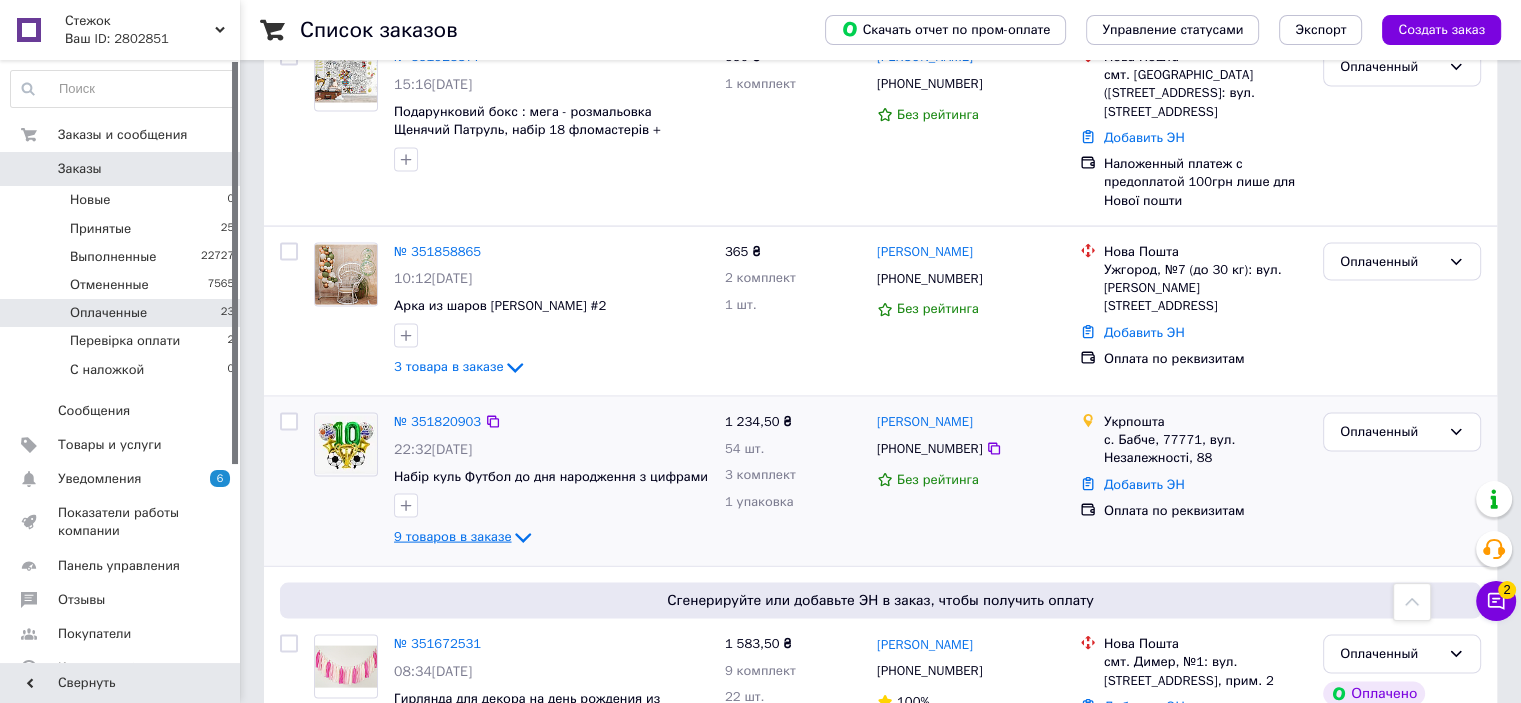 click on "9 товаров в заказе" at bounding box center (452, 537) 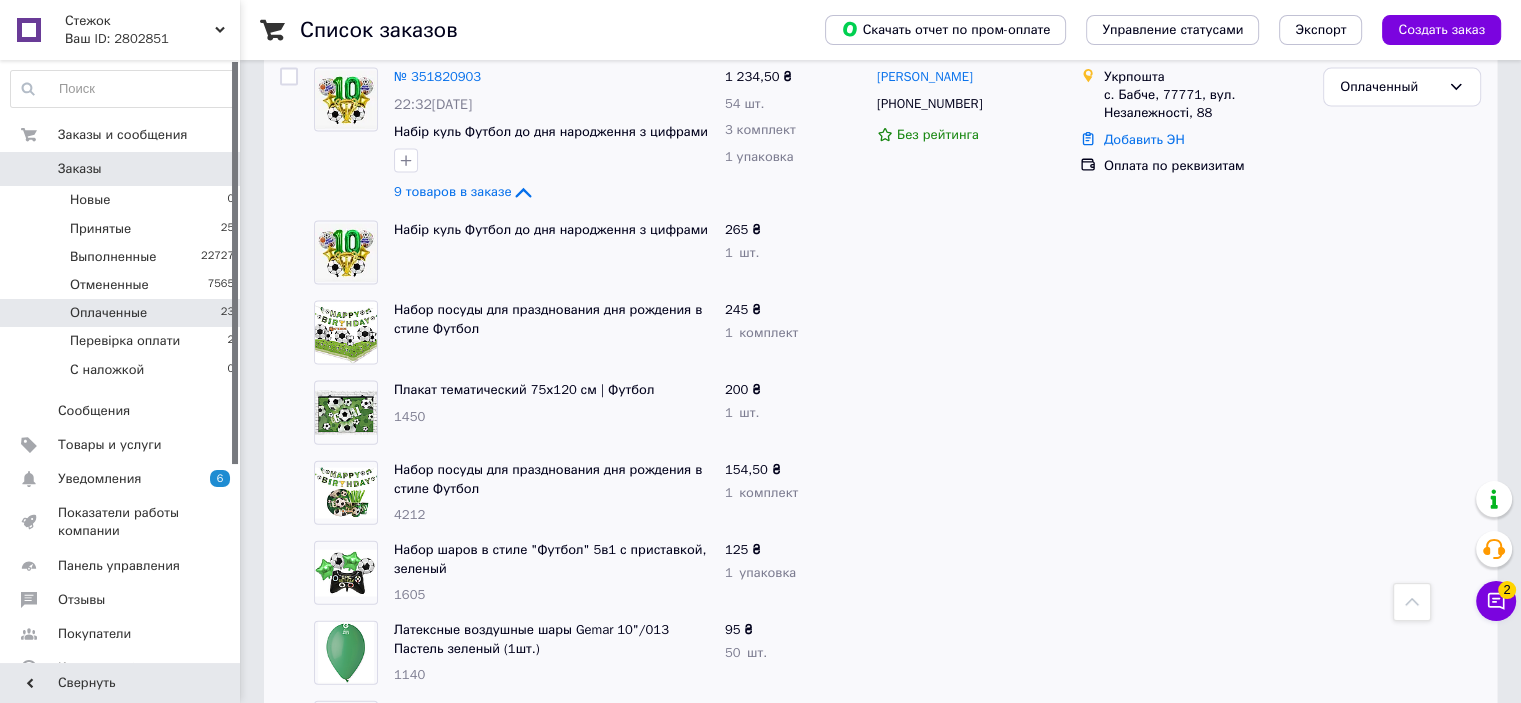 scroll, scrollTop: 4321, scrollLeft: 0, axis: vertical 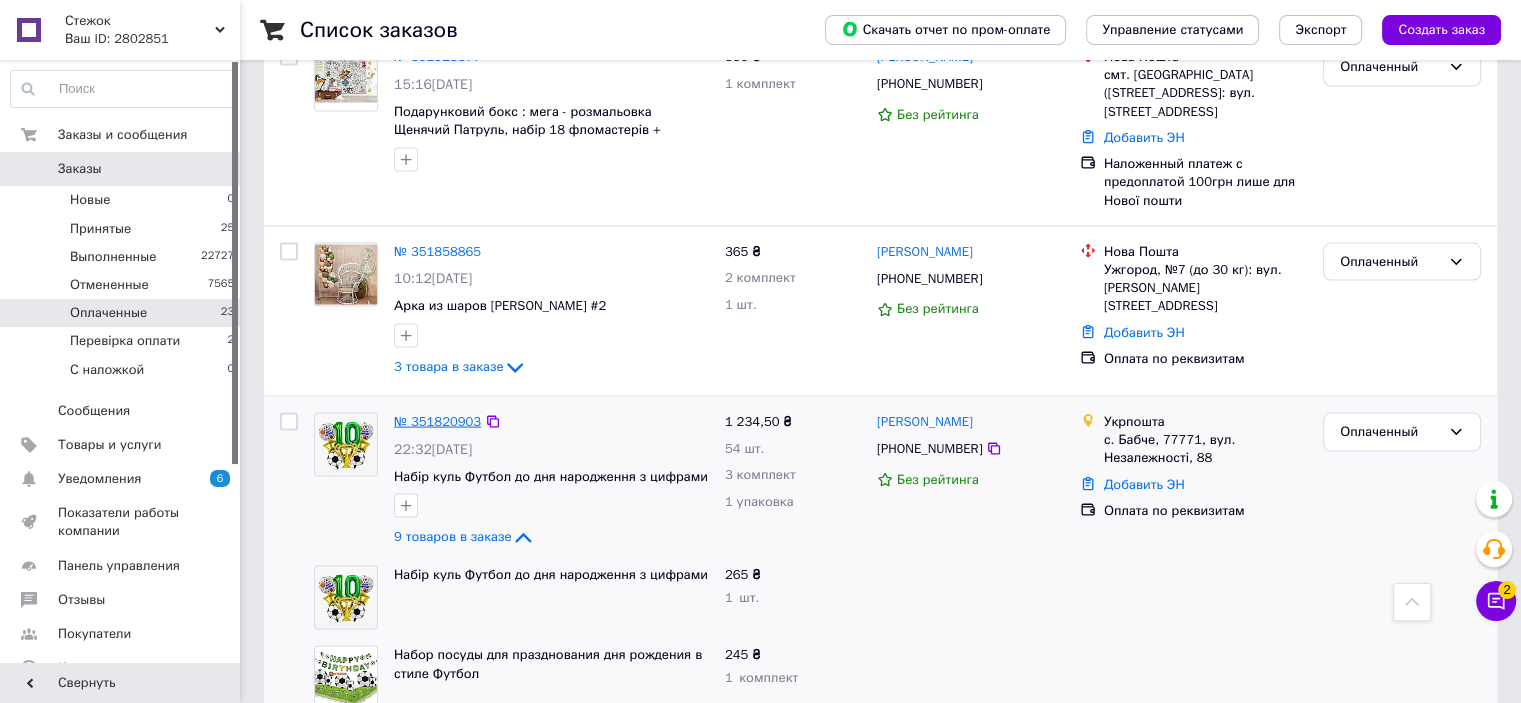 click on "№ 351820903" at bounding box center (437, 421) 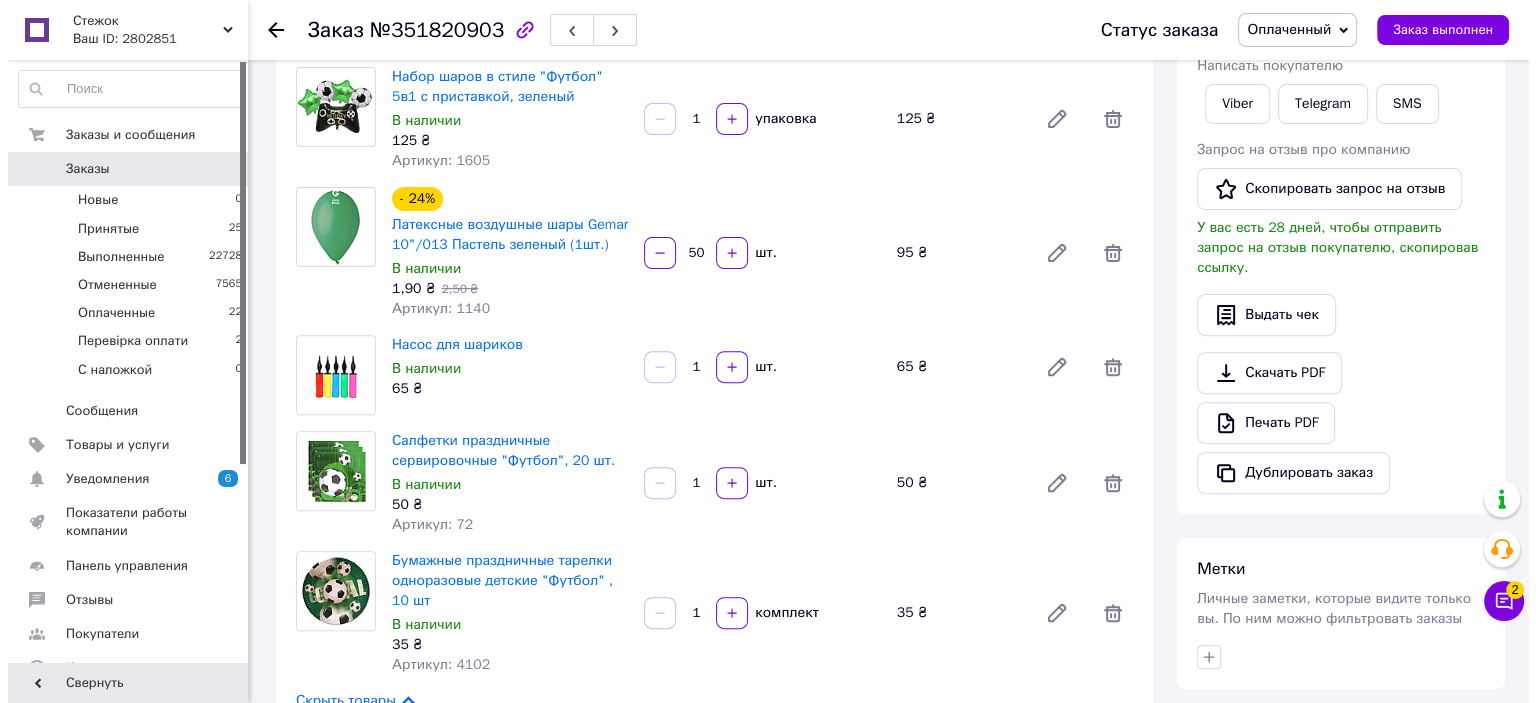 scroll, scrollTop: 900, scrollLeft: 0, axis: vertical 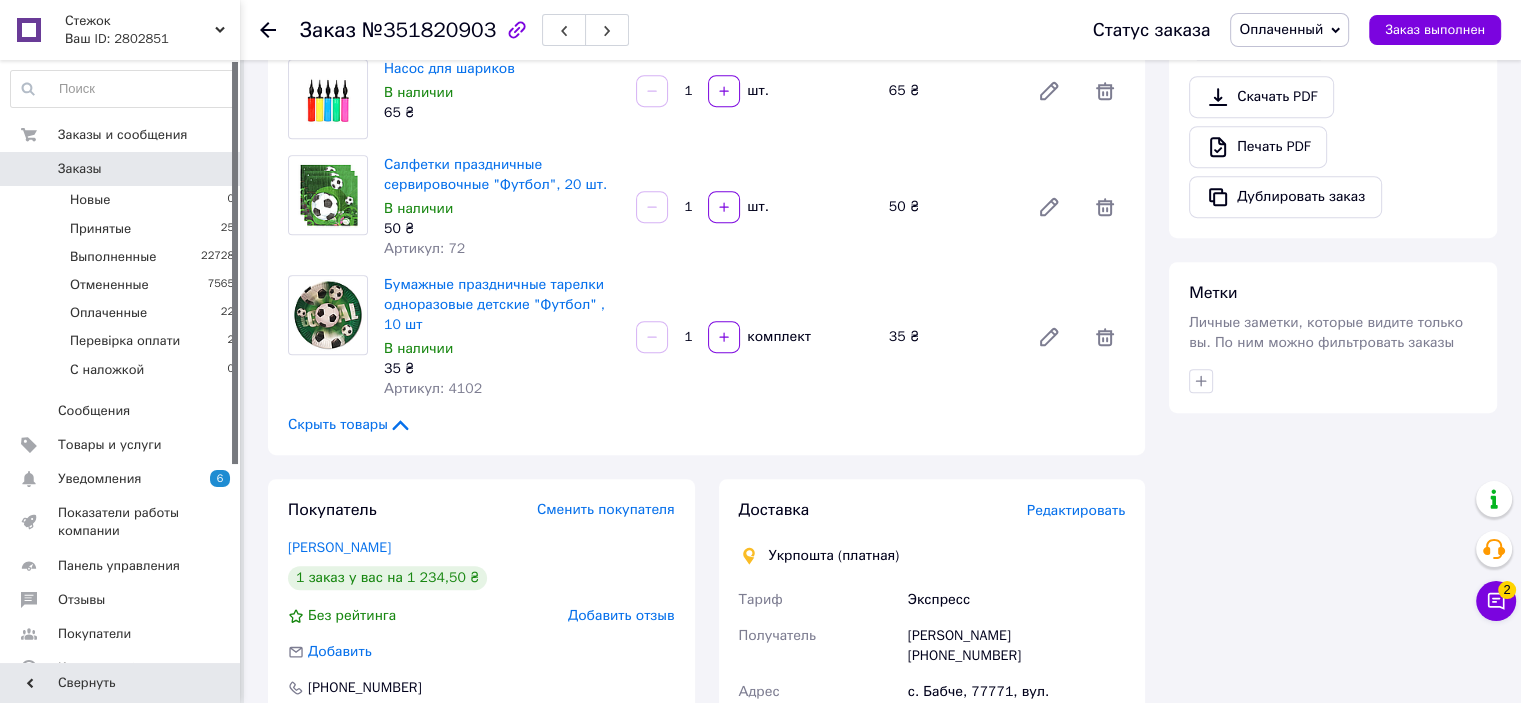 click on "Редактировать" at bounding box center [1076, 510] 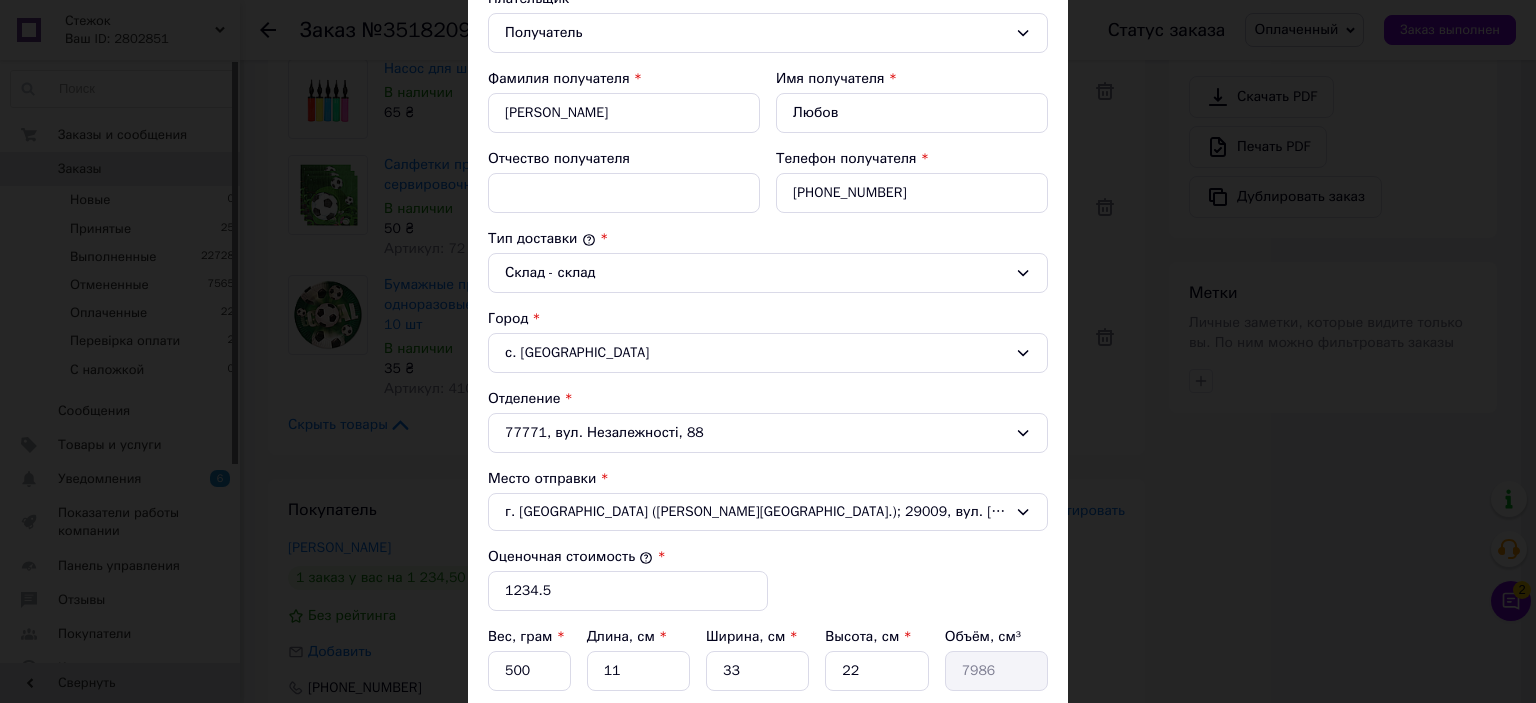 scroll, scrollTop: 15, scrollLeft: 0, axis: vertical 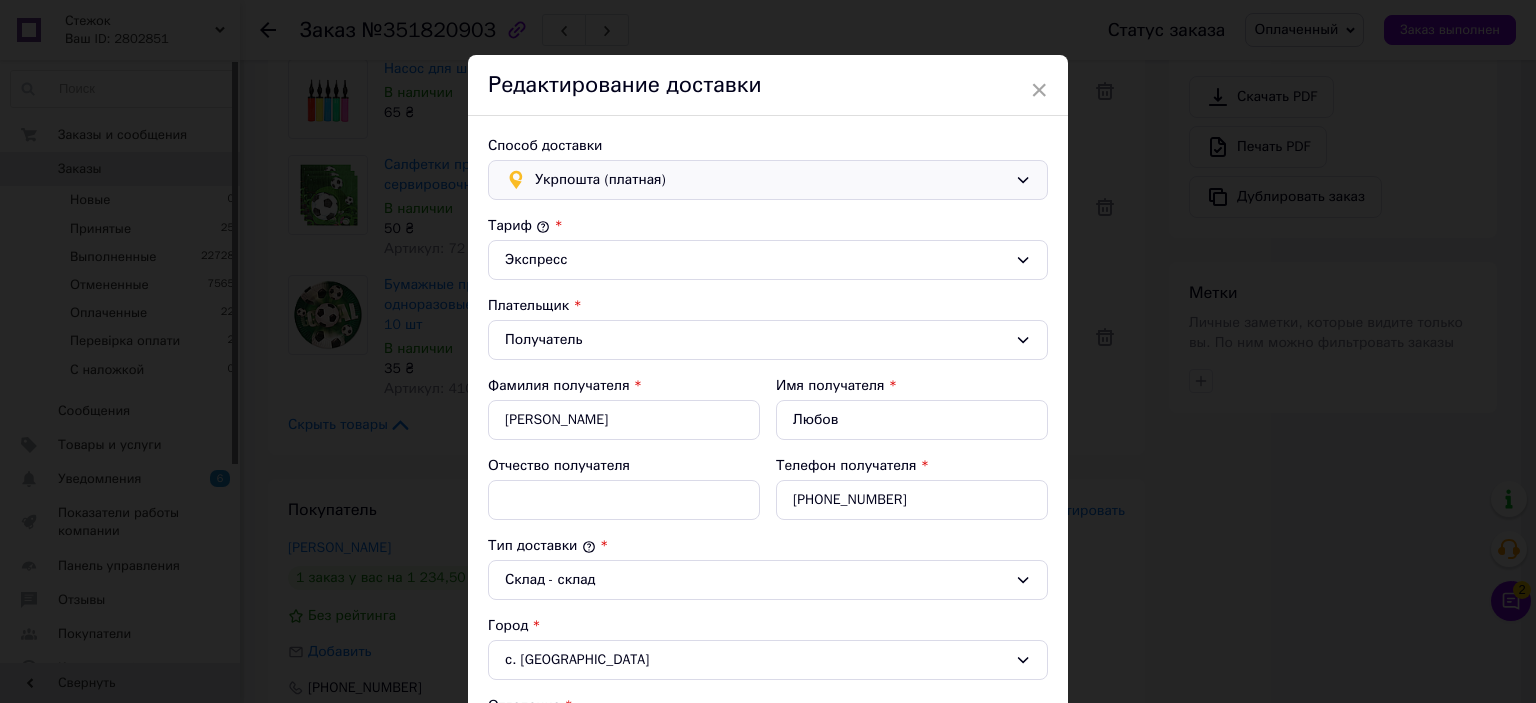 click on "Укрпошта (платная)" at bounding box center (771, 180) 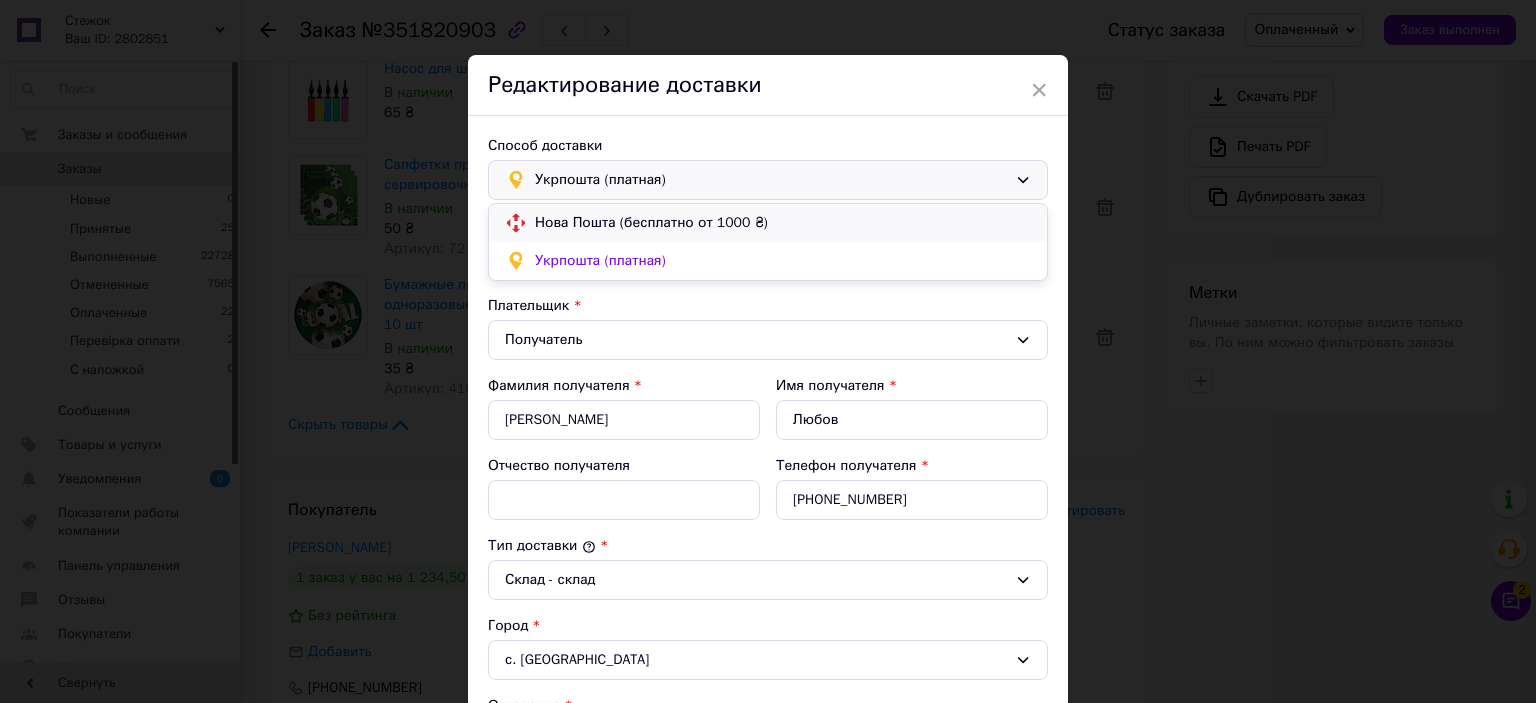 click on "Нова Пошта (бесплатно от 1000 ₴)" at bounding box center [783, 223] 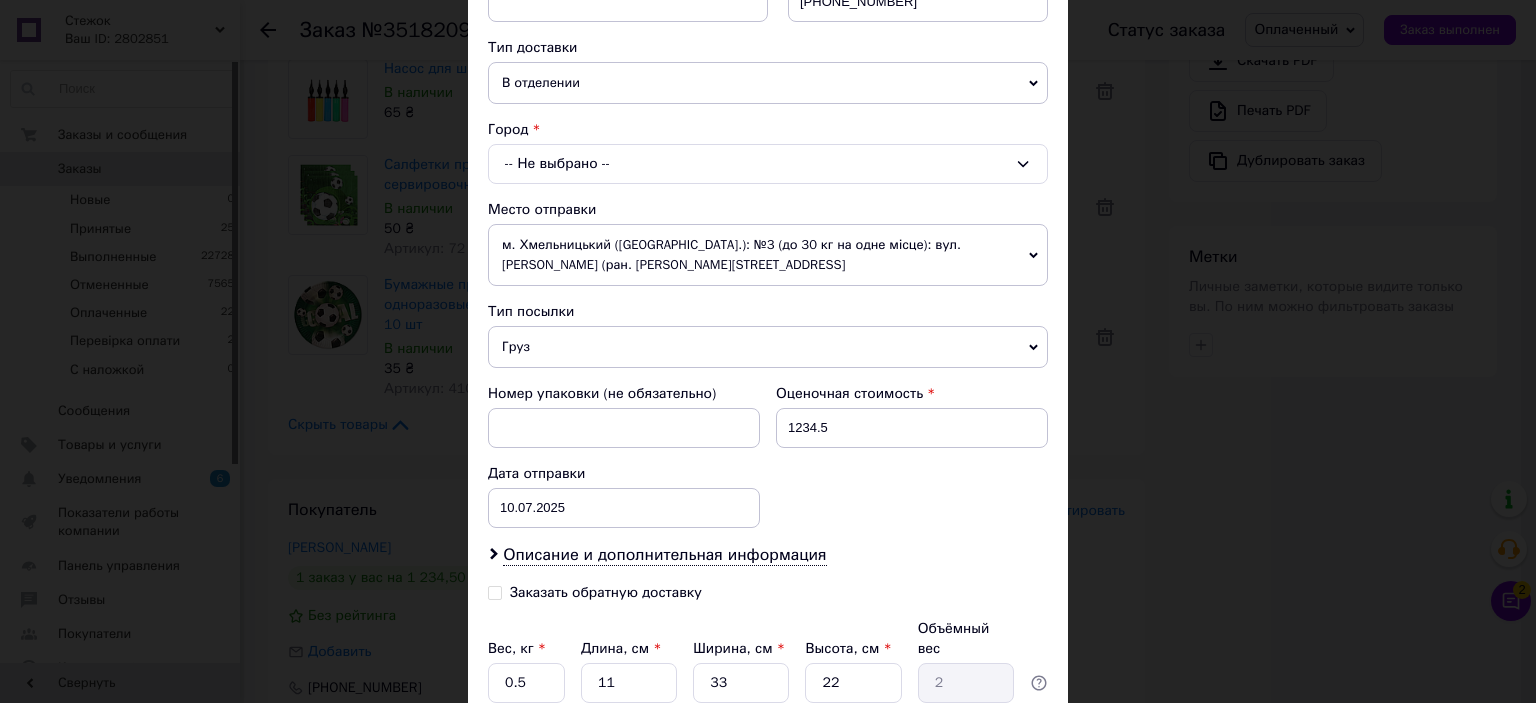 scroll, scrollTop: 400, scrollLeft: 0, axis: vertical 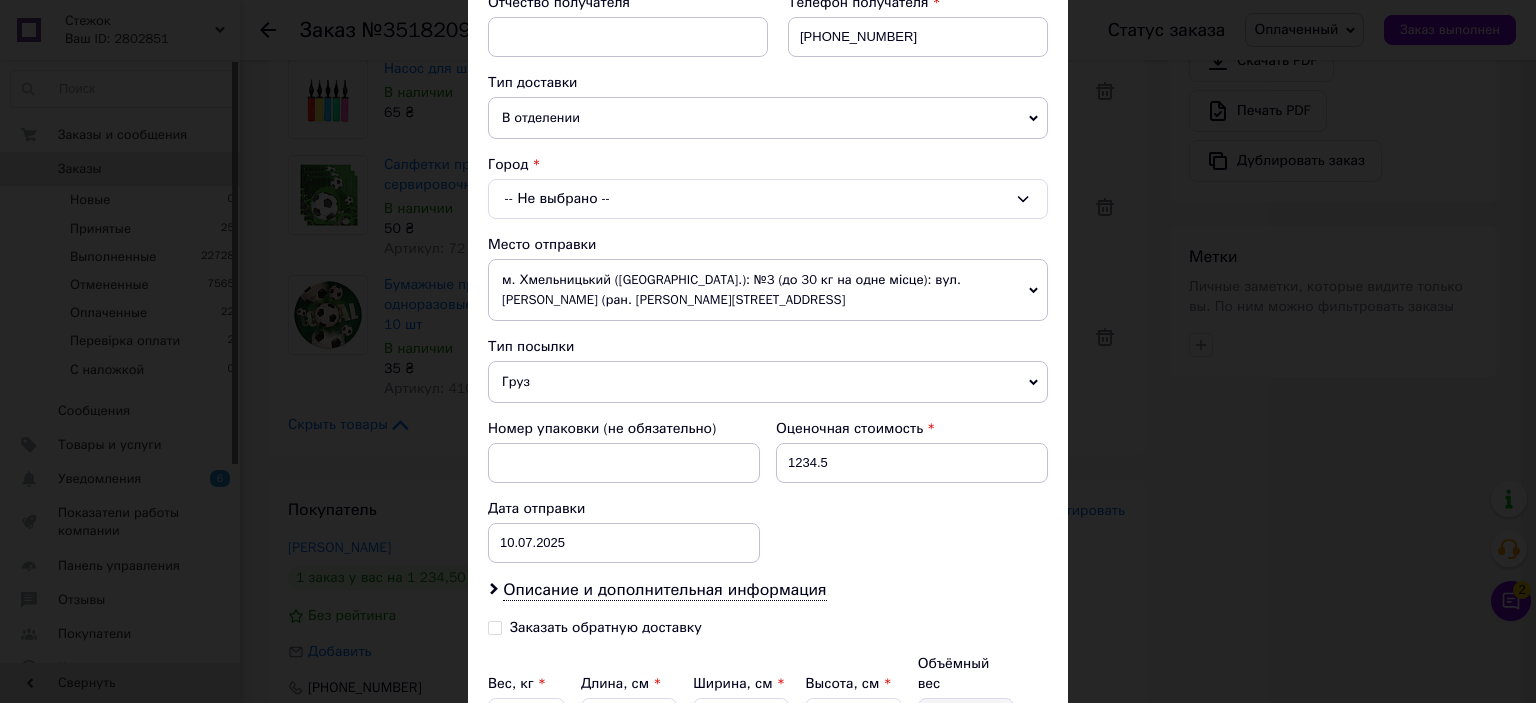 click on "-- Не выбрано --" at bounding box center (768, 199) 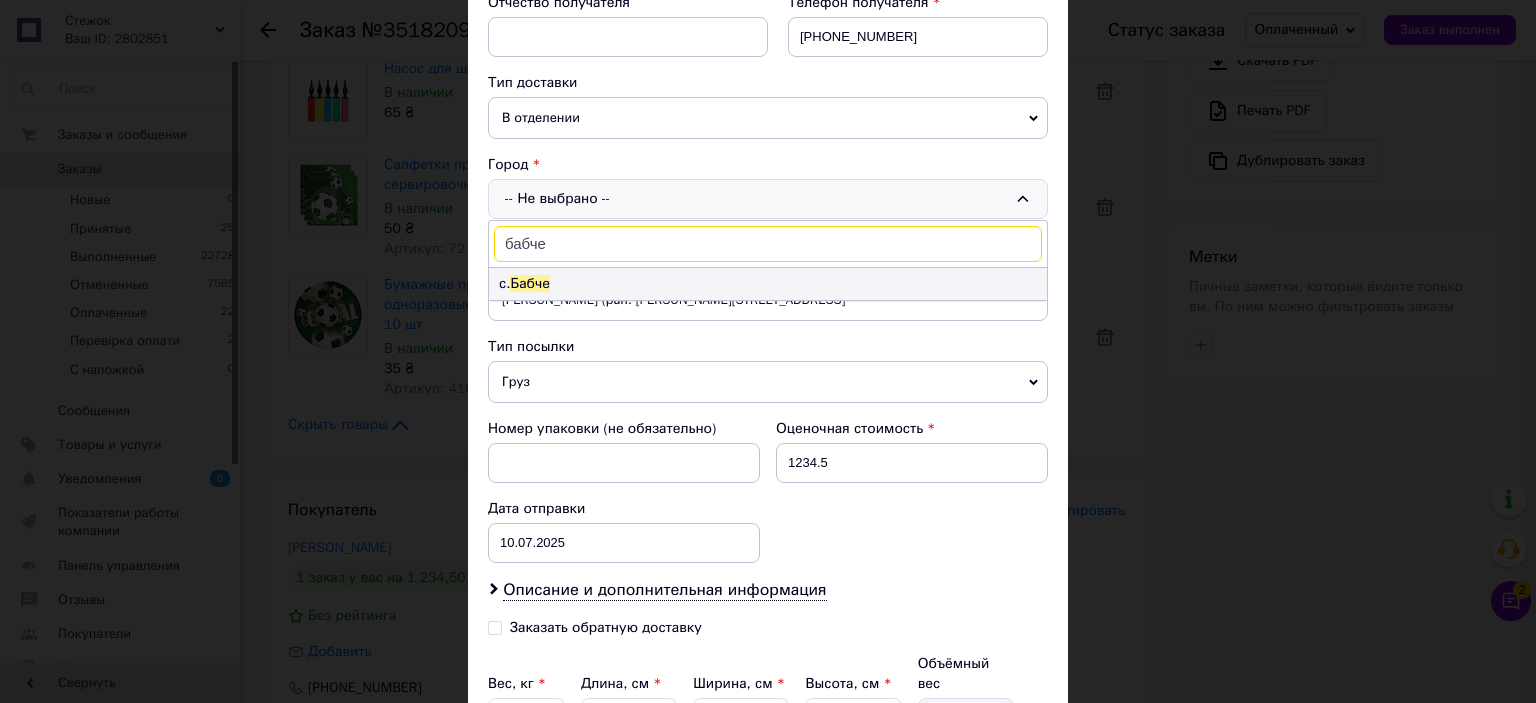 type on "бабче" 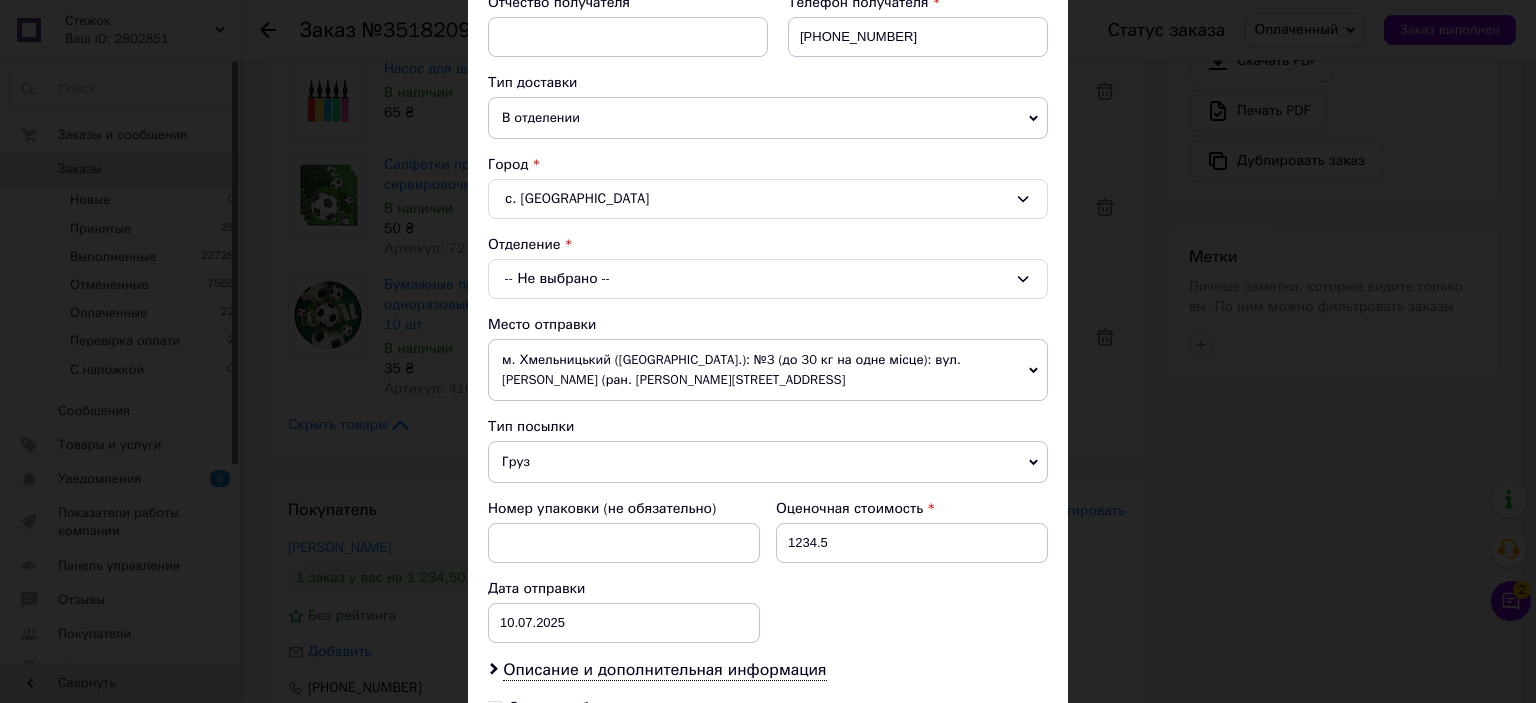 drag, startPoint x: 574, startPoint y: 260, endPoint x: 571, endPoint y: 296, distance: 36.124783 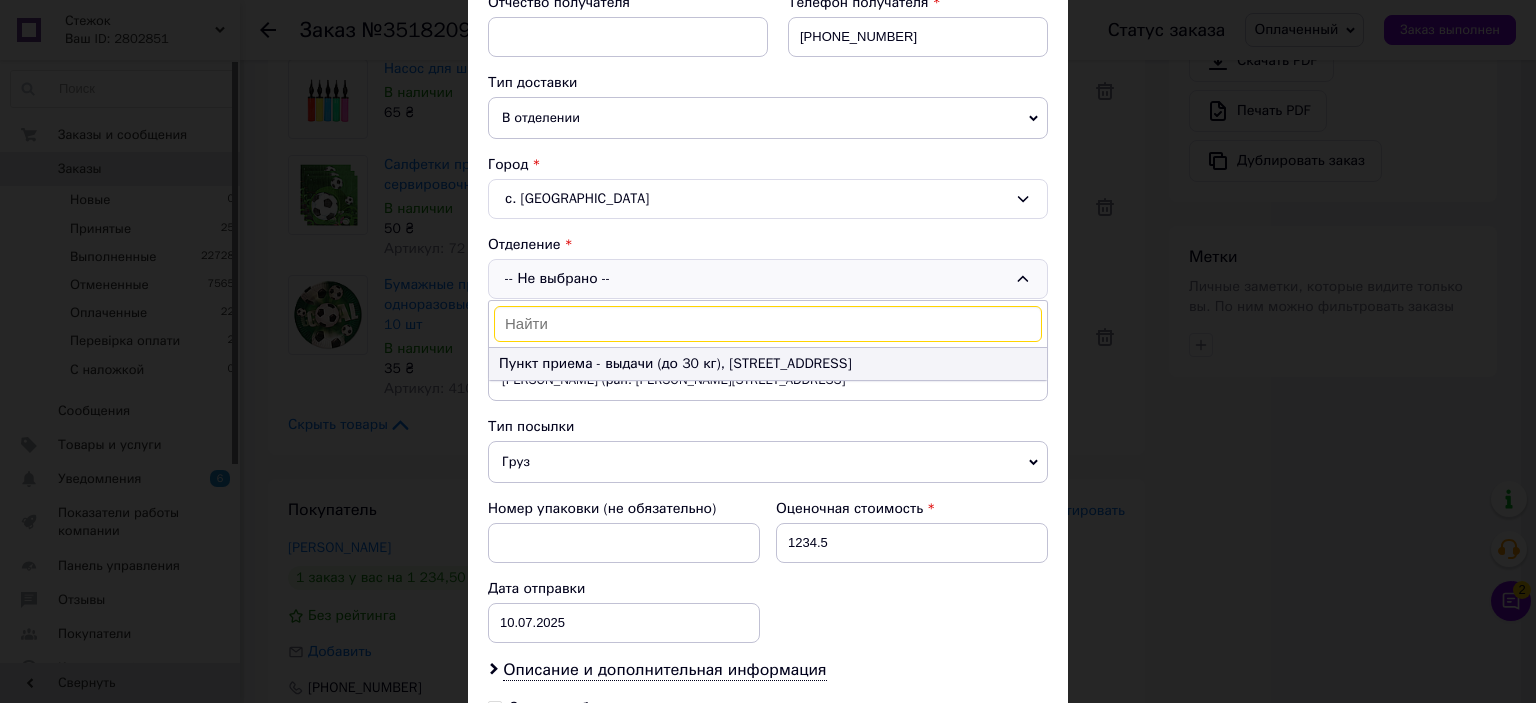 click on "Пункт приема - выдачи (до 30 кг), ул. Независимости, 2 А" at bounding box center (768, 364) 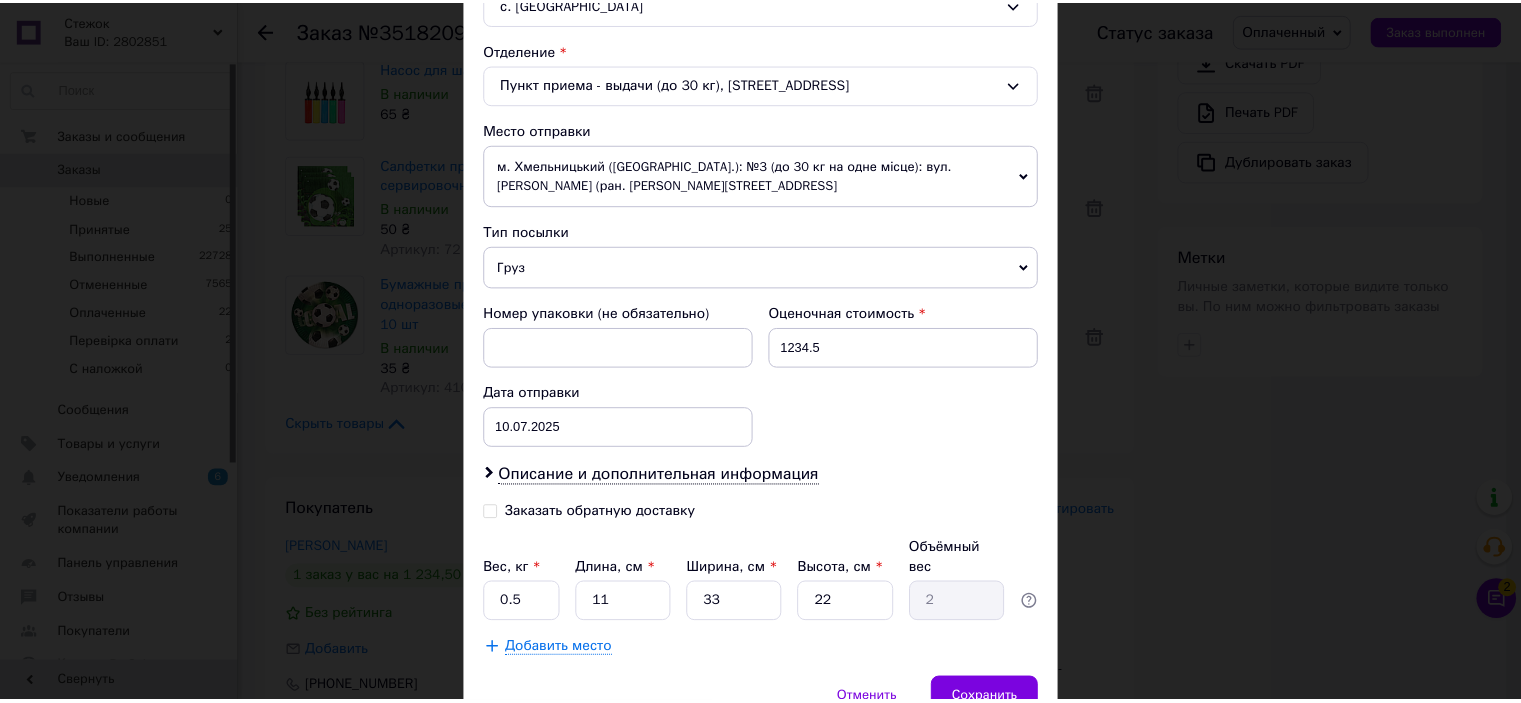 scroll, scrollTop: 675, scrollLeft: 0, axis: vertical 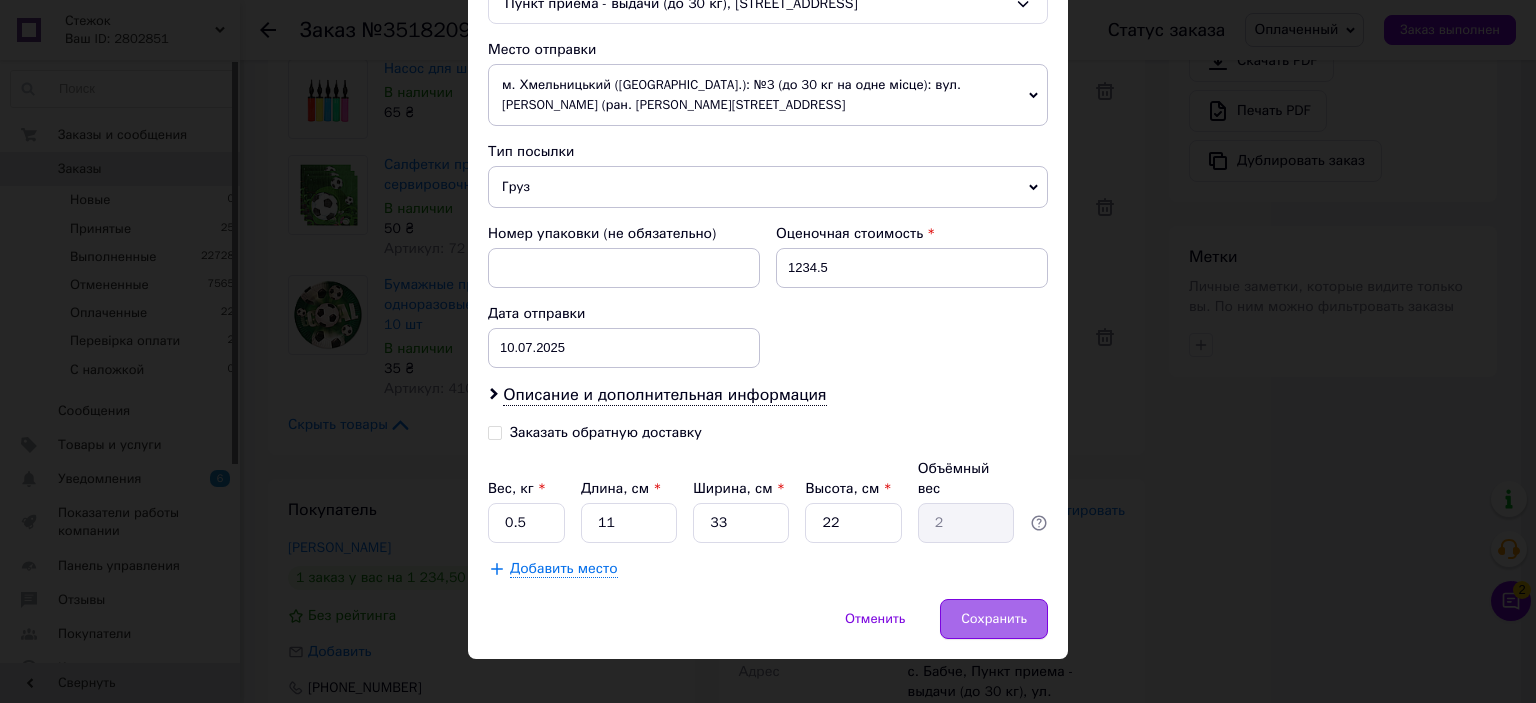 click on "Сохранить" at bounding box center [994, 619] 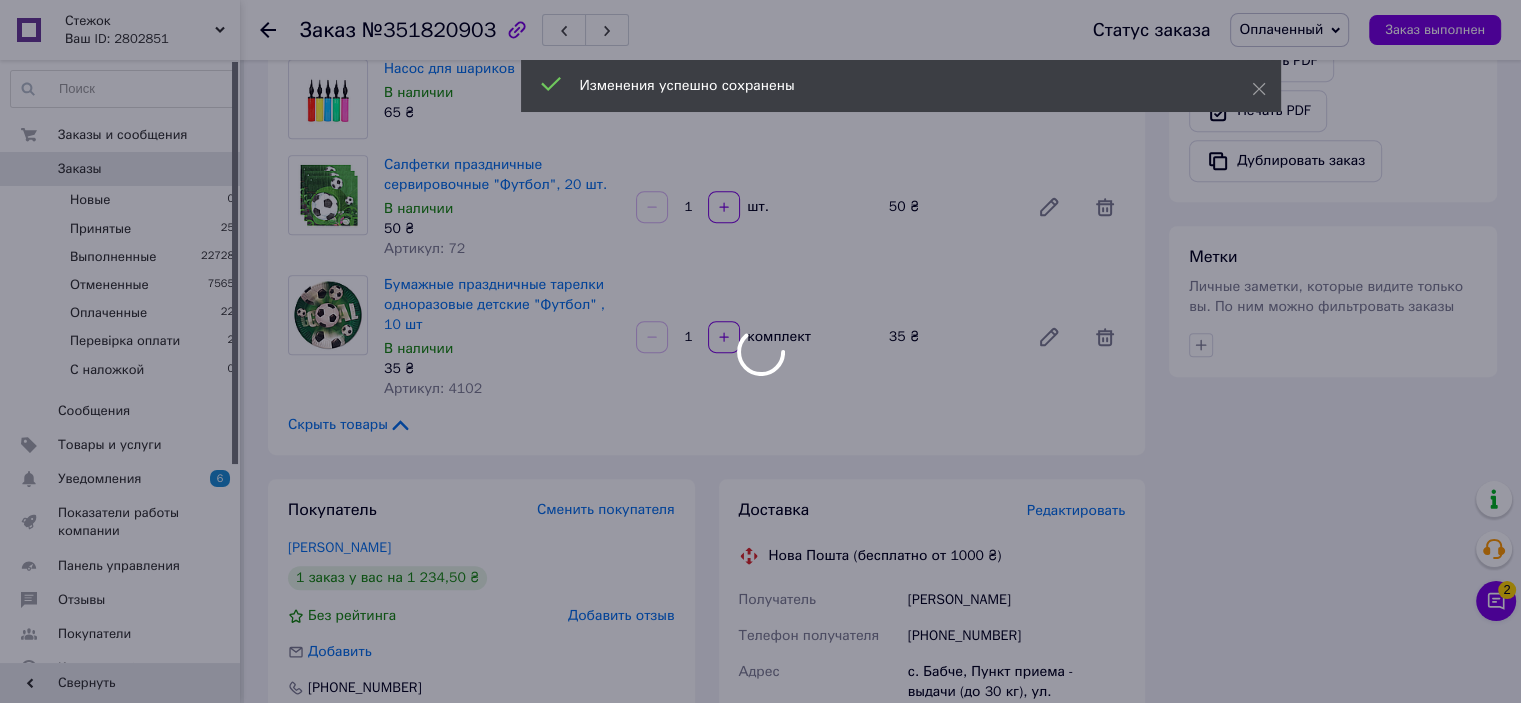 scroll, scrollTop: 1400, scrollLeft: 0, axis: vertical 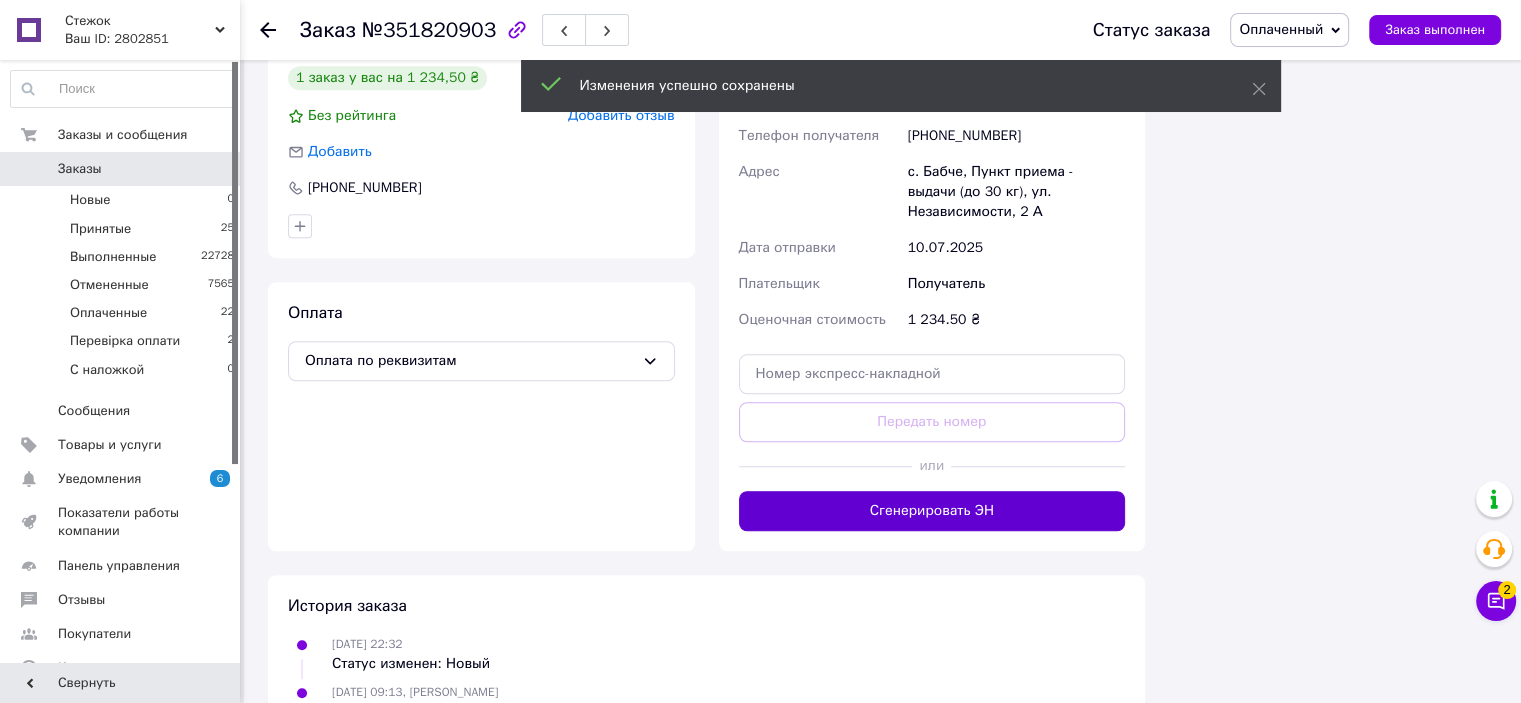 click on "Сгенерировать ЭН" at bounding box center [932, 511] 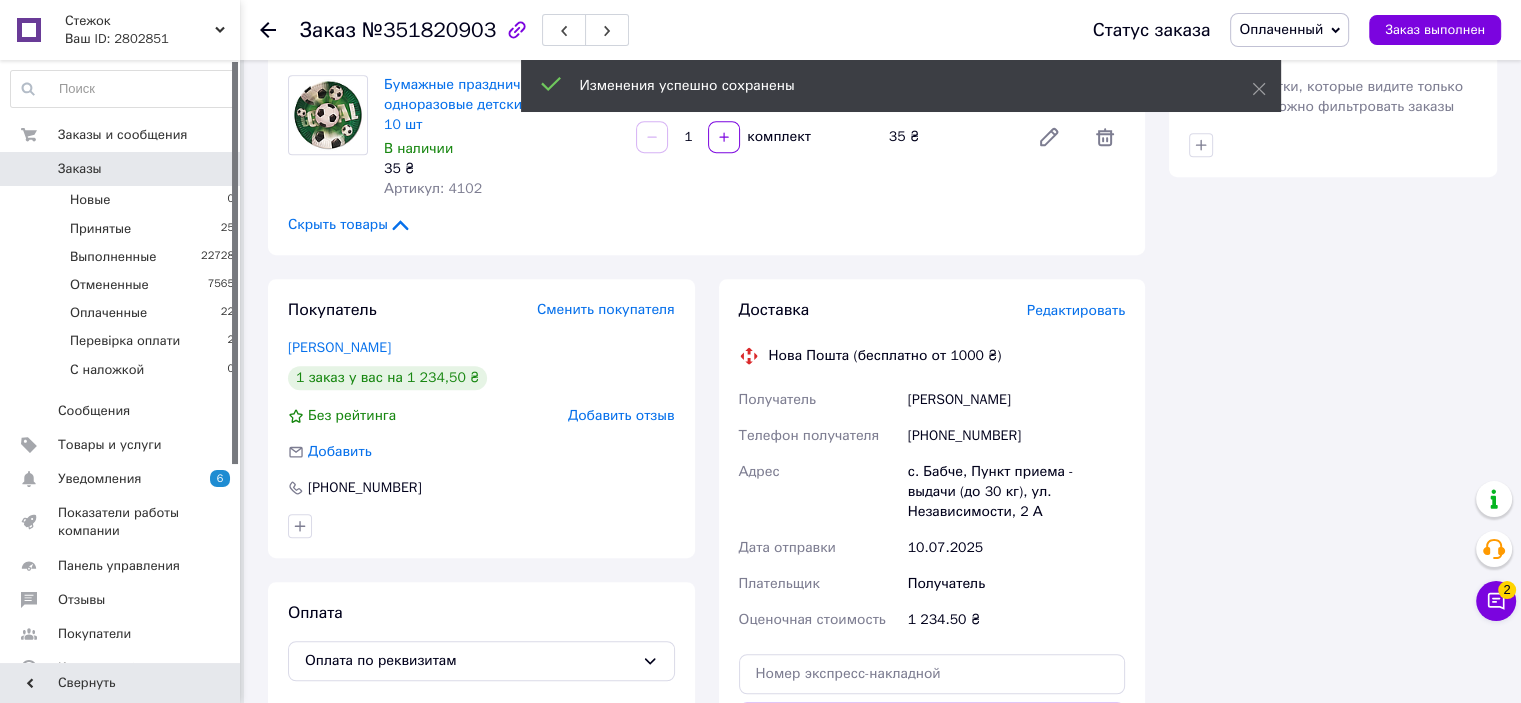scroll, scrollTop: 1100, scrollLeft: 0, axis: vertical 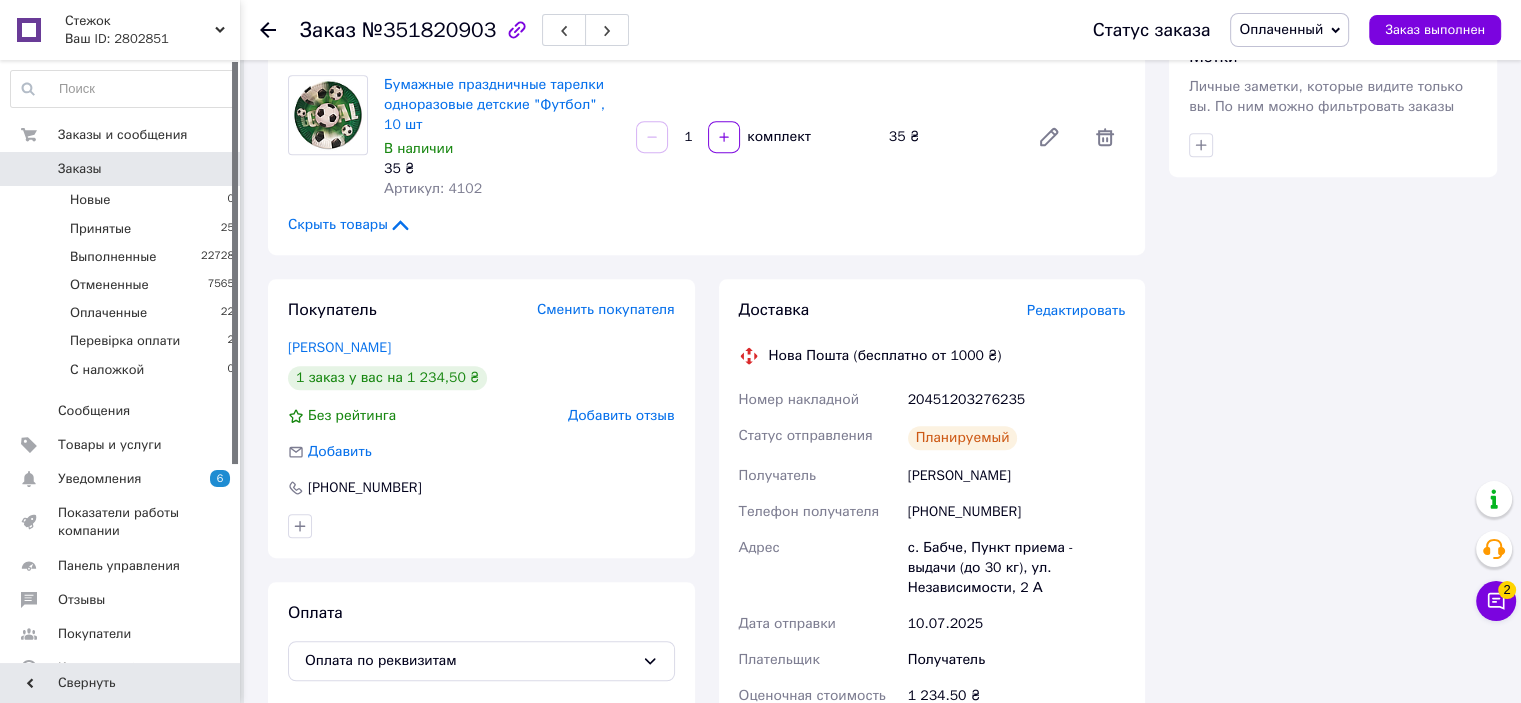 click on "Оплаченный" at bounding box center [1289, 30] 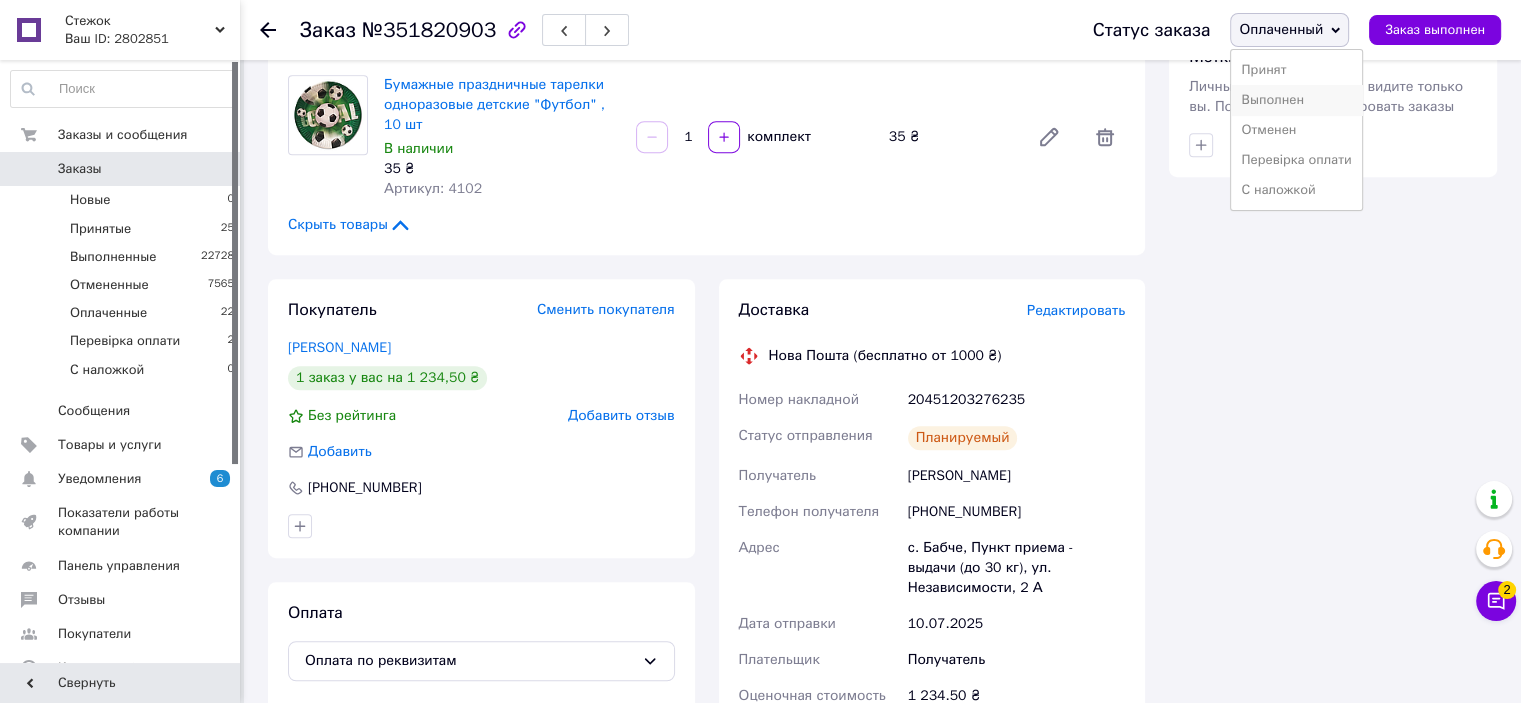 click on "Выполнен" at bounding box center (1296, 100) 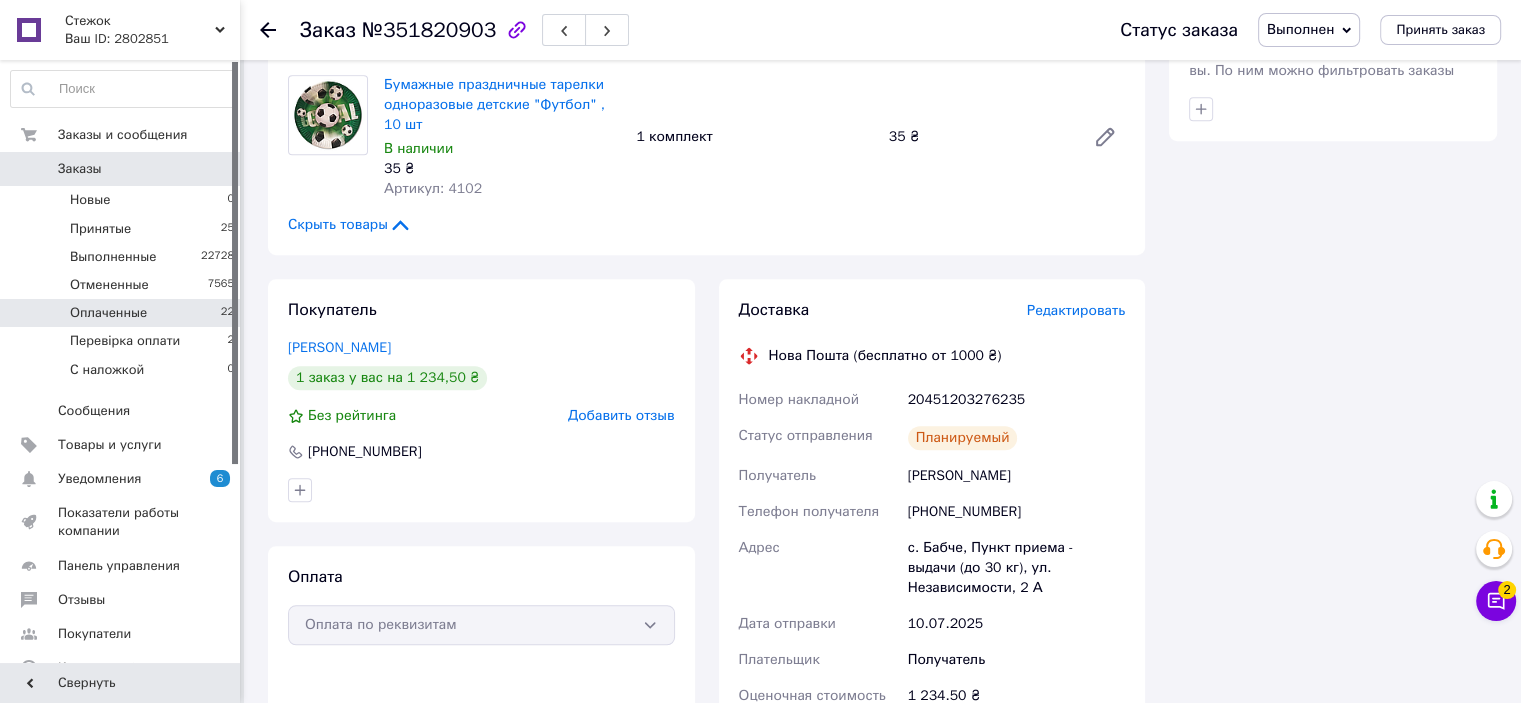 click on "Перевірка оплати 2" at bounding box center [123, 341] 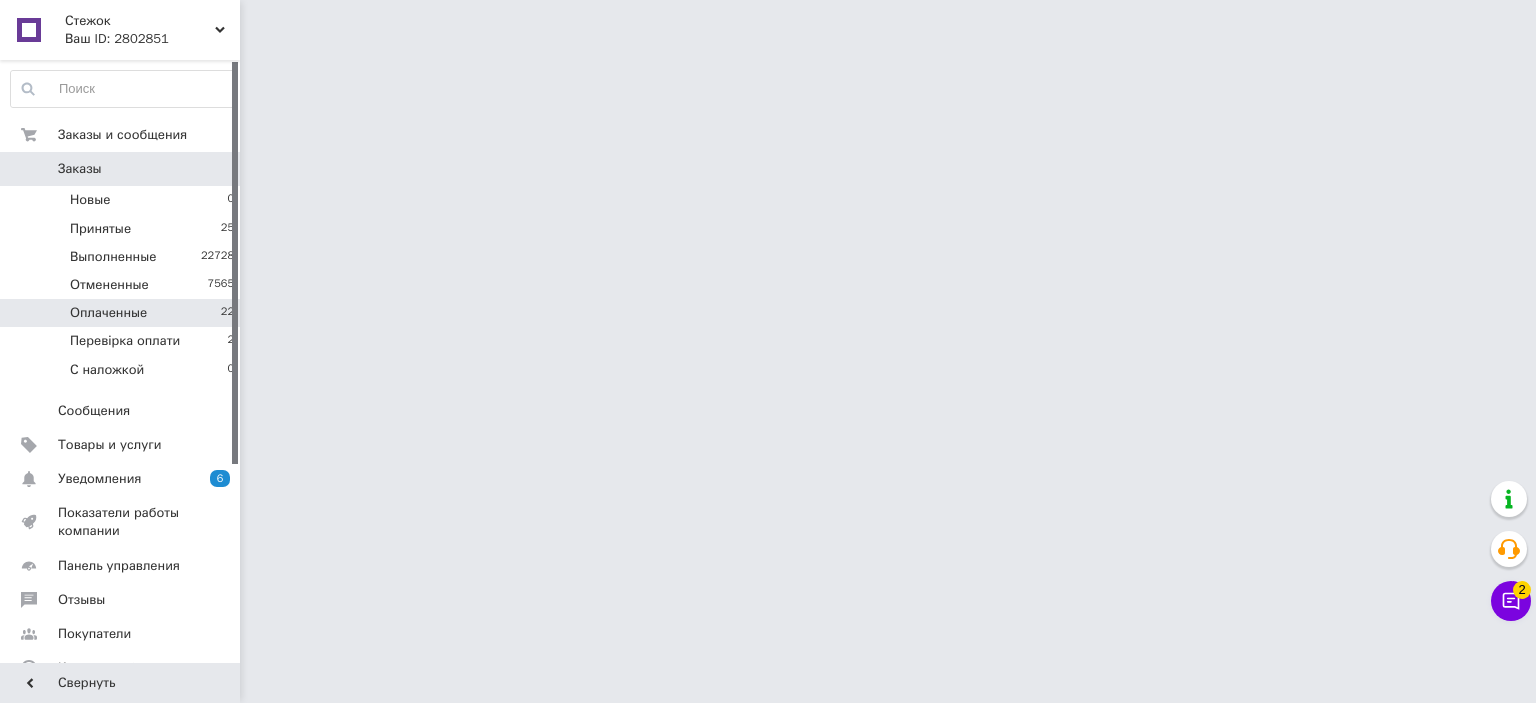 click on "Оплаченные 22" at bounding box center (123, 313) 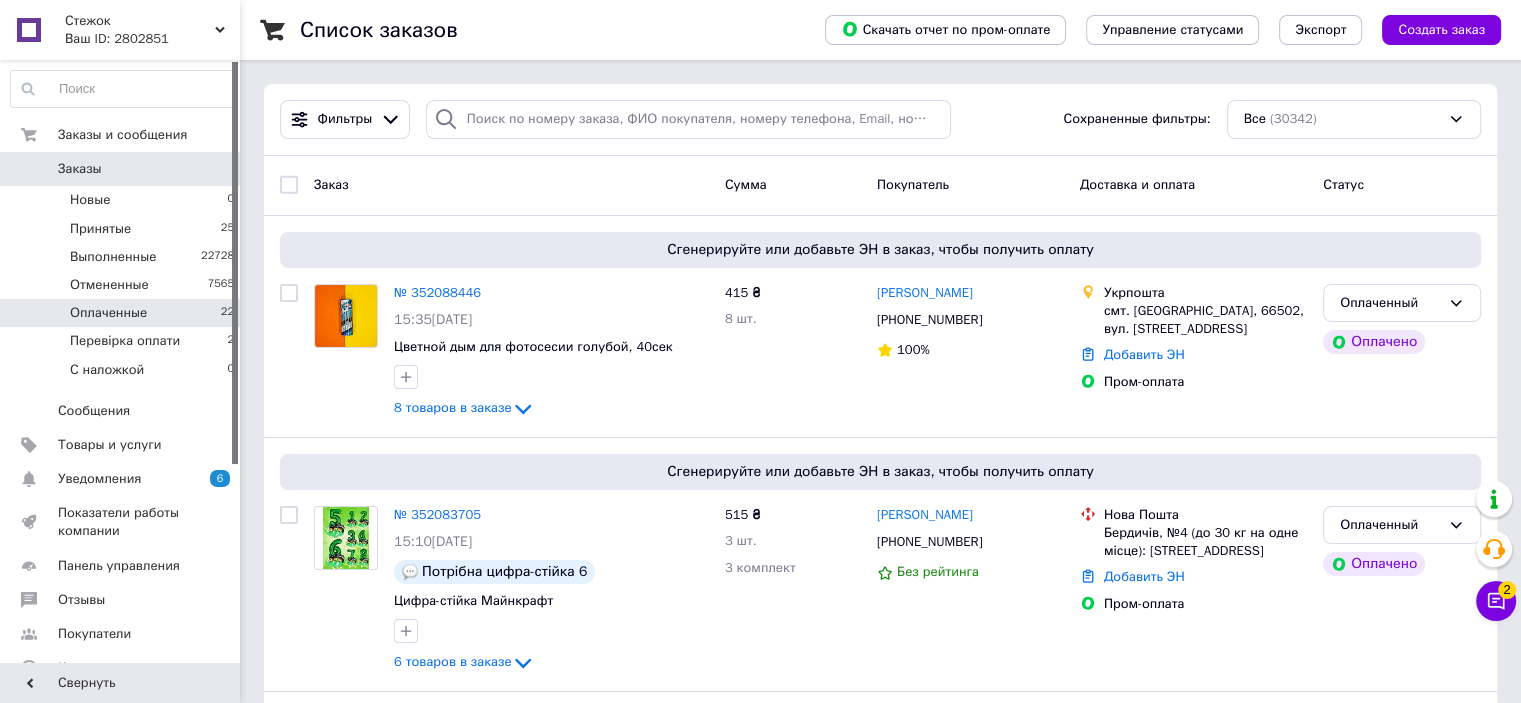 click on "Оплаченные 22" at bounding box center (123, 313) 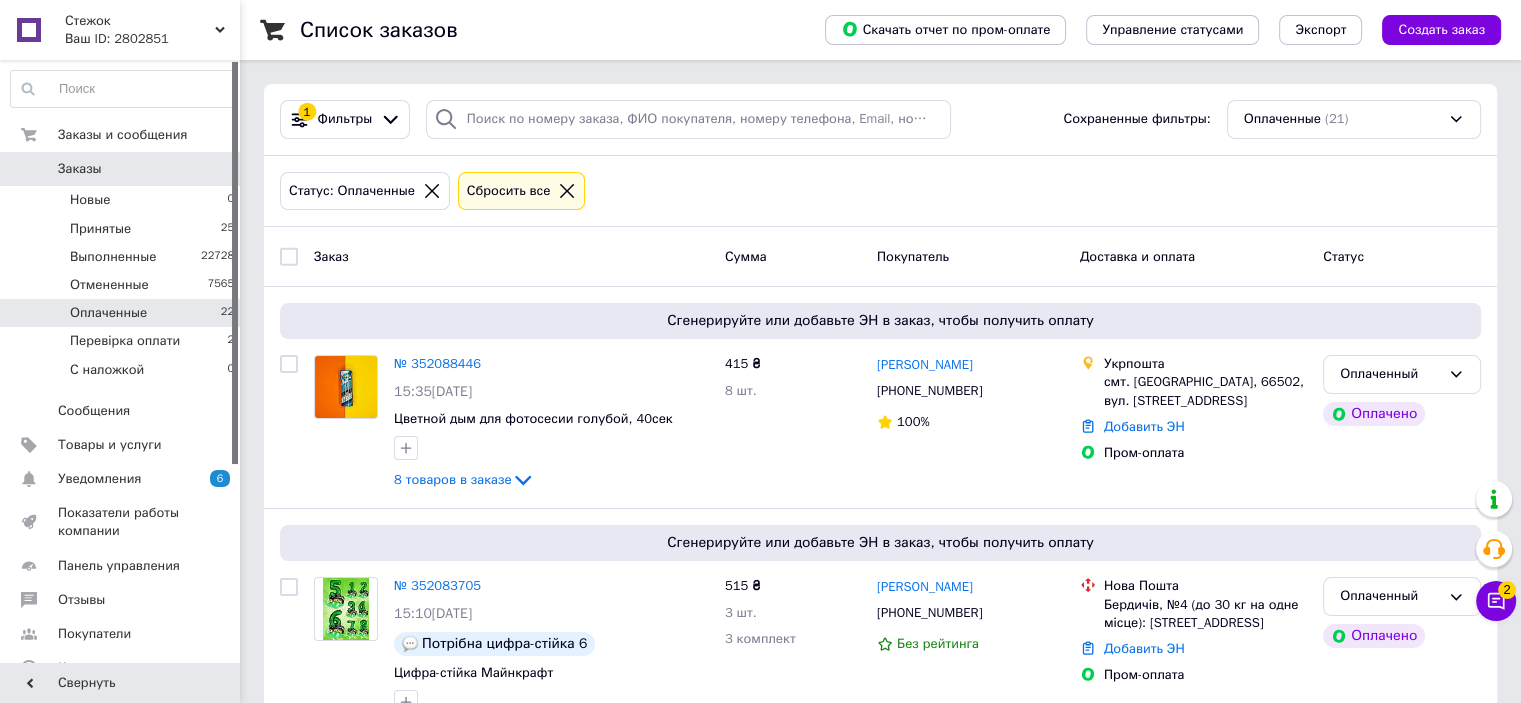 scroll, scrollTop: 3910, scrollLeft: 0, axis: vertical 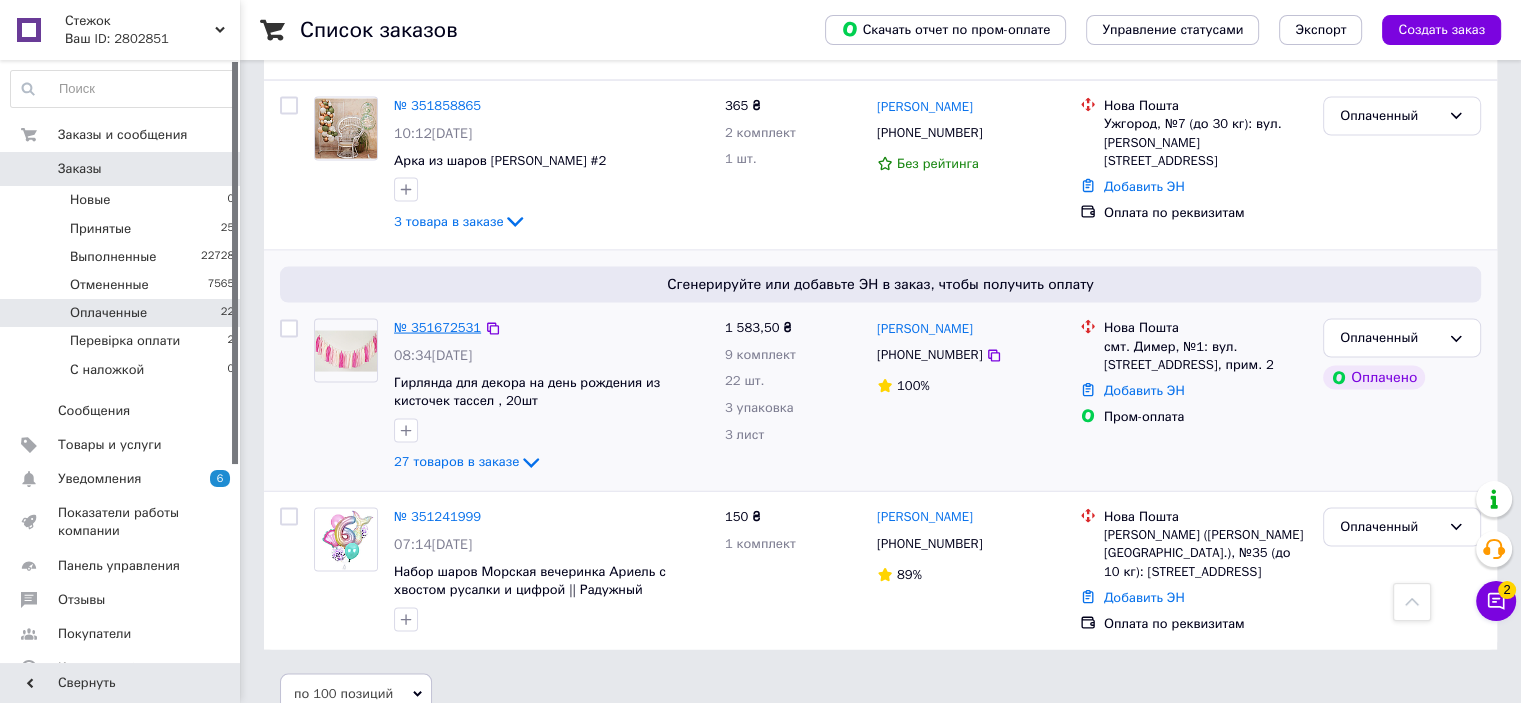 click on "№ 351672531" at bounding box center (437, 327) 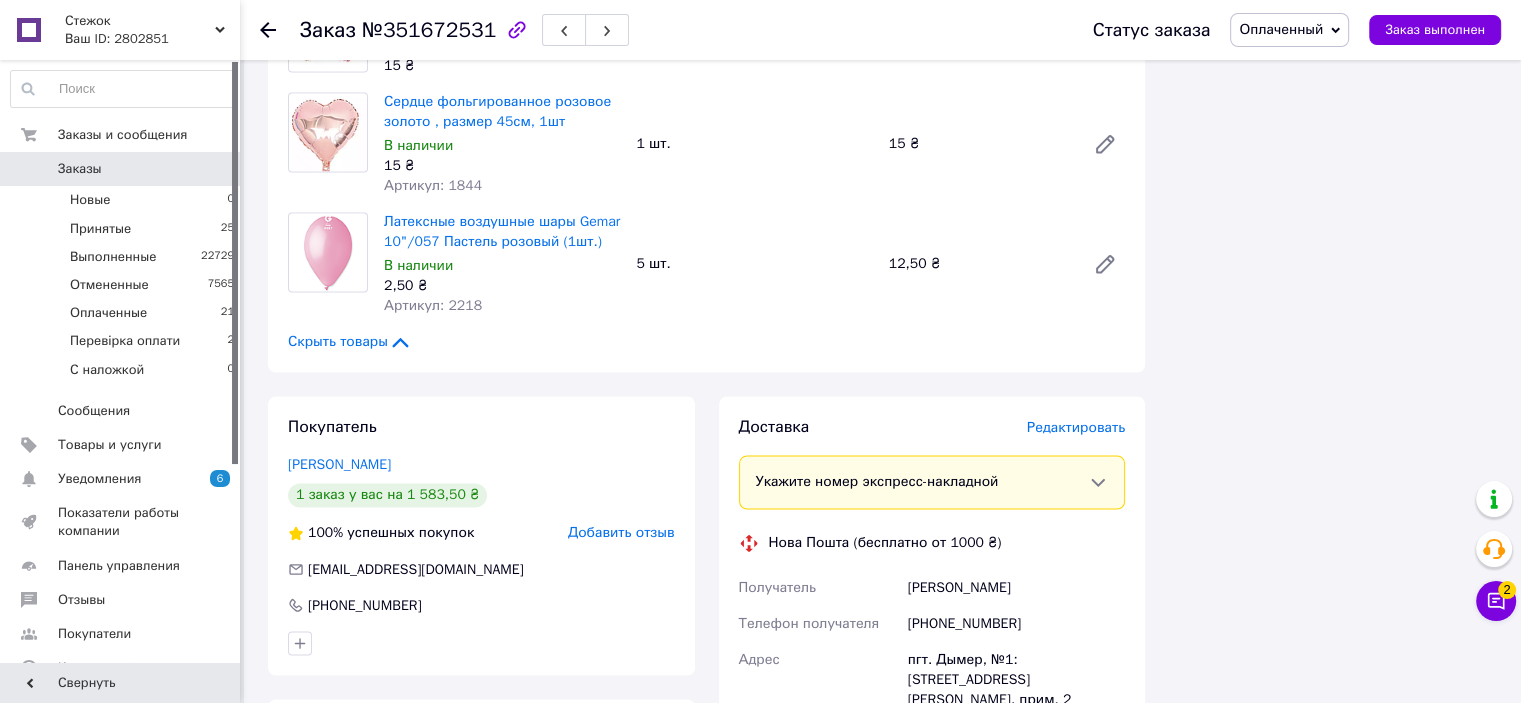 scroll, scrollTop: 3444, scrollLeft: 0, axis: vertical 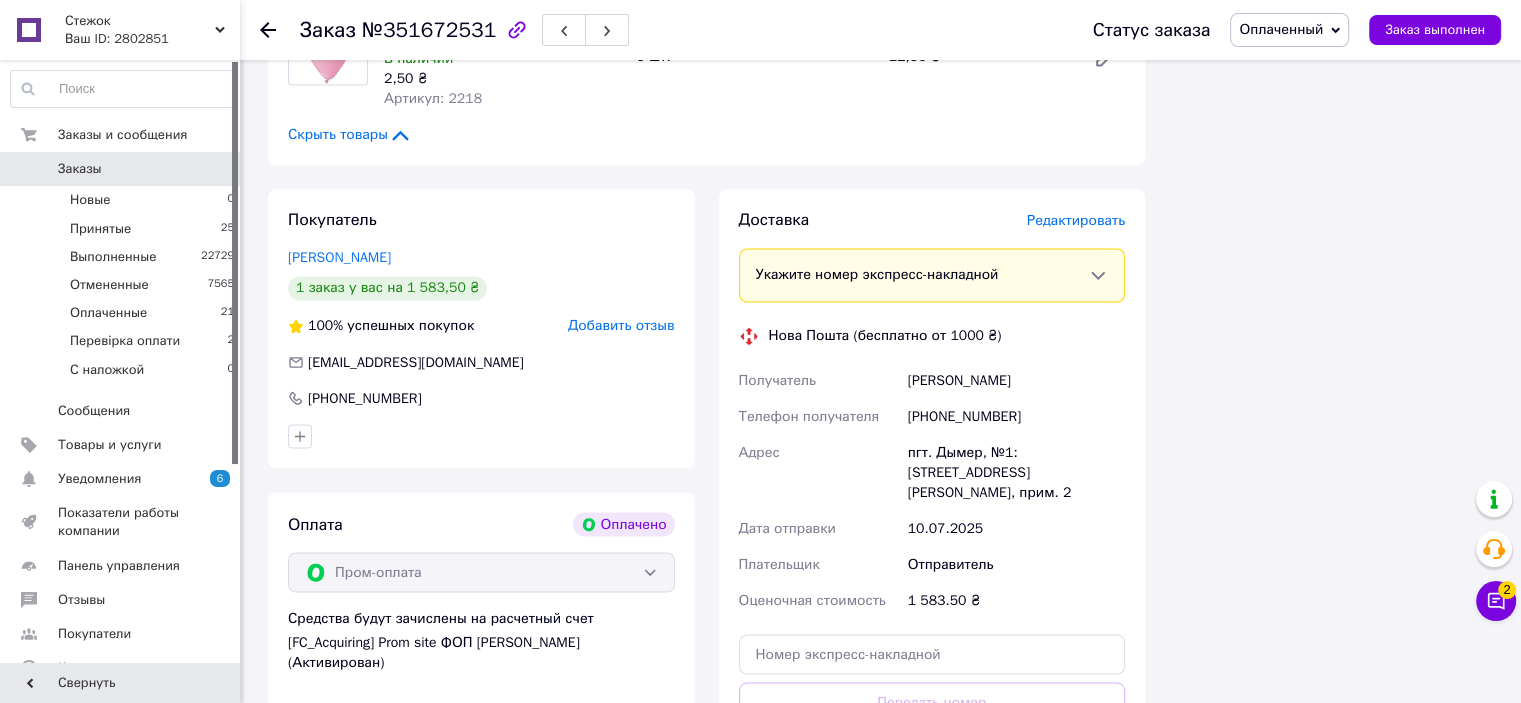 drag, startPoint x: 968, startPoint y: 647, endPoint x: 1001, endPoint y: 619, distance: 43.27817 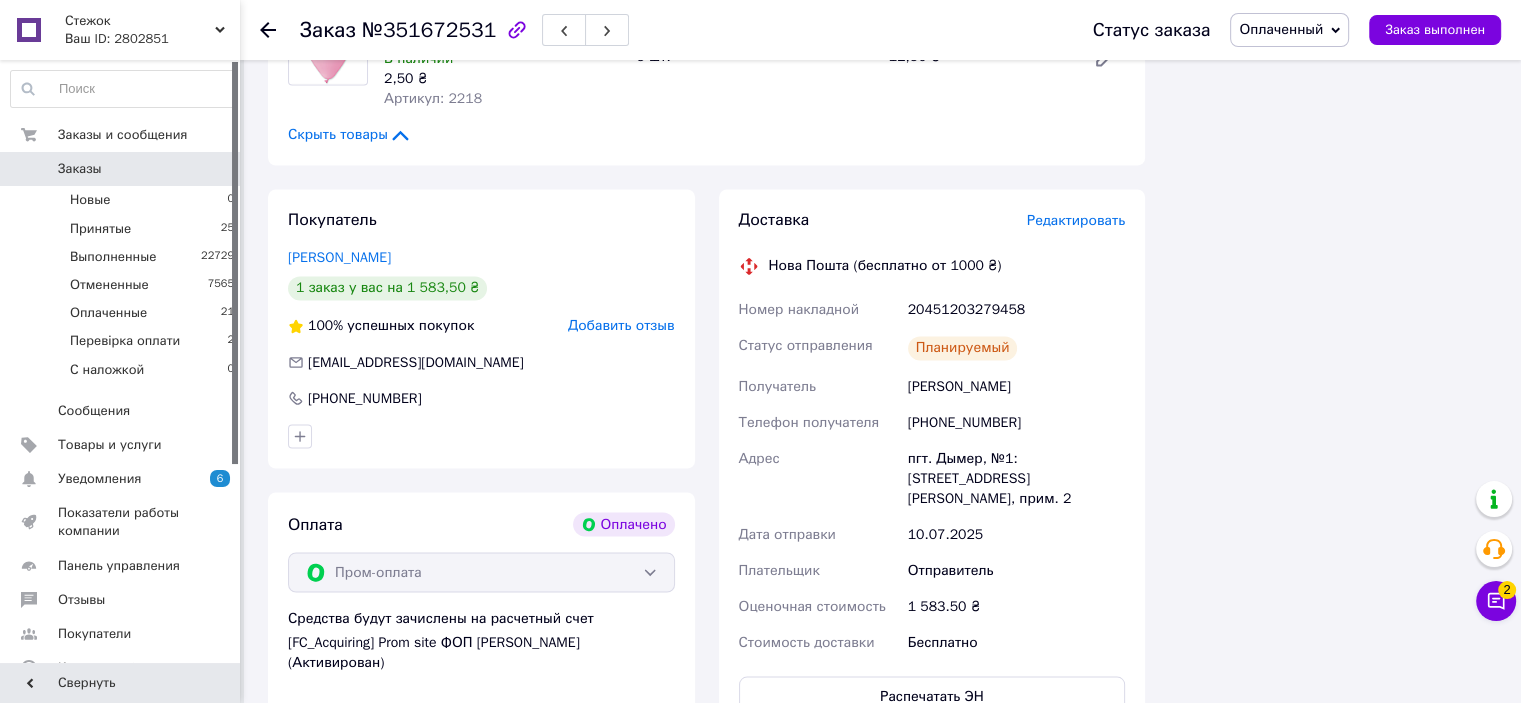 click on "Оплаченный" at bounding box center [1281, 29] 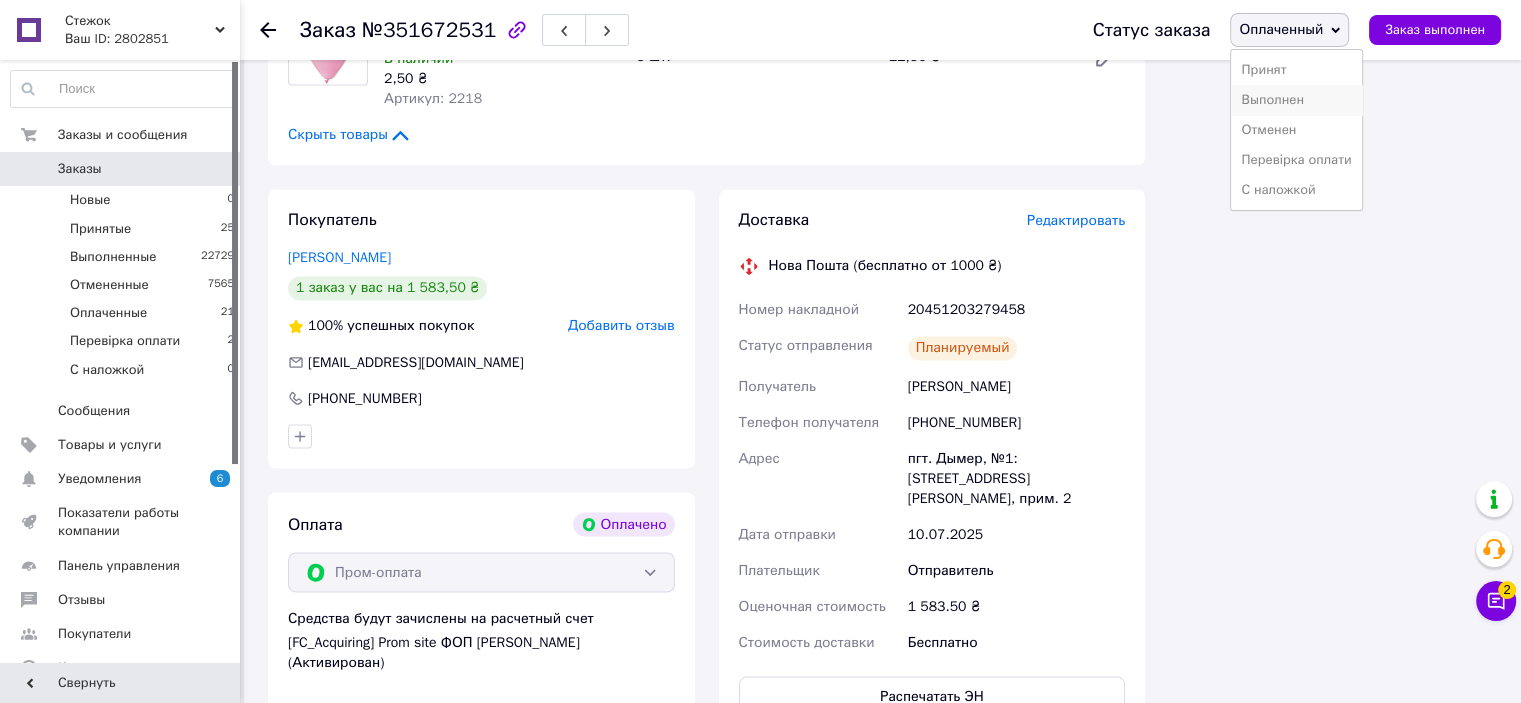 click on "Выполнен" at bounding box center (1296, 100) 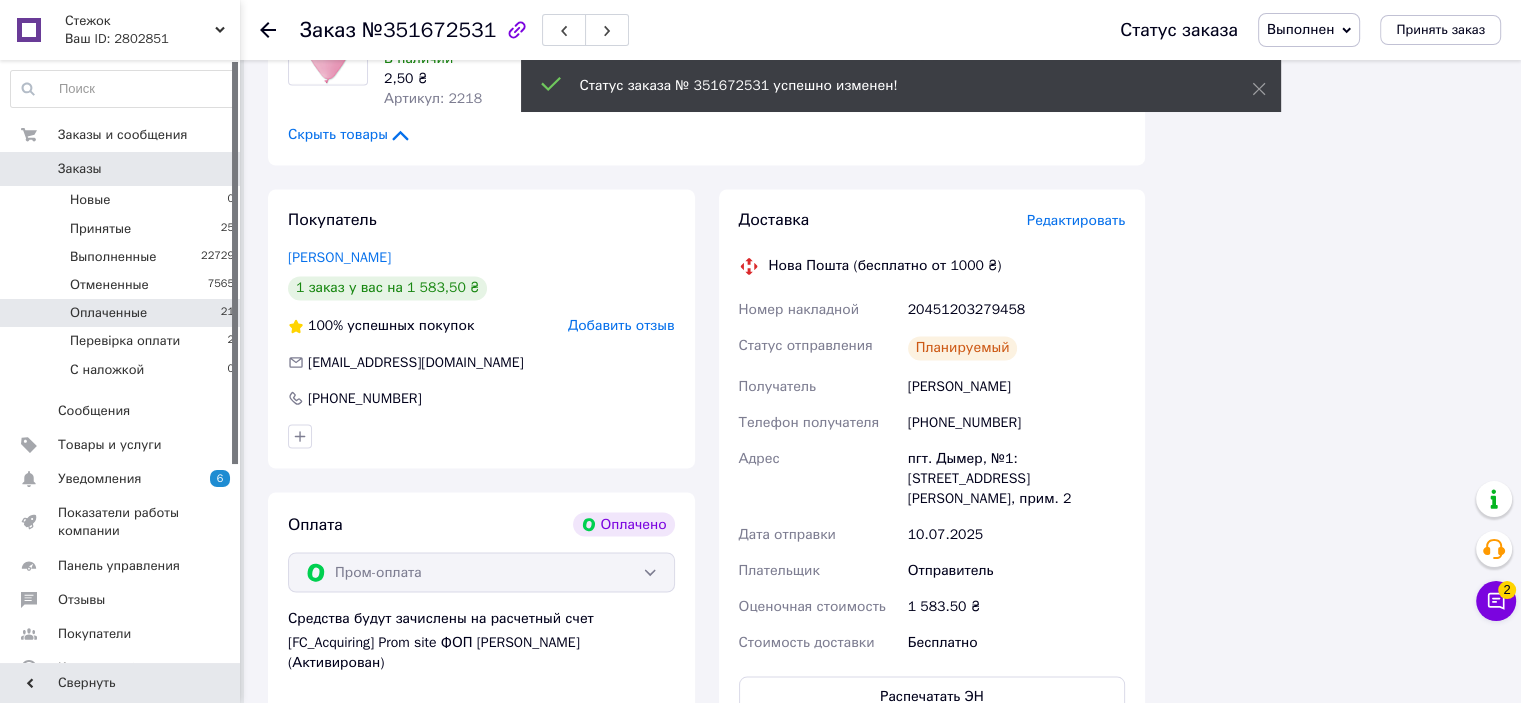 click on "21" at bounding box center [227, 313] 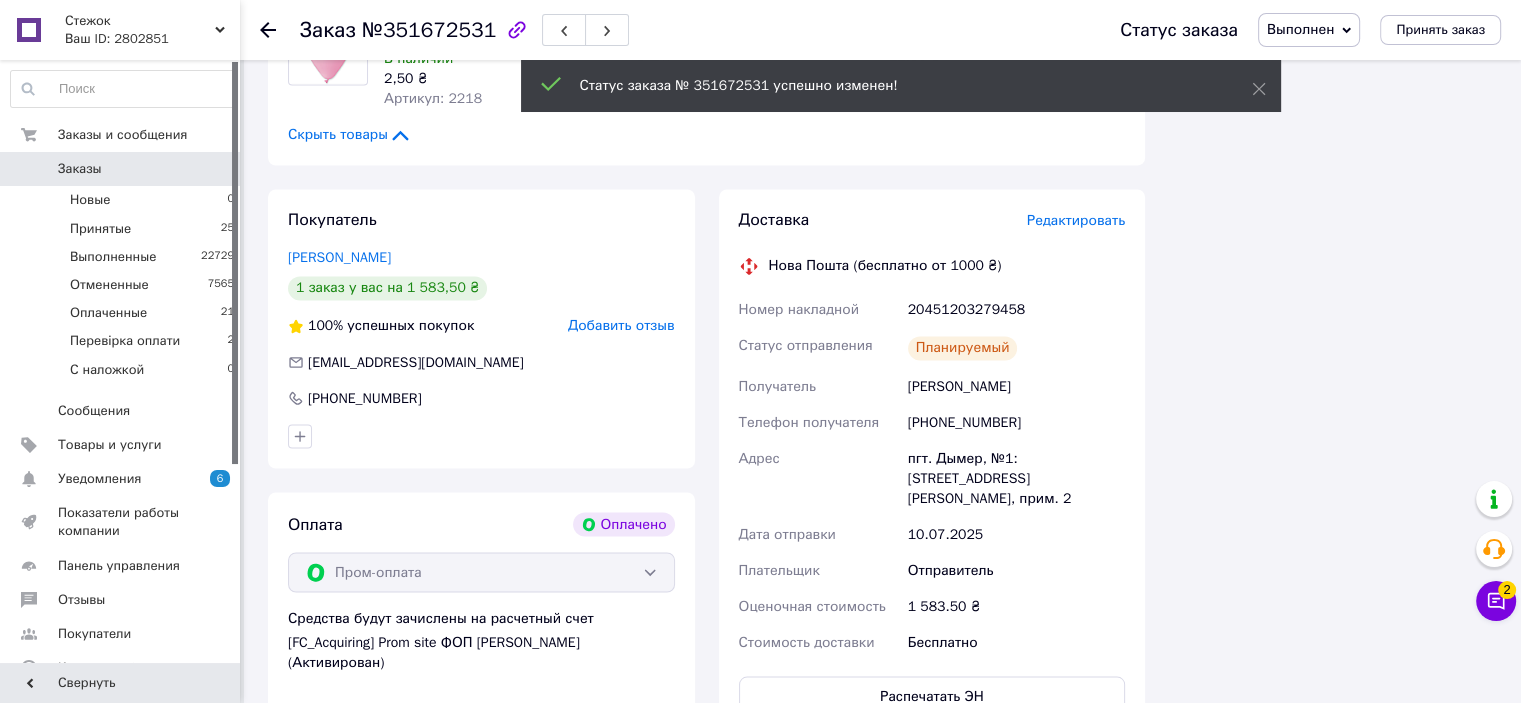 scroll, scrollTop: 0, scrollLeft: 0, axis: both 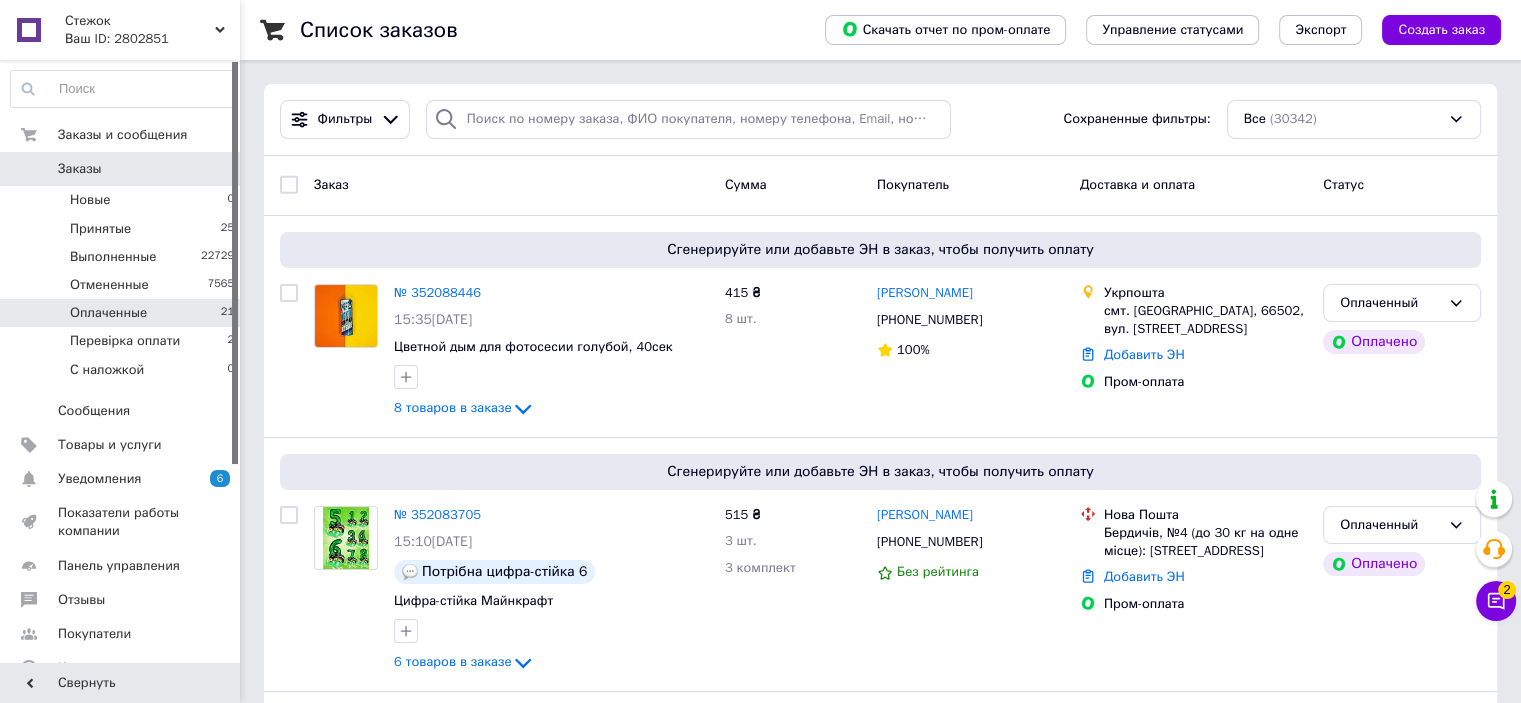 click on "Оплаченные 21" at bounding box center (123, 313) 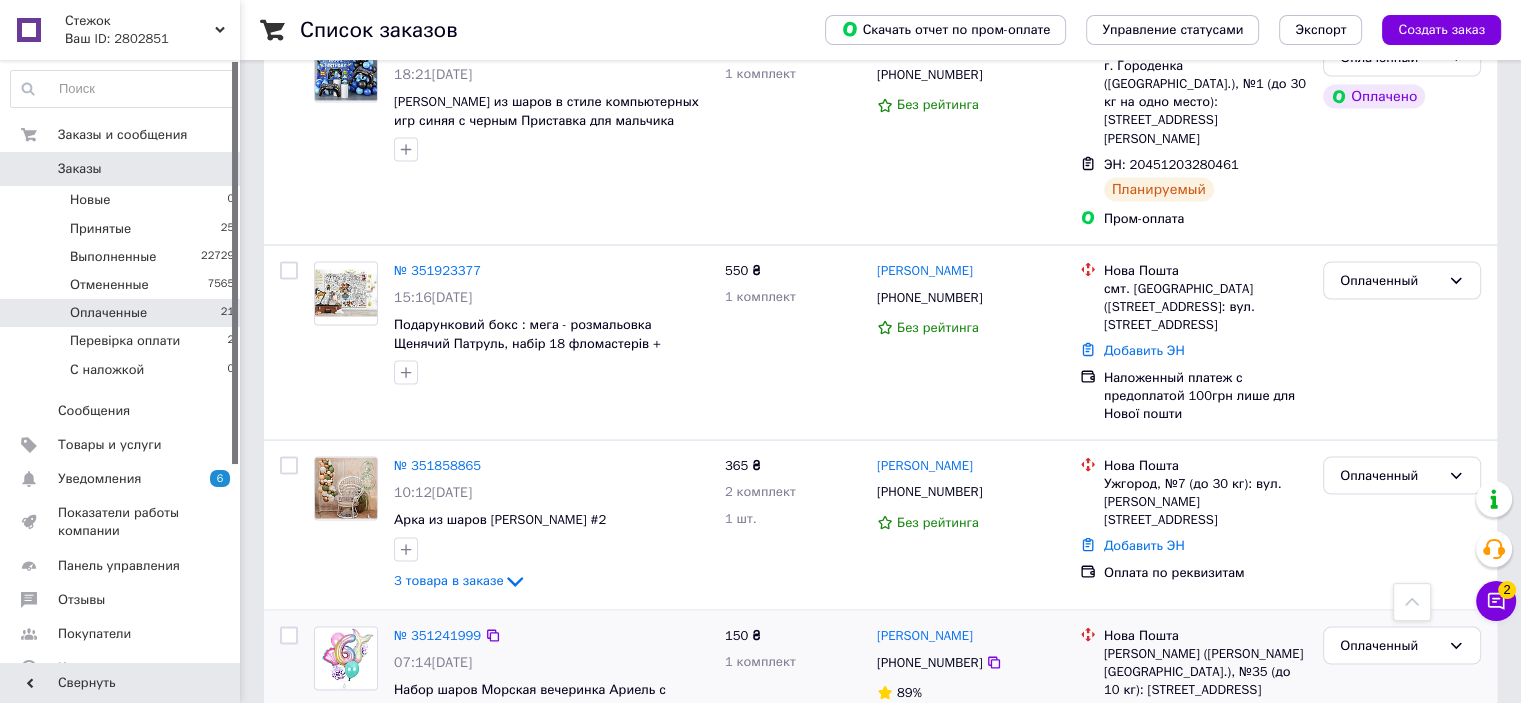 scroll, scrollTop: 3868, scrollLeft: 0, axis: vertical 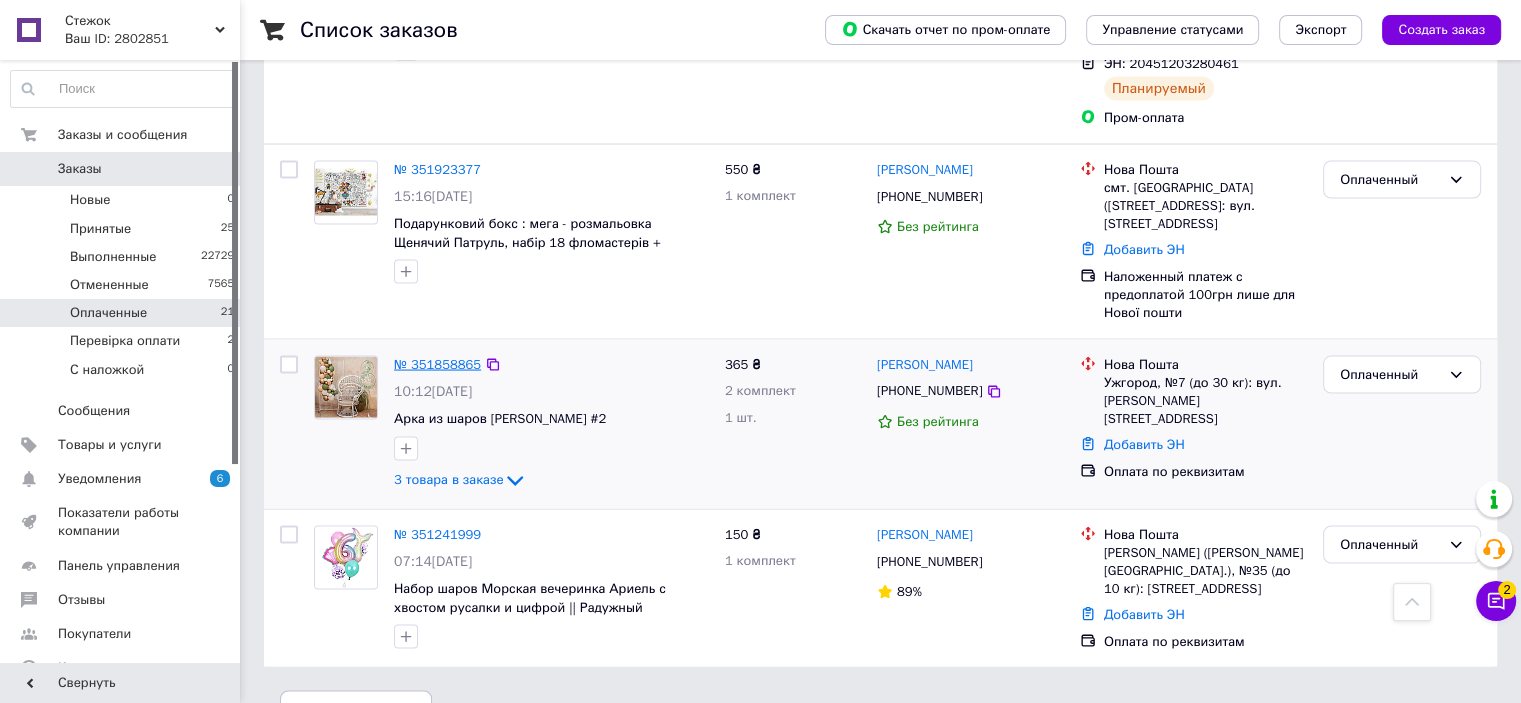 click on "№ 351858865" at bounding box center [437, 364] 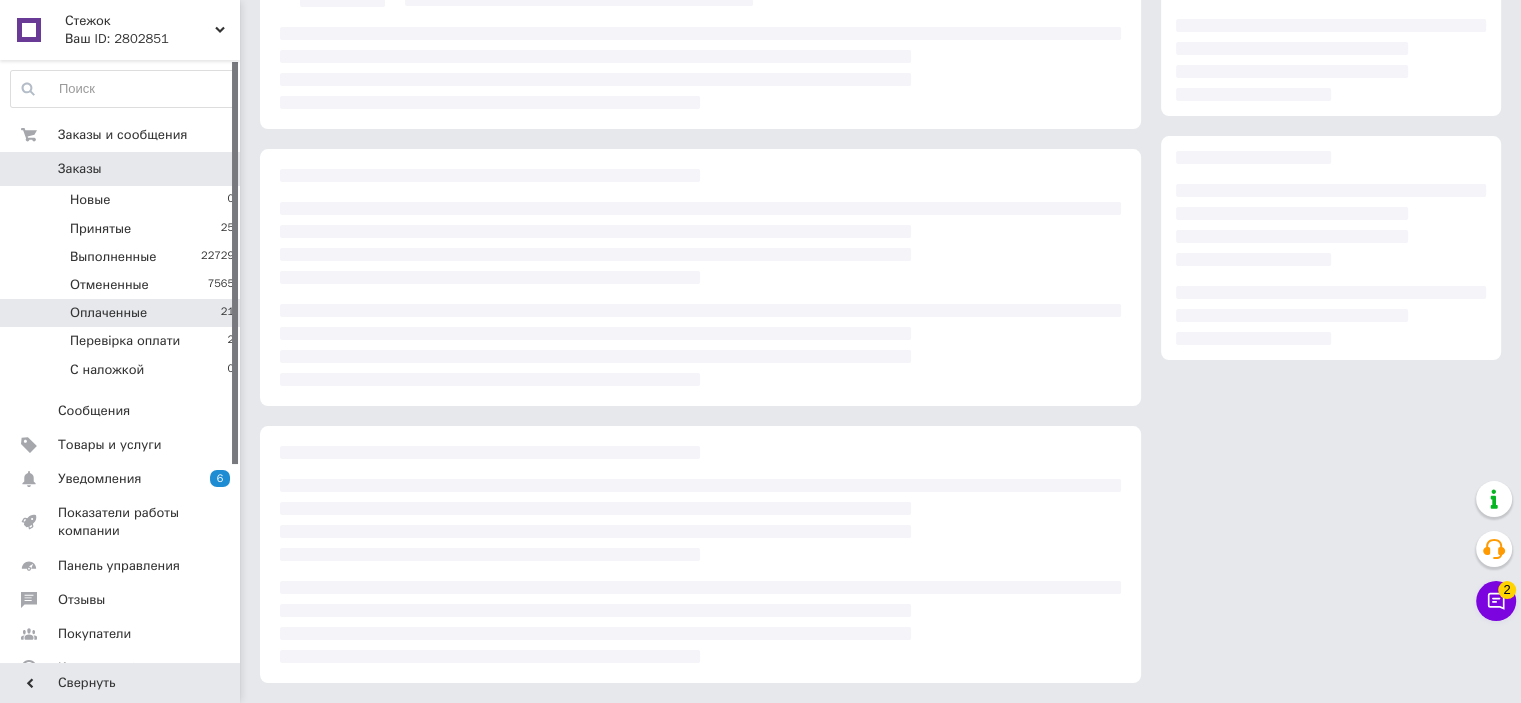 scroll, scrollTop: 211, scrollLeft: 0, axis: vertical 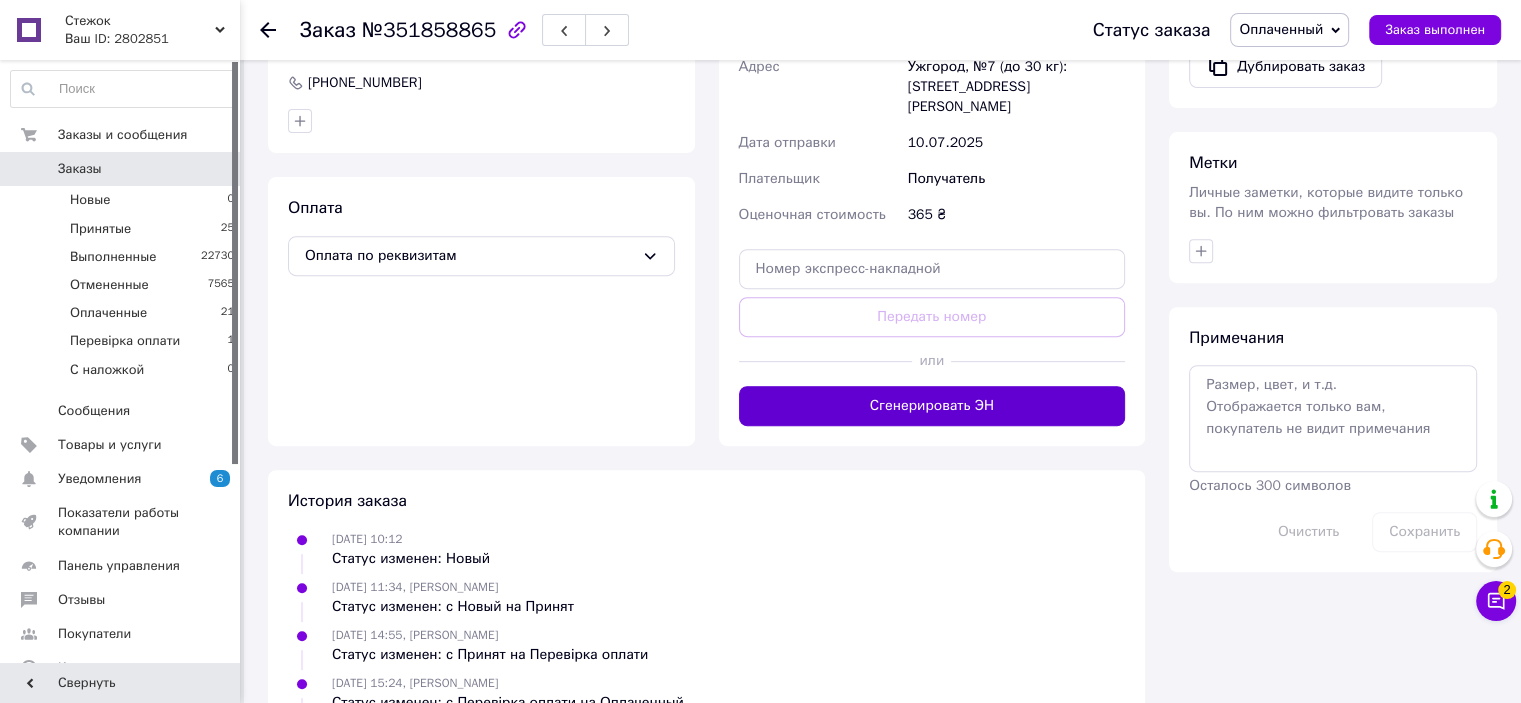 click on "Сгенерировать ЭН" at bounding box center (932, 406) 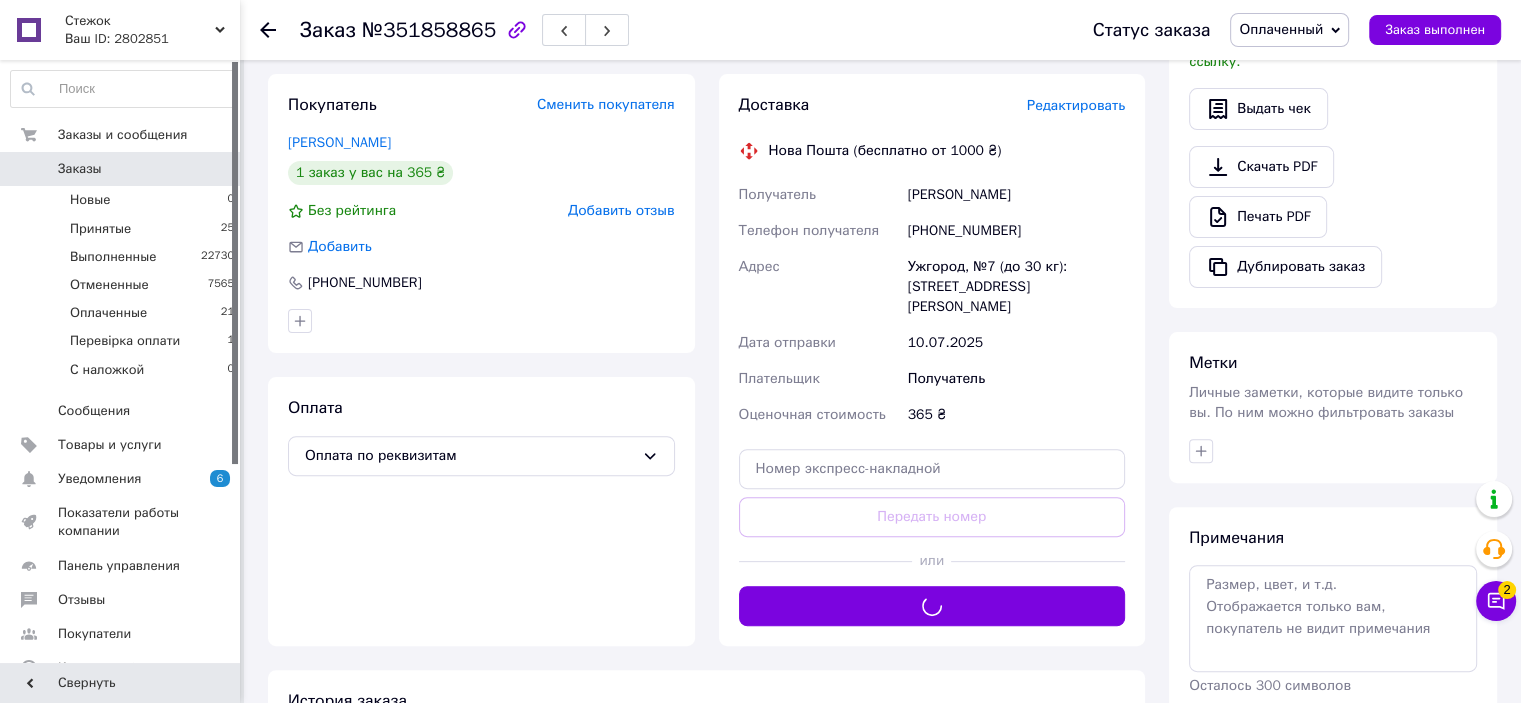 scroll, scrollTop: 241, scrollLeft: 0, axis: vertical 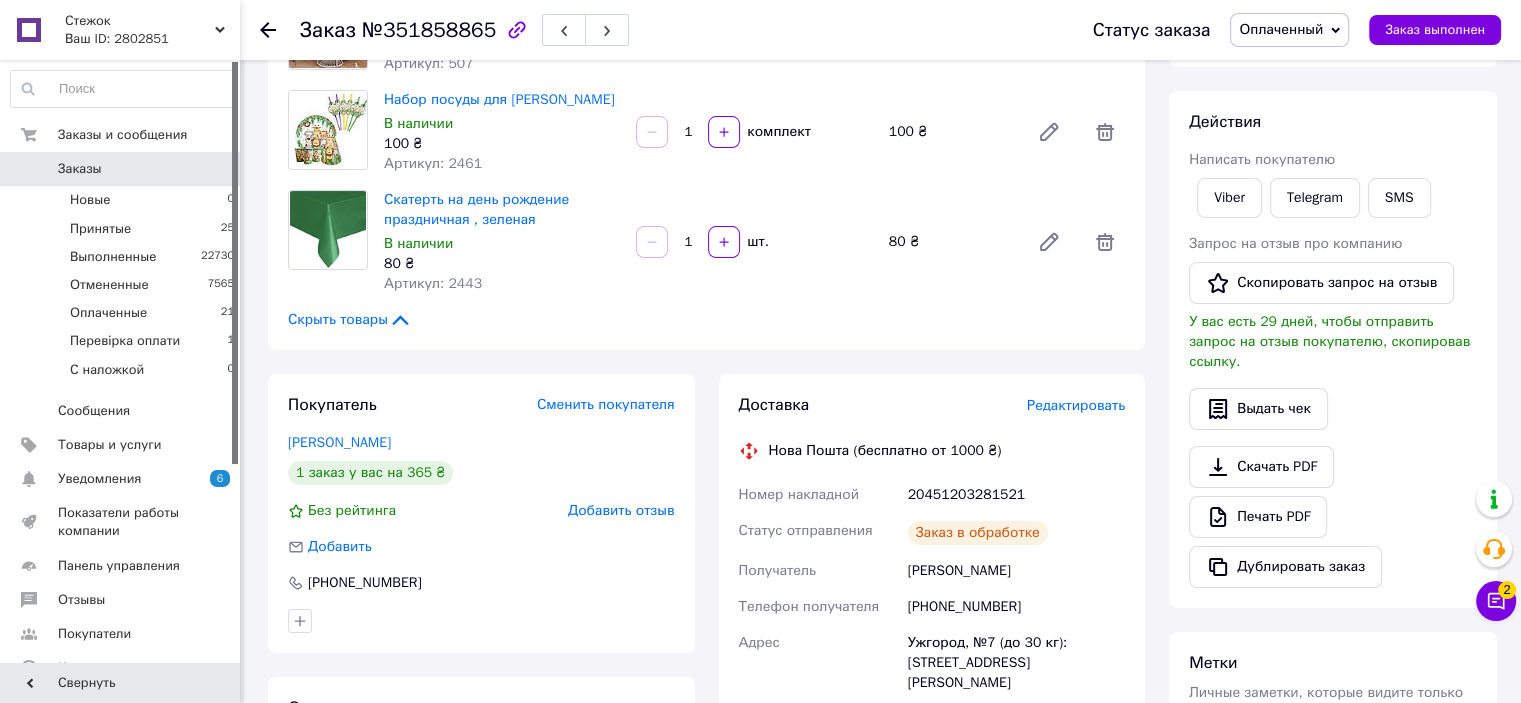 click on "Оплаченный" at bounding box center (1281, 29) 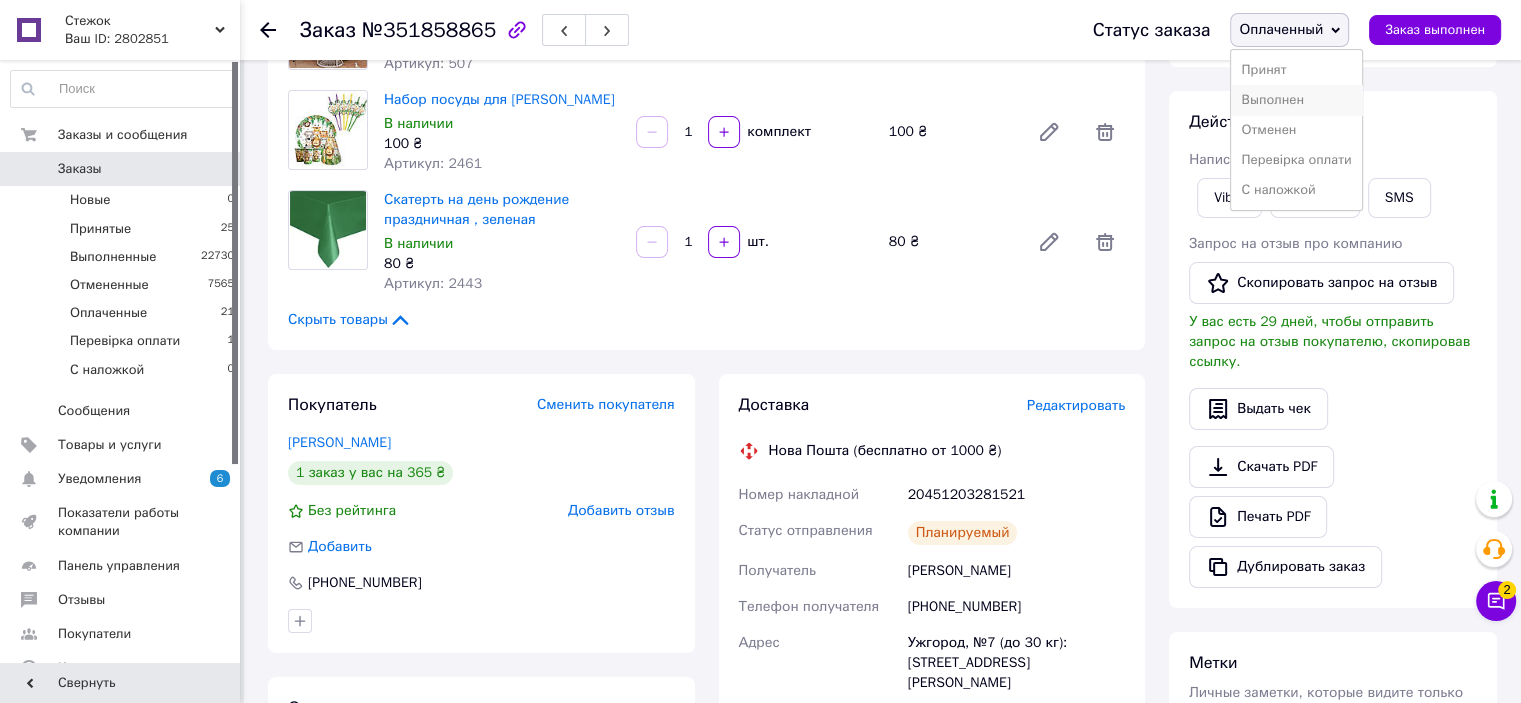 click on "Выполнен" at bounding box center [1296, 100] 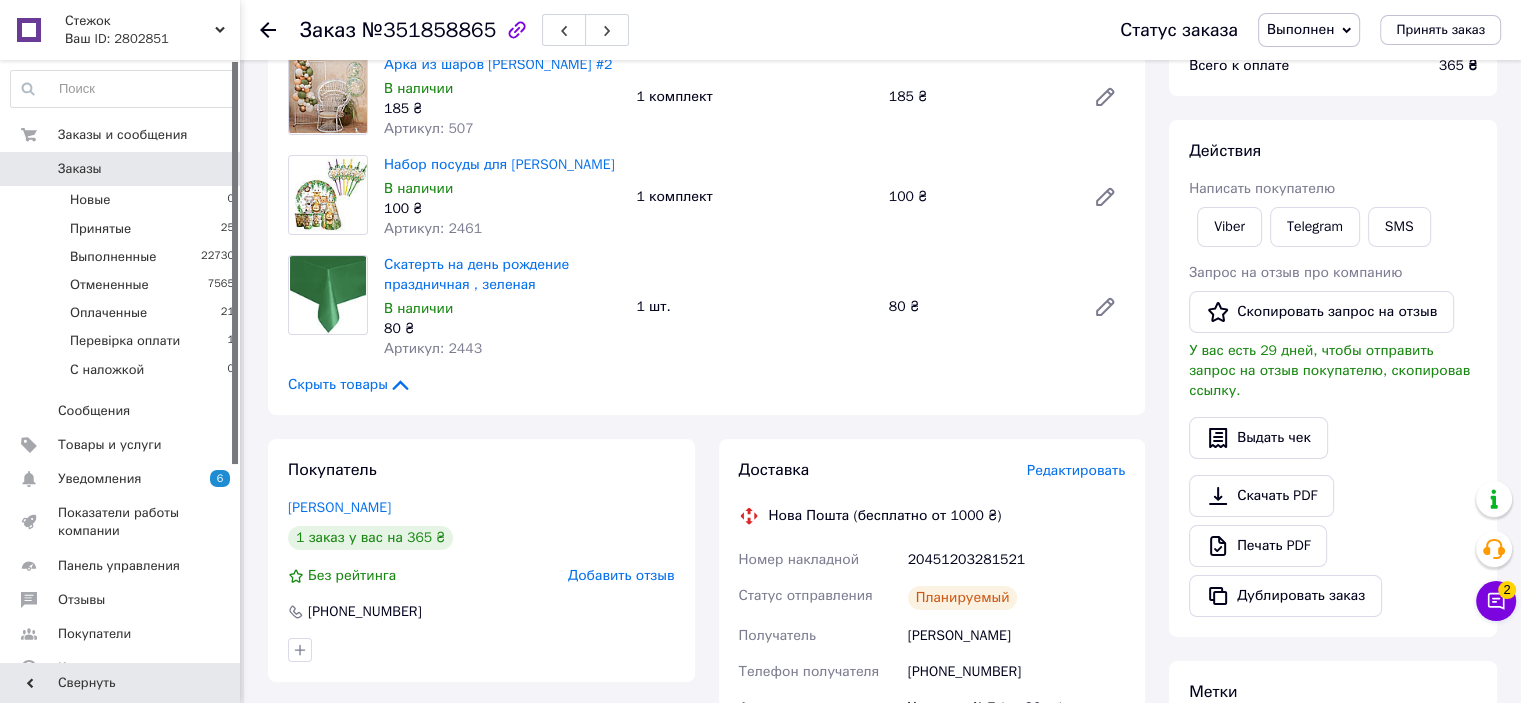 scroll, scrollTop: 41, scrollLeft: 0, axis: vertical 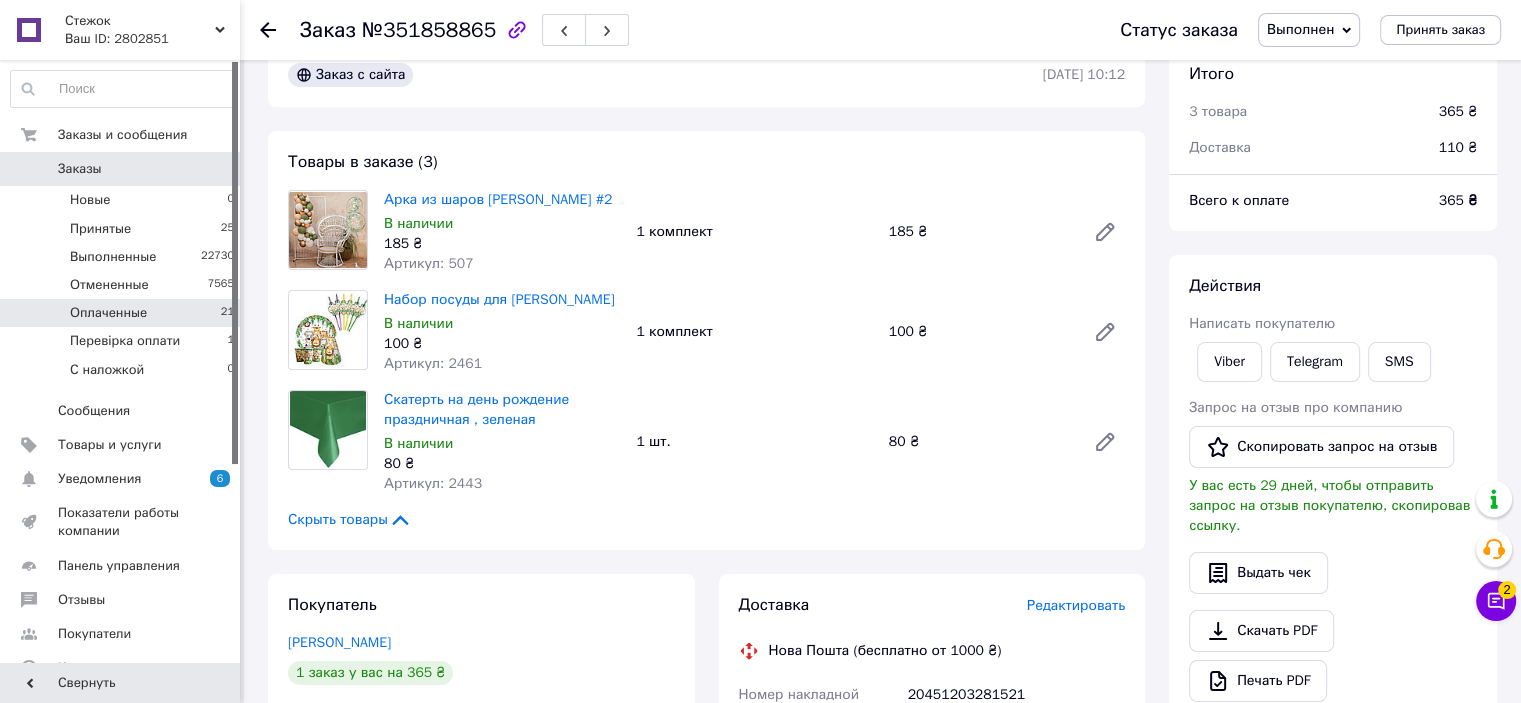 click on "Оплаченные 21" at bounding box center (123, 313) 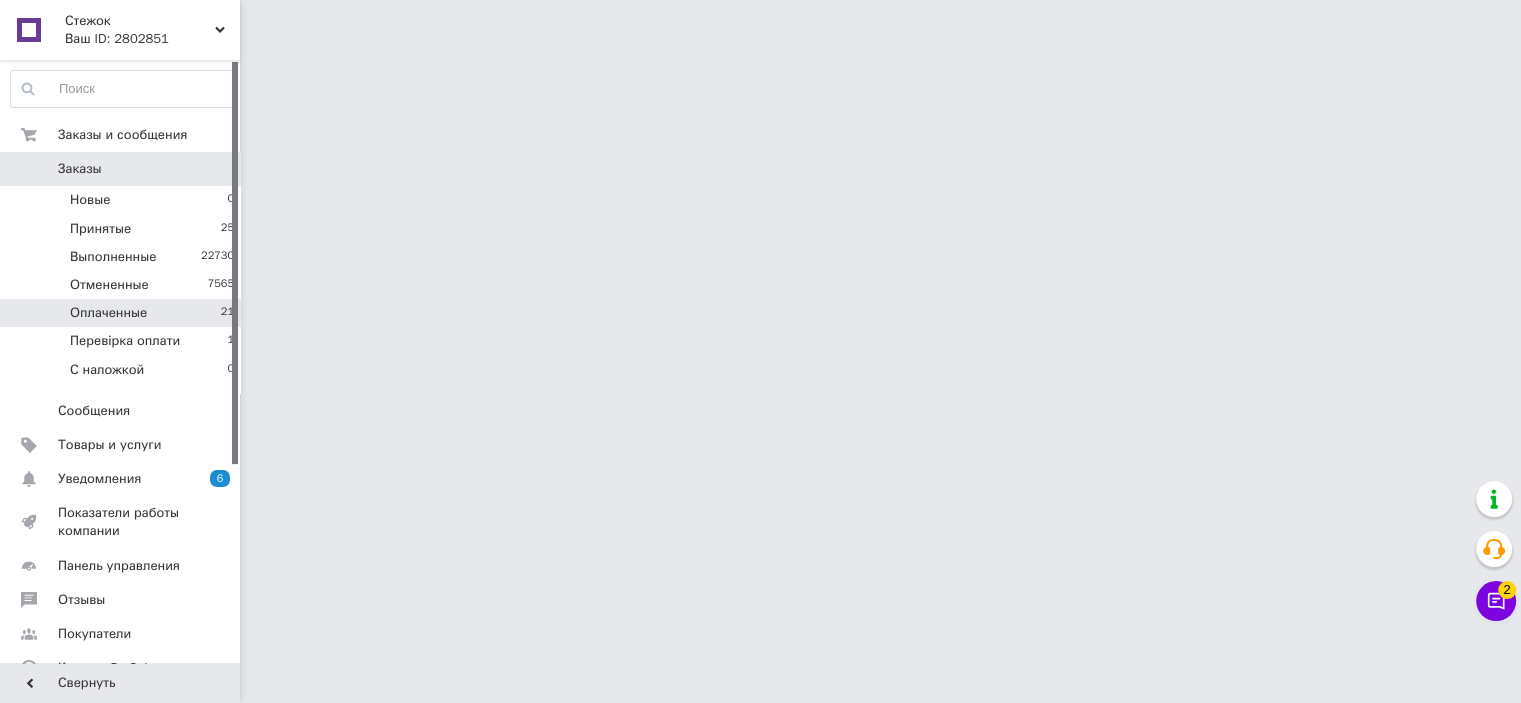 scroll, scrollTop: 0, scrollLeft: 0, axis: both 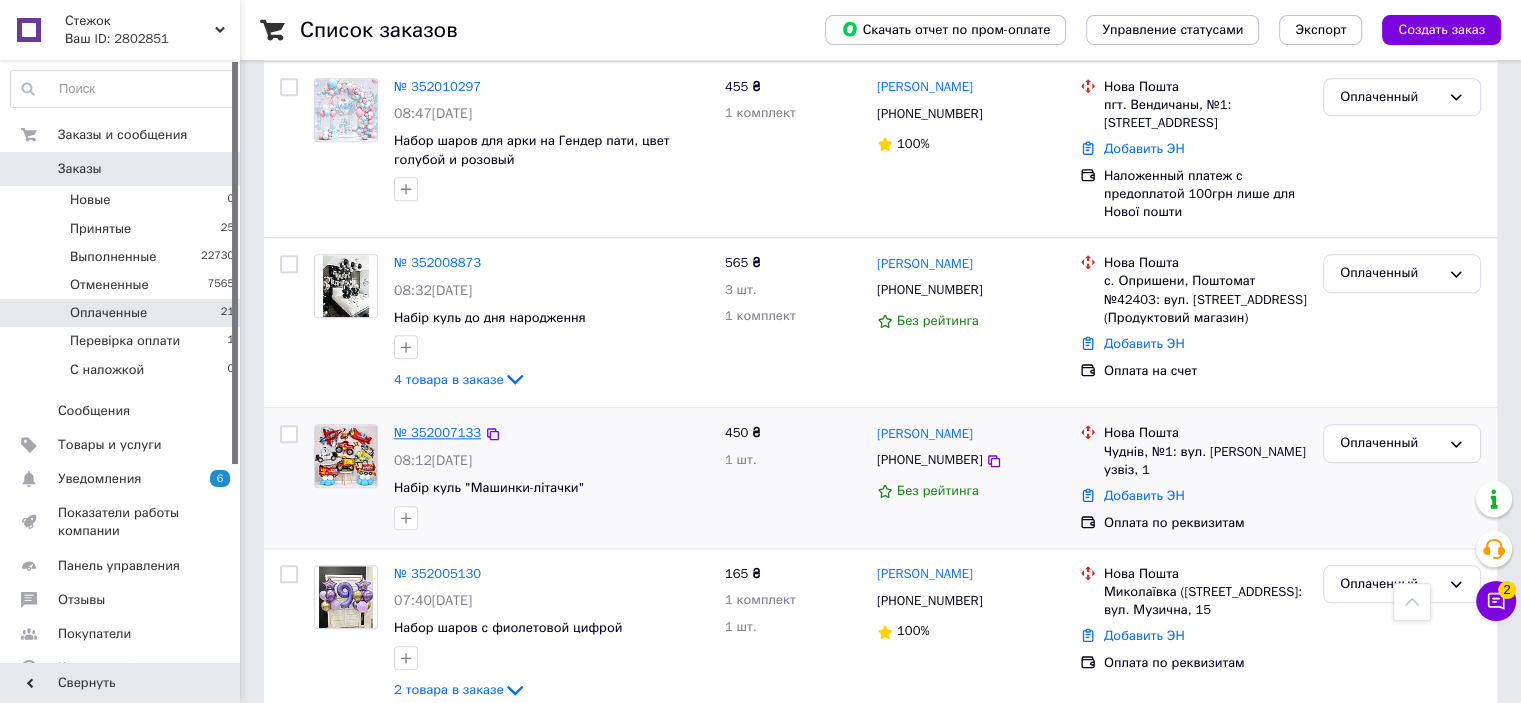 click on "№ 352007133" at bounding box center (437, 432) 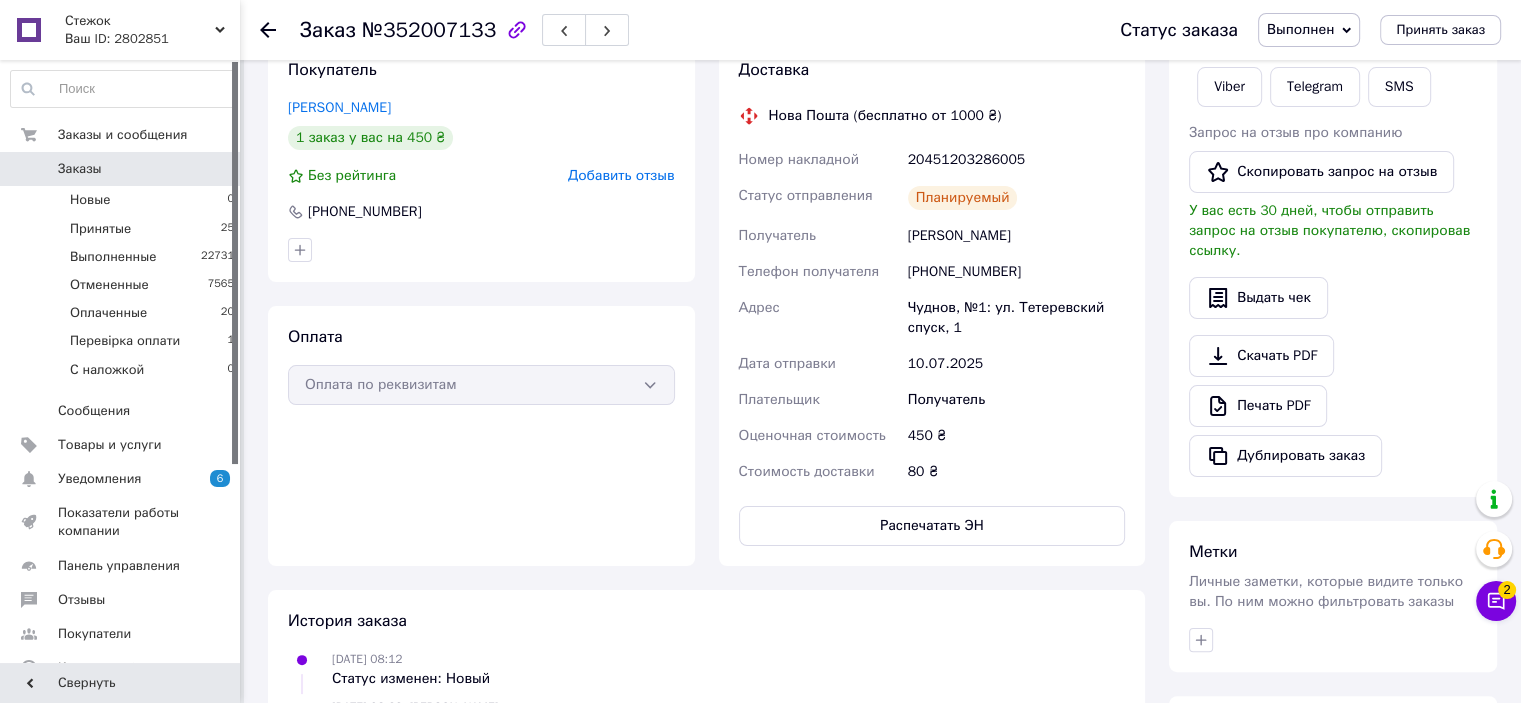 scroll, scrollTop: 136, scrollLeft: 0, axis: vertical 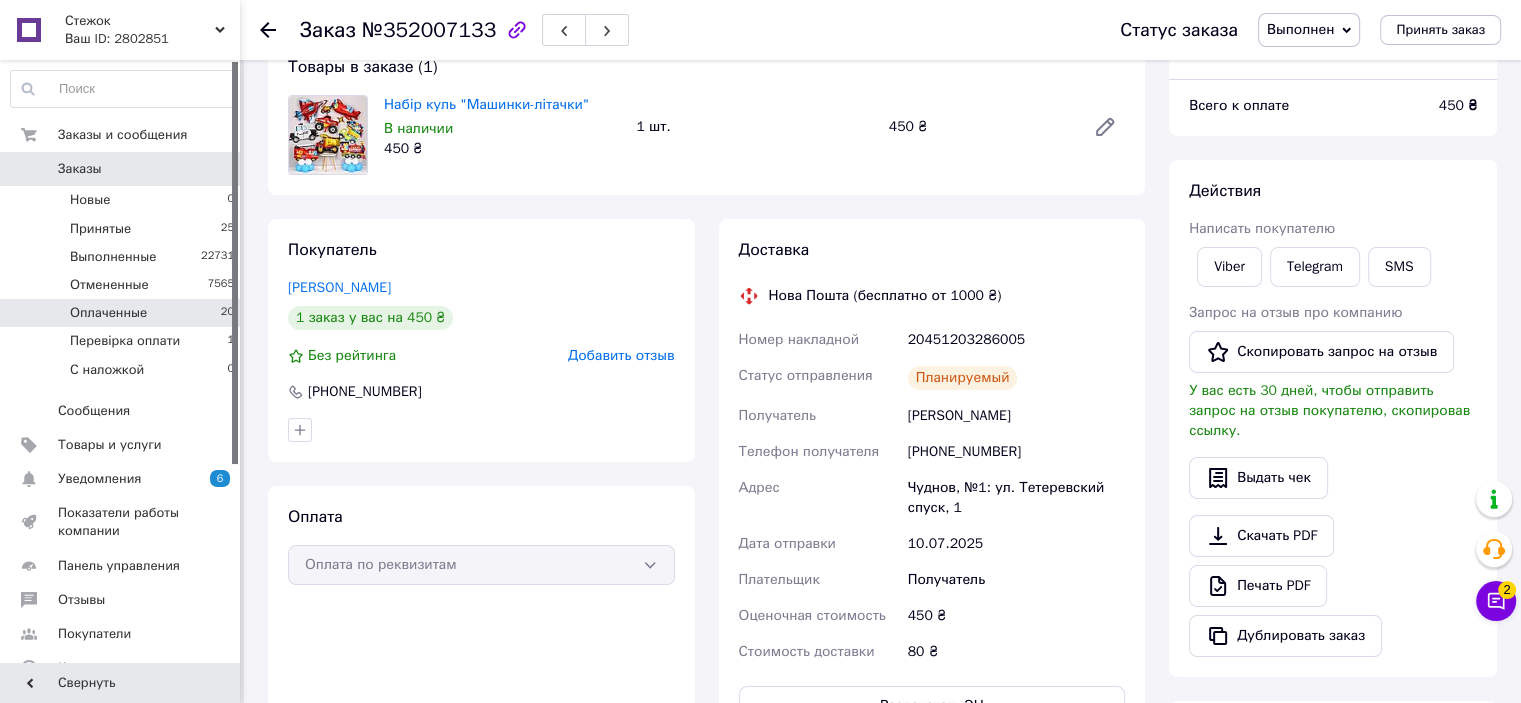 click on "20" at bounding box center [227, 313] 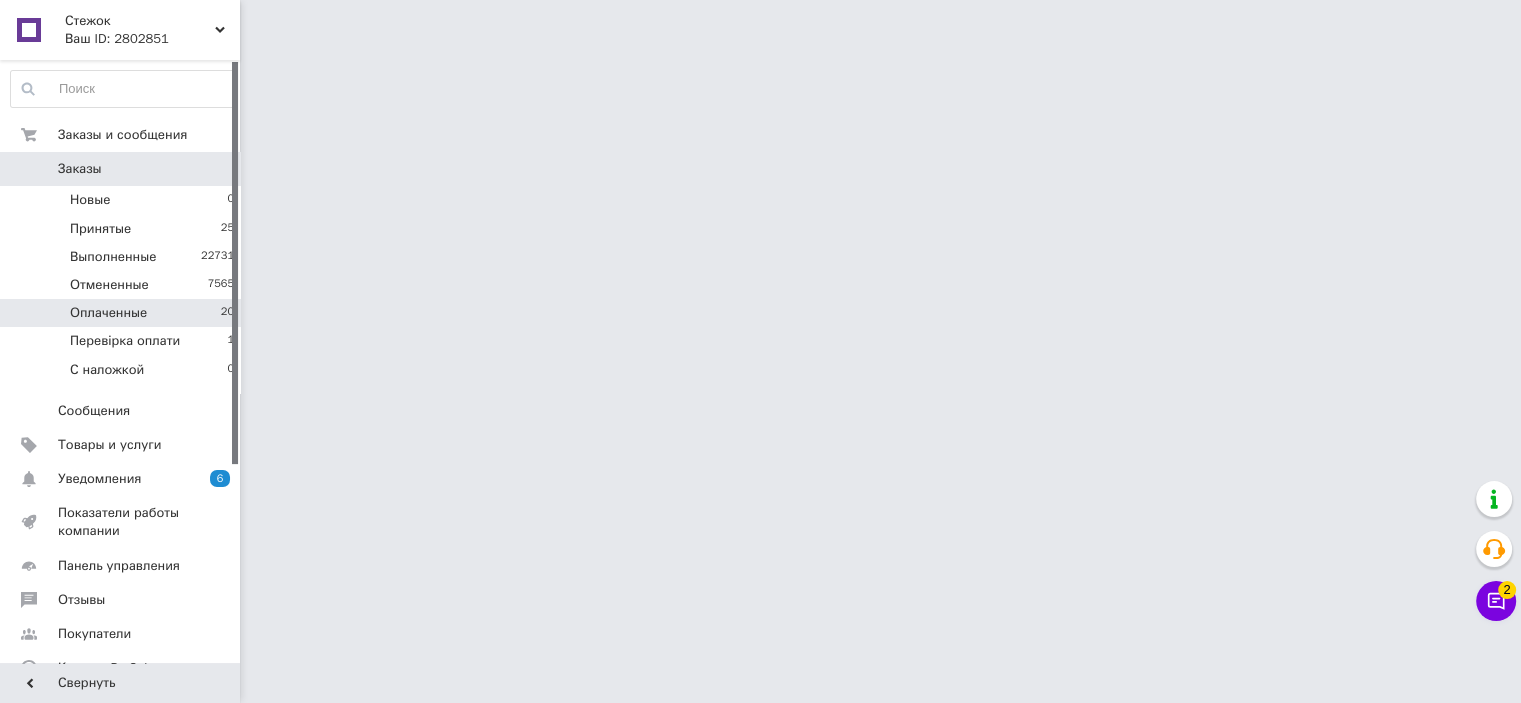 scroll, scrollTop: 0, scrollLeft: 0, axis: both 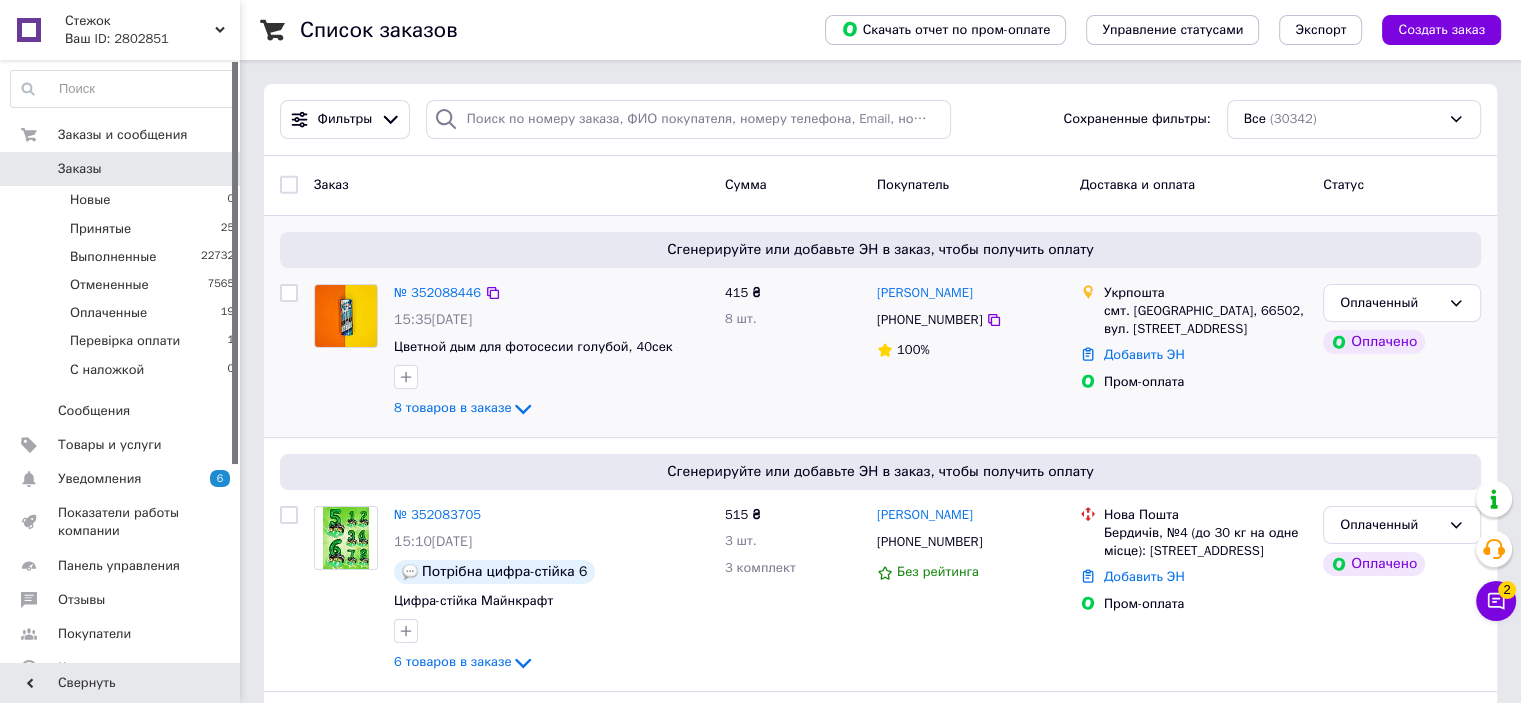 drag, startPoint x: 1504, startPoint y: 269, endPoint x: 810, endPoint y: 315, distance: 695.5228 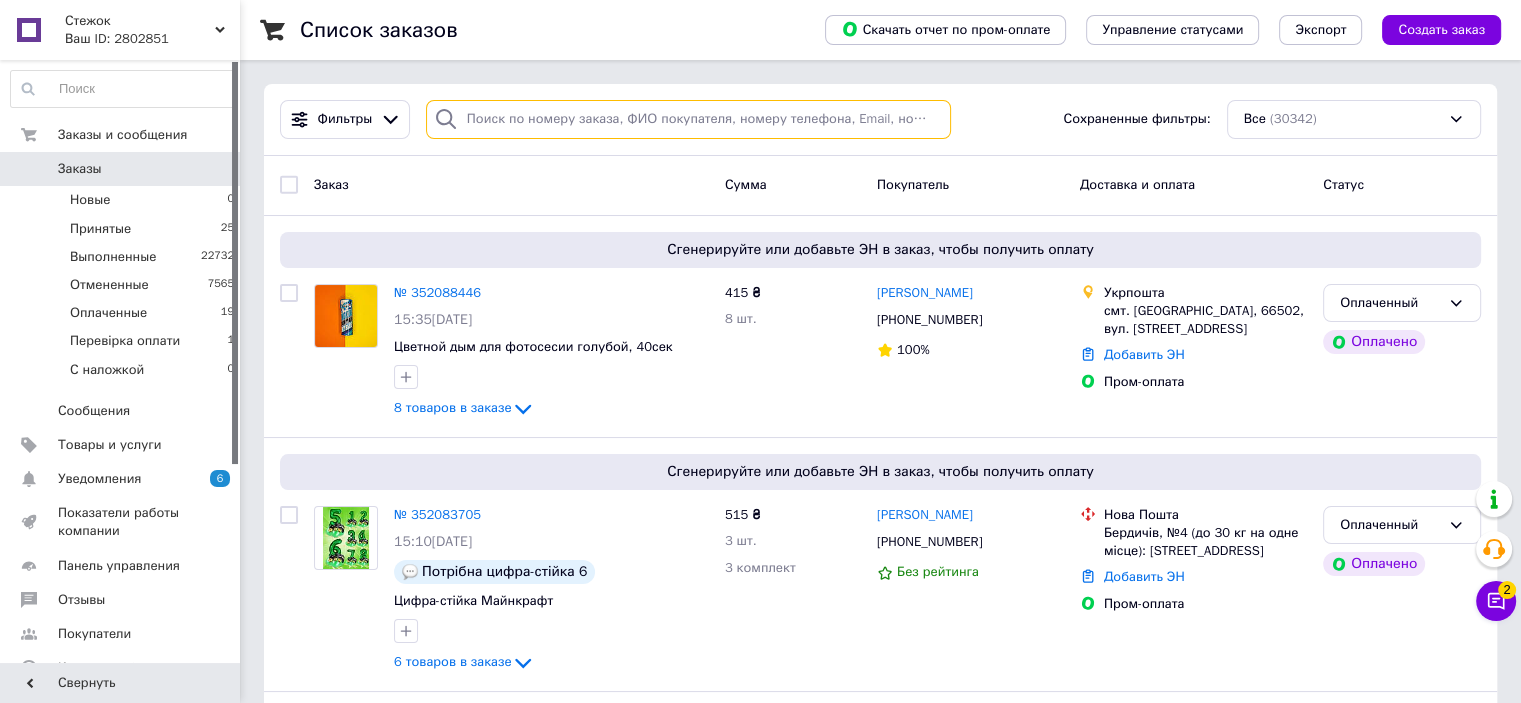 click at bounding box center (688, 119) 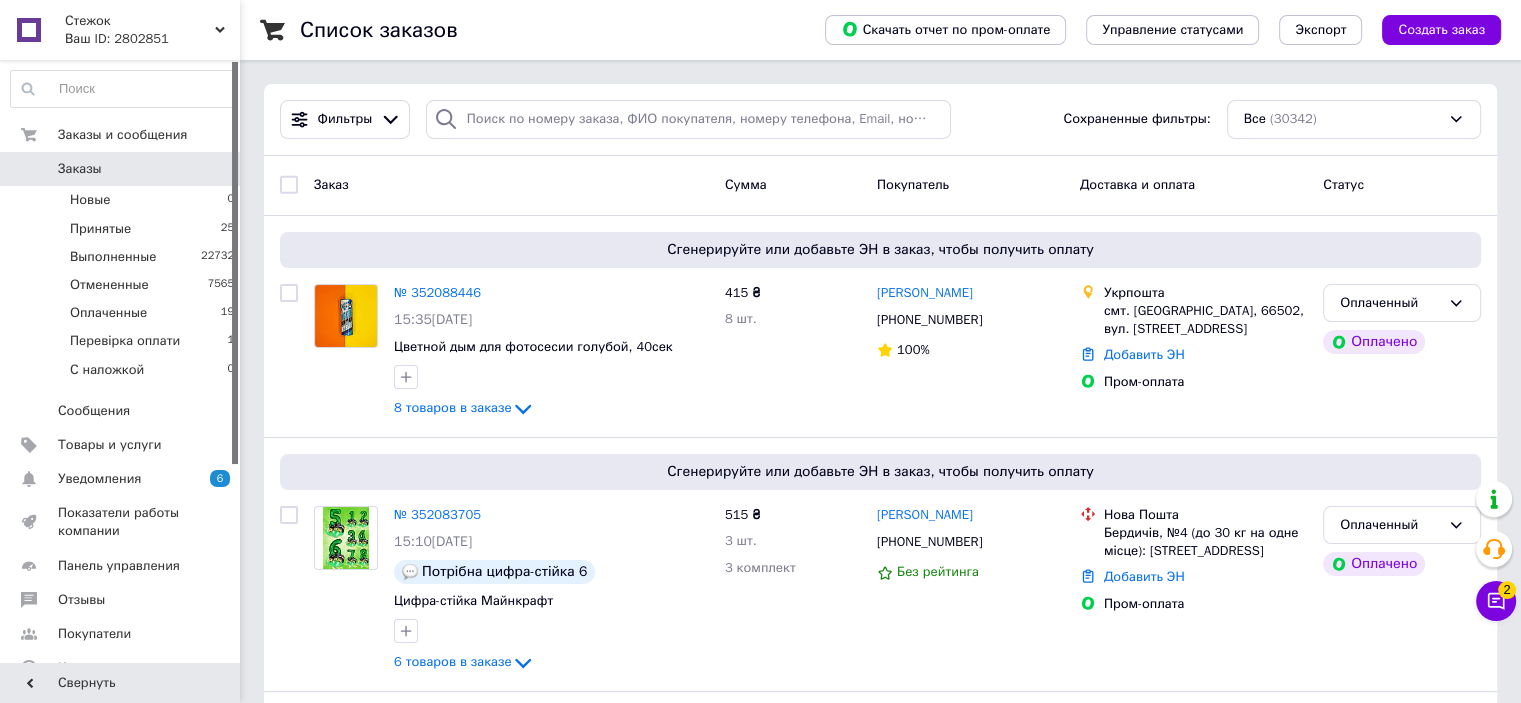drag, startPoint x: 1512, startPoint y: 314, endPoint x: 1500, endPoint y: 318, distance: 12.649111 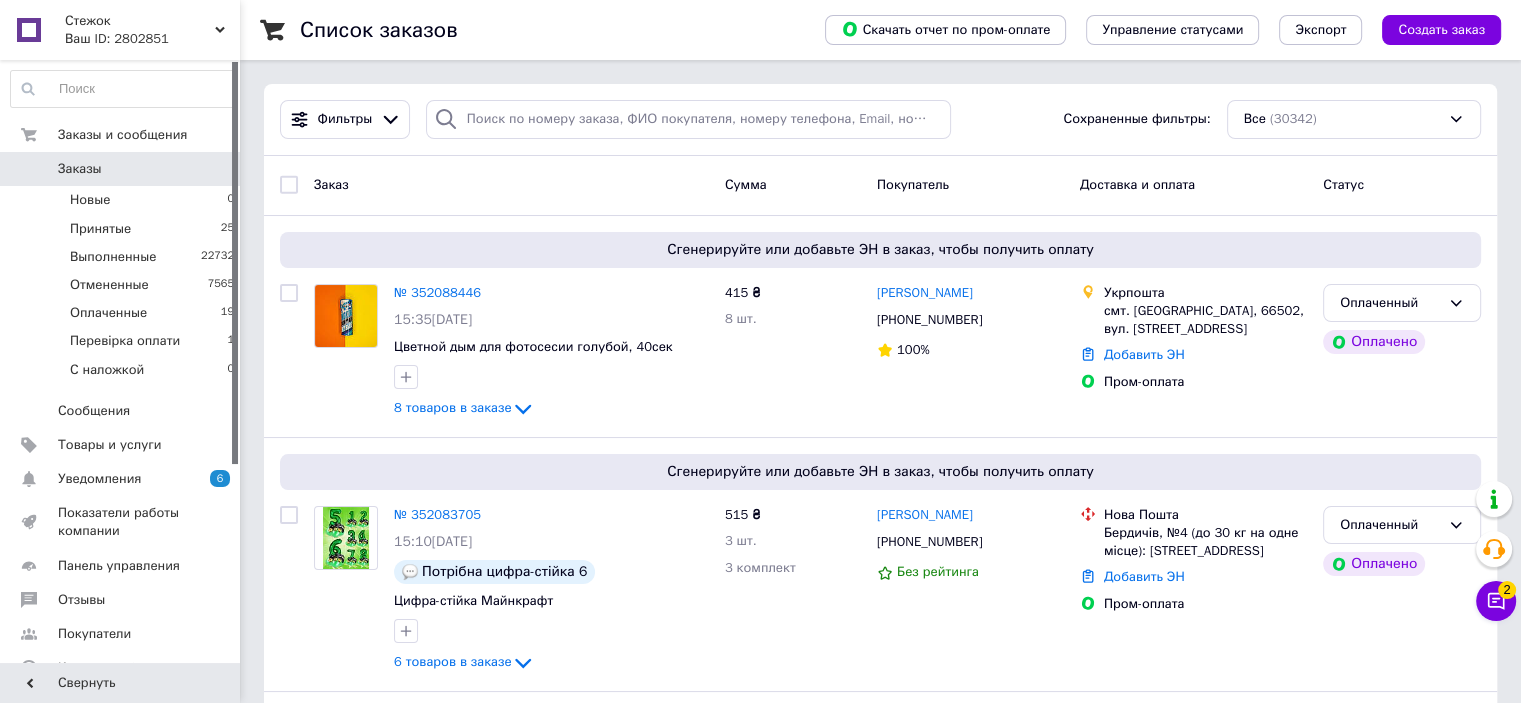 click on "Заказы" at bounding box center [121, 169] 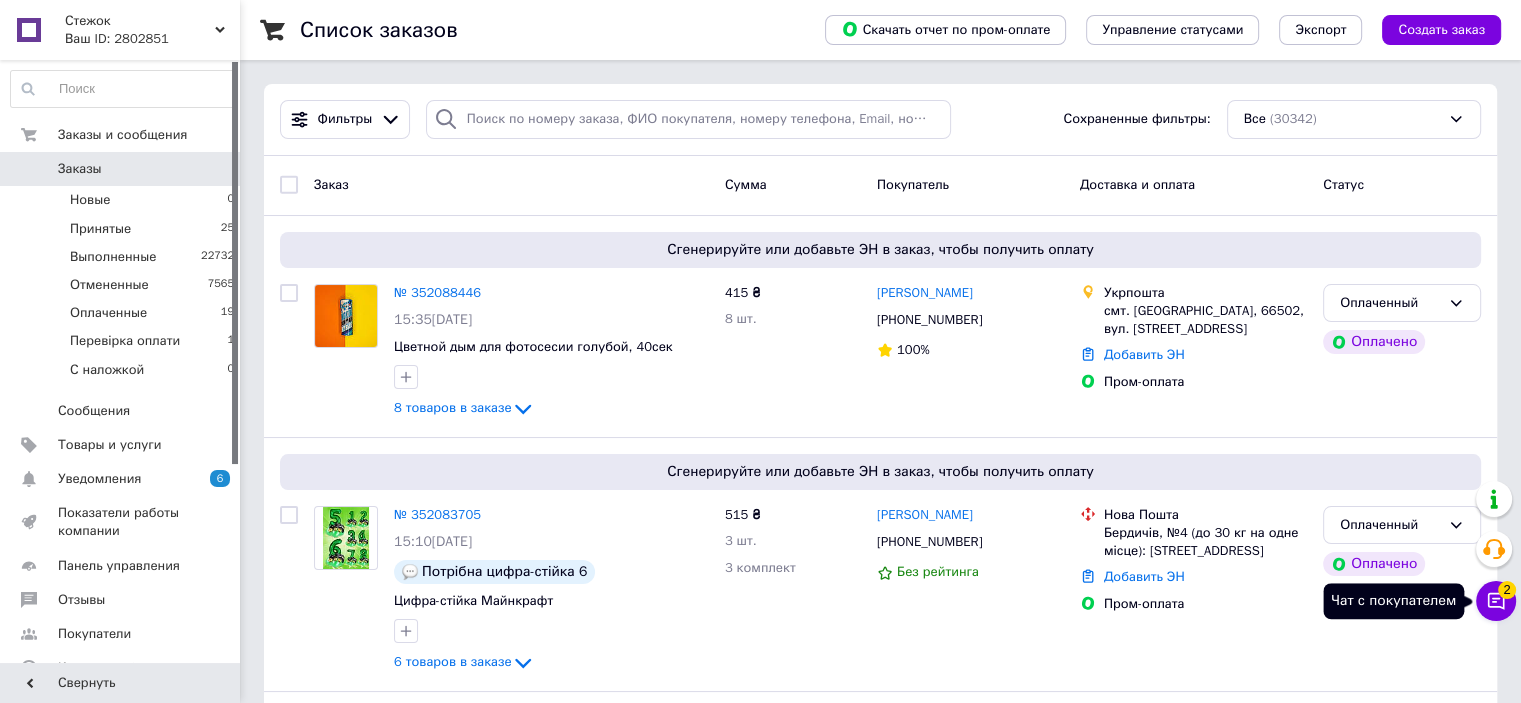 click 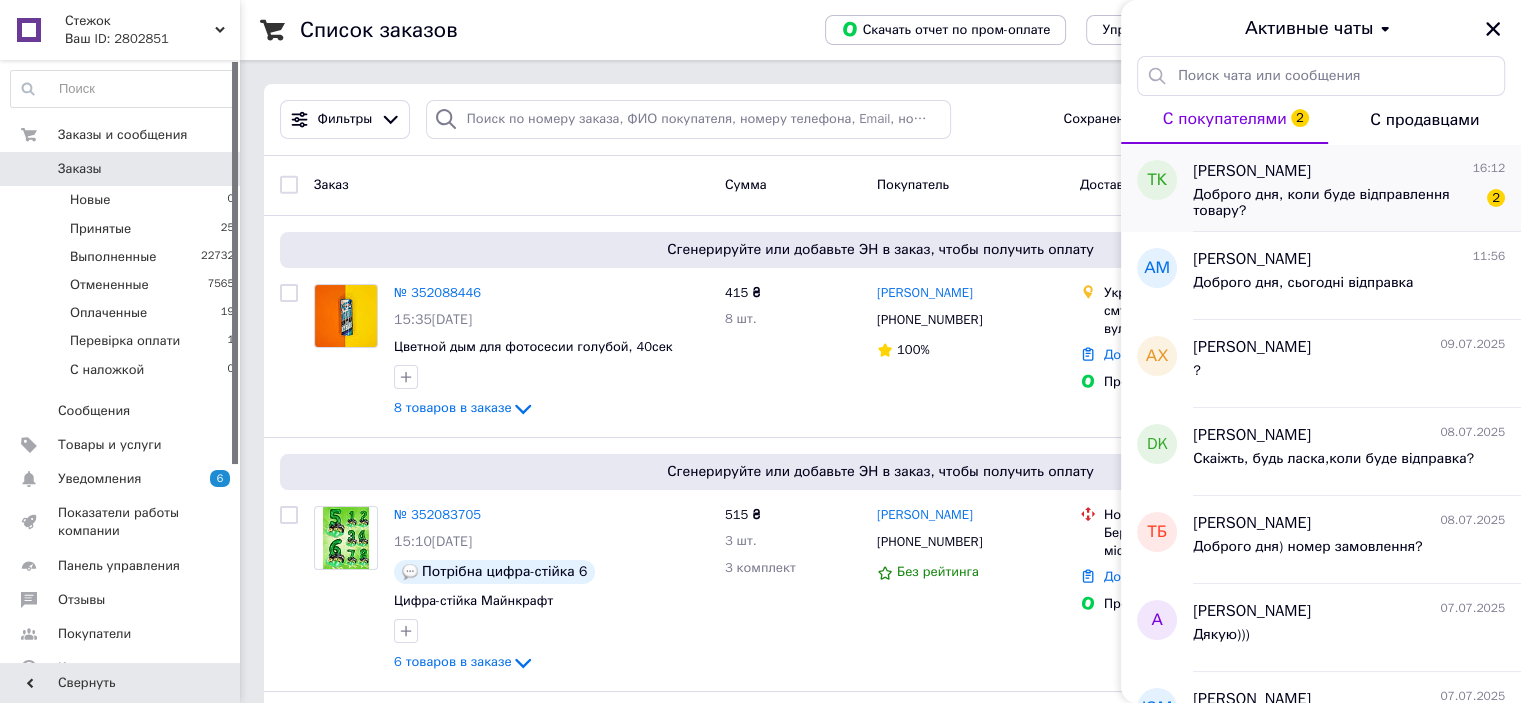 click on "Доброго дня, коли буде відправлення товару?" at bounding box center [1335, 203] 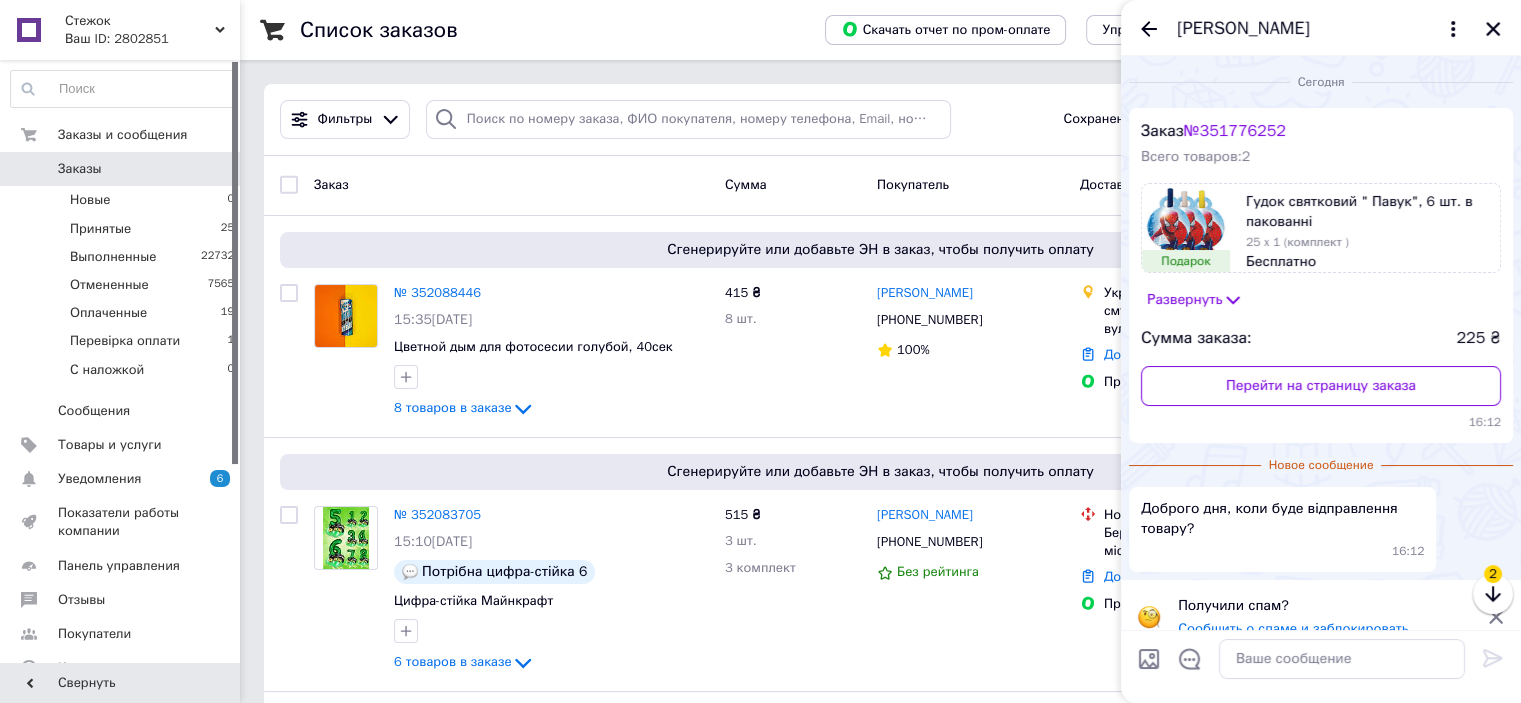 scroll, scrollTop: 23, scrollLeft: 0, axis: vertical 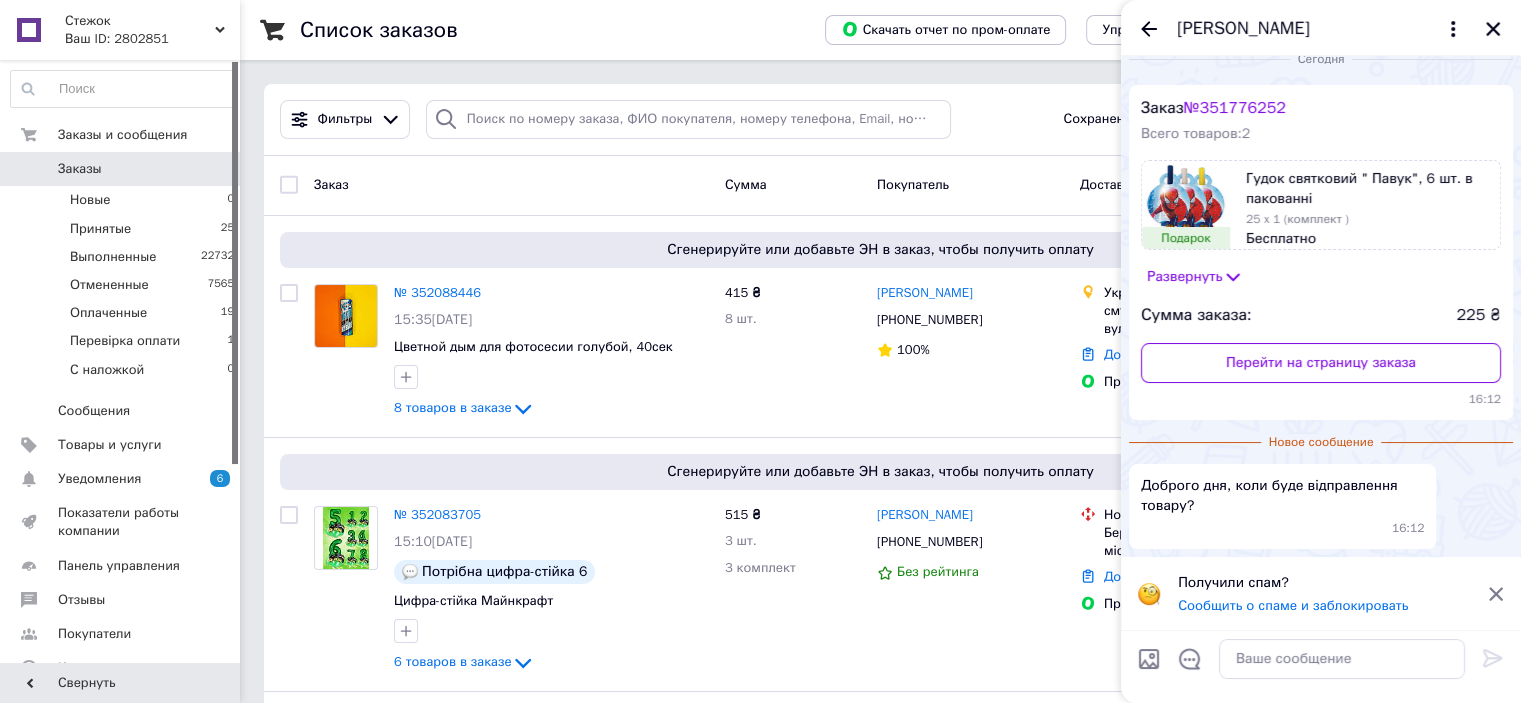 click at bounding box center [1342, 659] 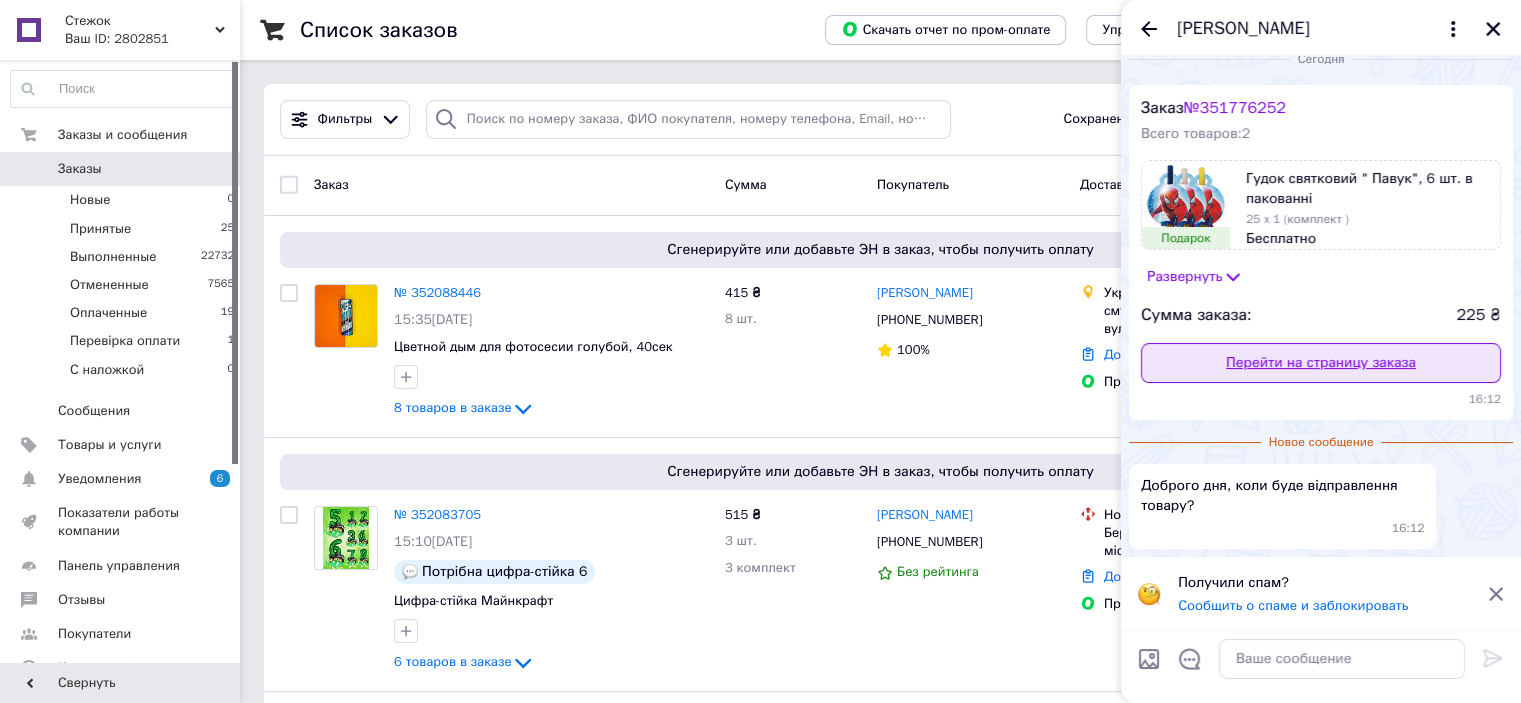 click on "Перейти на страницу заказа" at bounding box center (1321, 363) 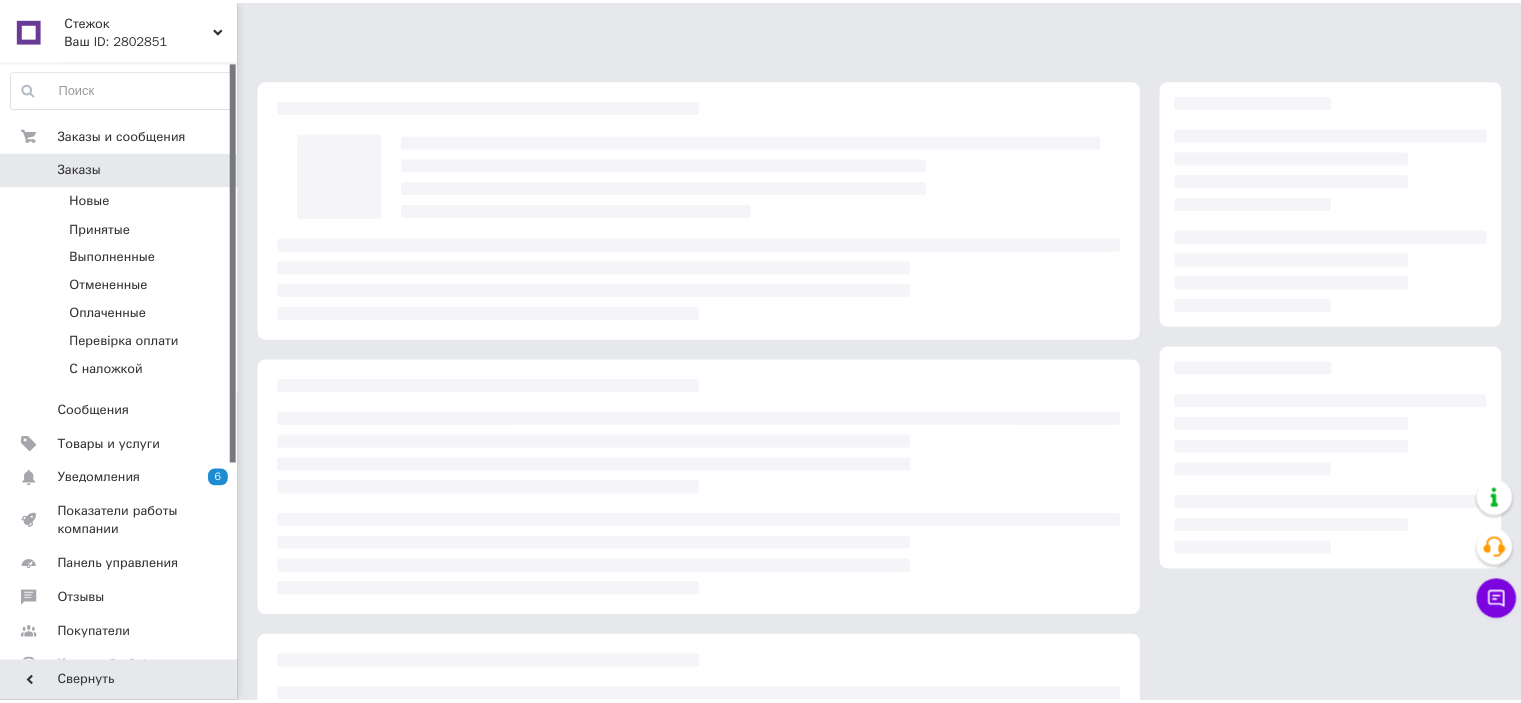scroll, scrollTop: 0, scrollLeft: 0, axis: both 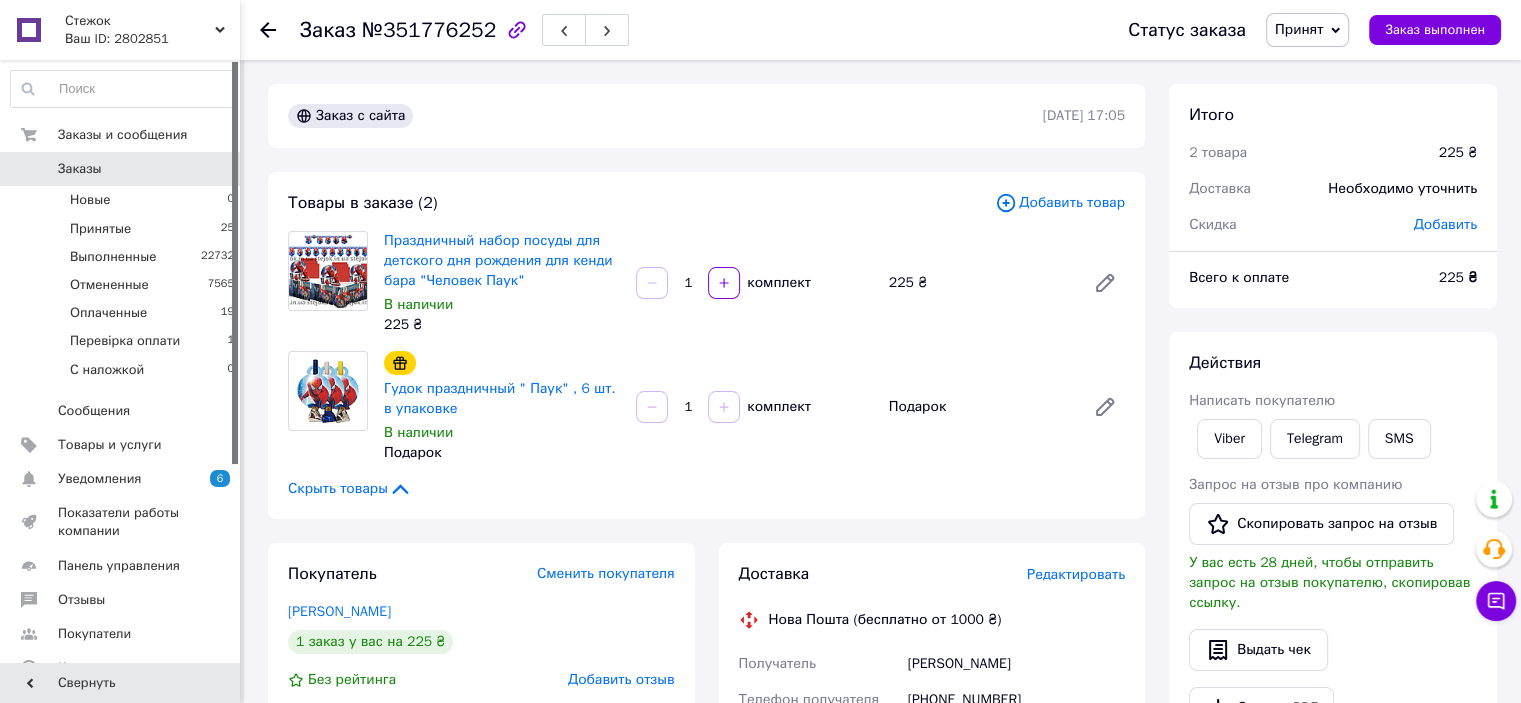 click on "Итого 2 товара 225 ₴ Доставка Необходимо уточнить Скидка Добавить Всего к оплате 225 ₴ Действия Написать покупателю Viber Telegram SMS Запрос на отзыв про компанию   Скопировать запрос на отзыв У вас есть 28 дней, чтобы отправить запрос на отзыв покупателю, скопировав ссылку.   Выдать чек   Скачать PDF   Печать PDF   Дублировать заказ Метки Личные заметки, которые видите только вы. По ним можно фильтровать заказы Примечания Осталось 300 символов Очистить Сохранить" at bounding box center (1333, 698) 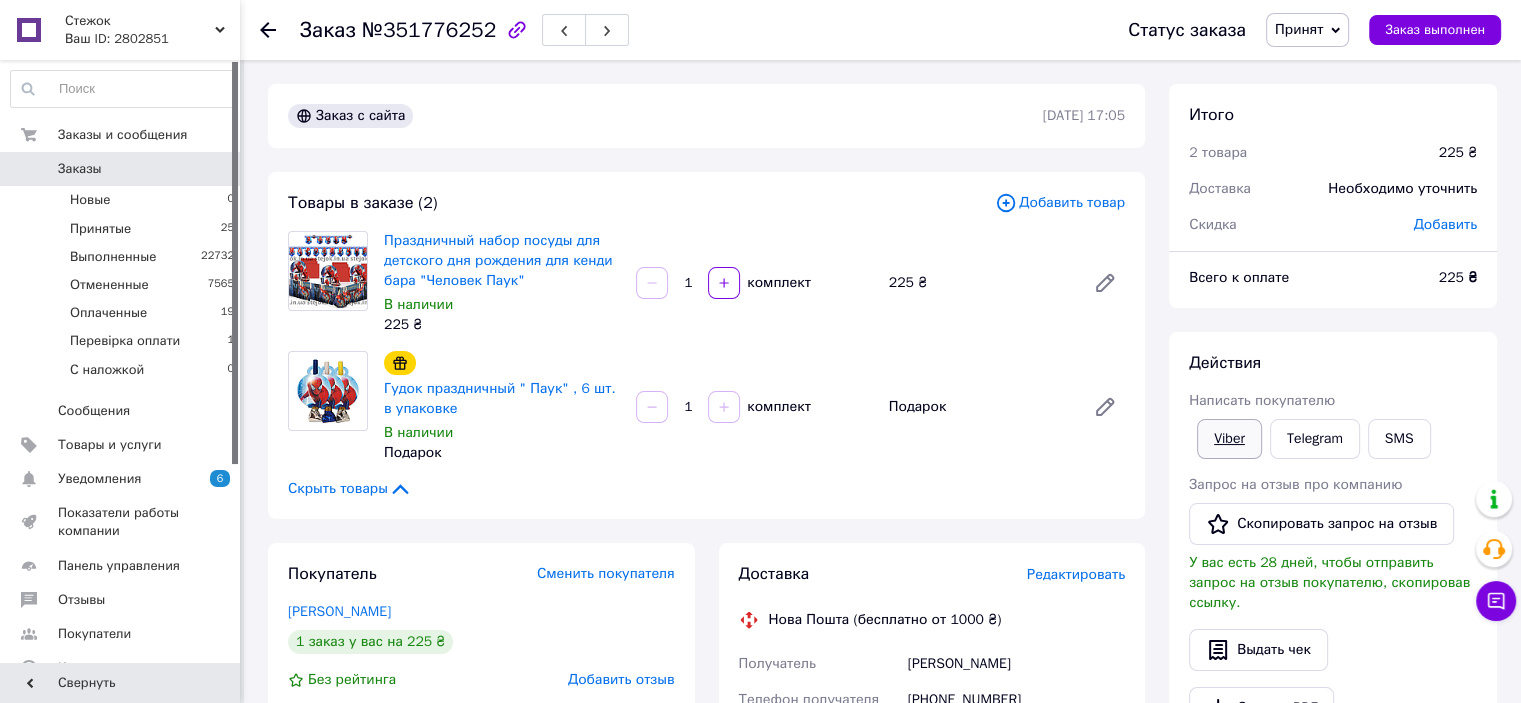 click on "Viber" at bounding box center [1229, 439] 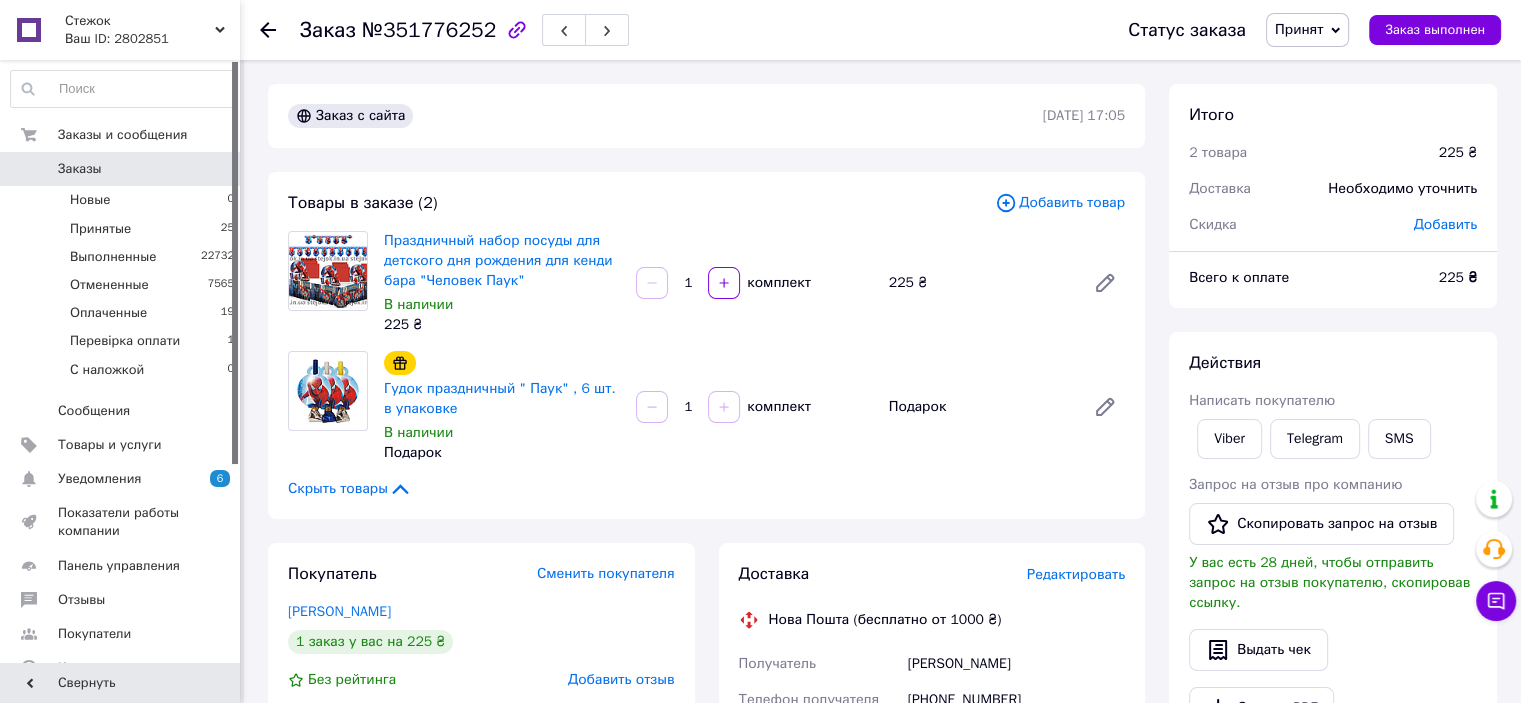 click on "Всего к оплате" at bounding box center [1302, 278] 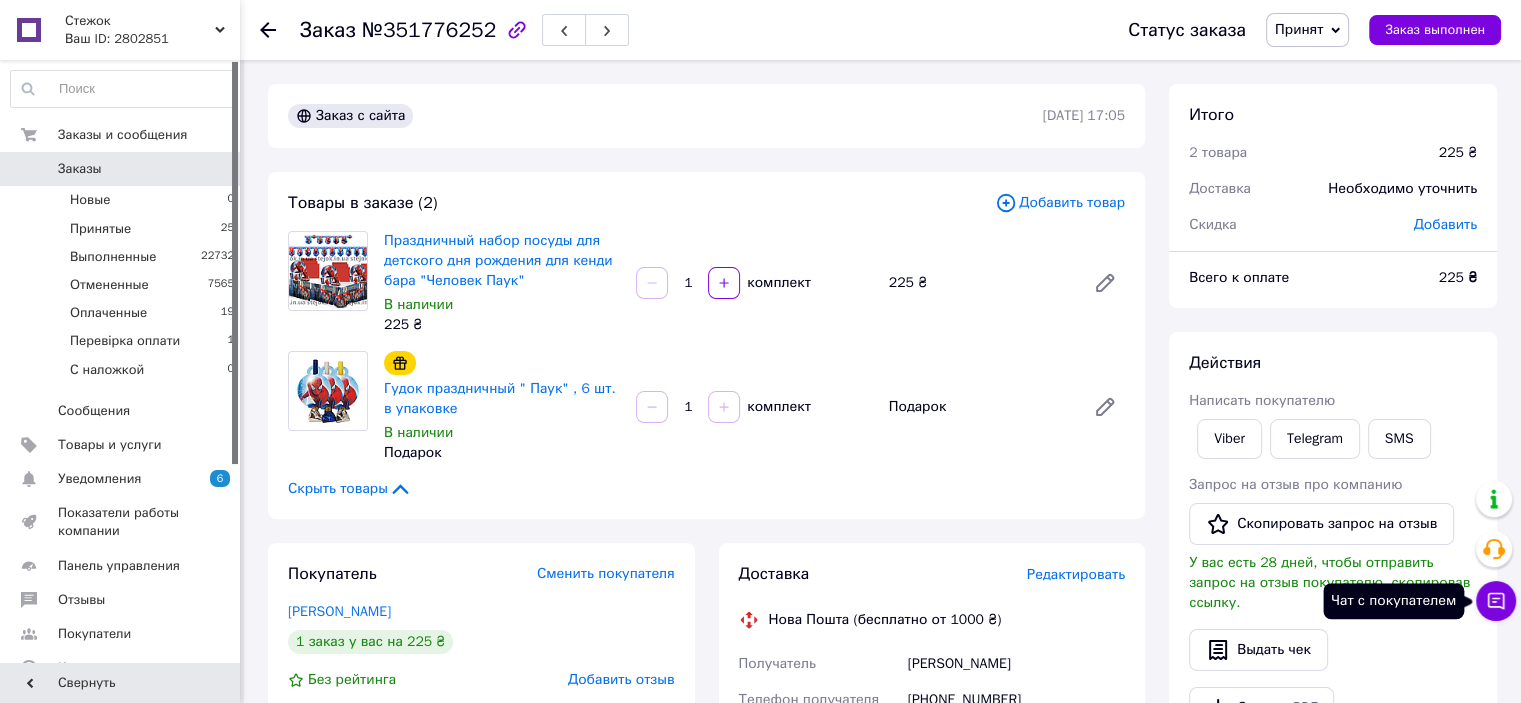 click on "Чат с покупателем" at bounding box center (1496, 601) 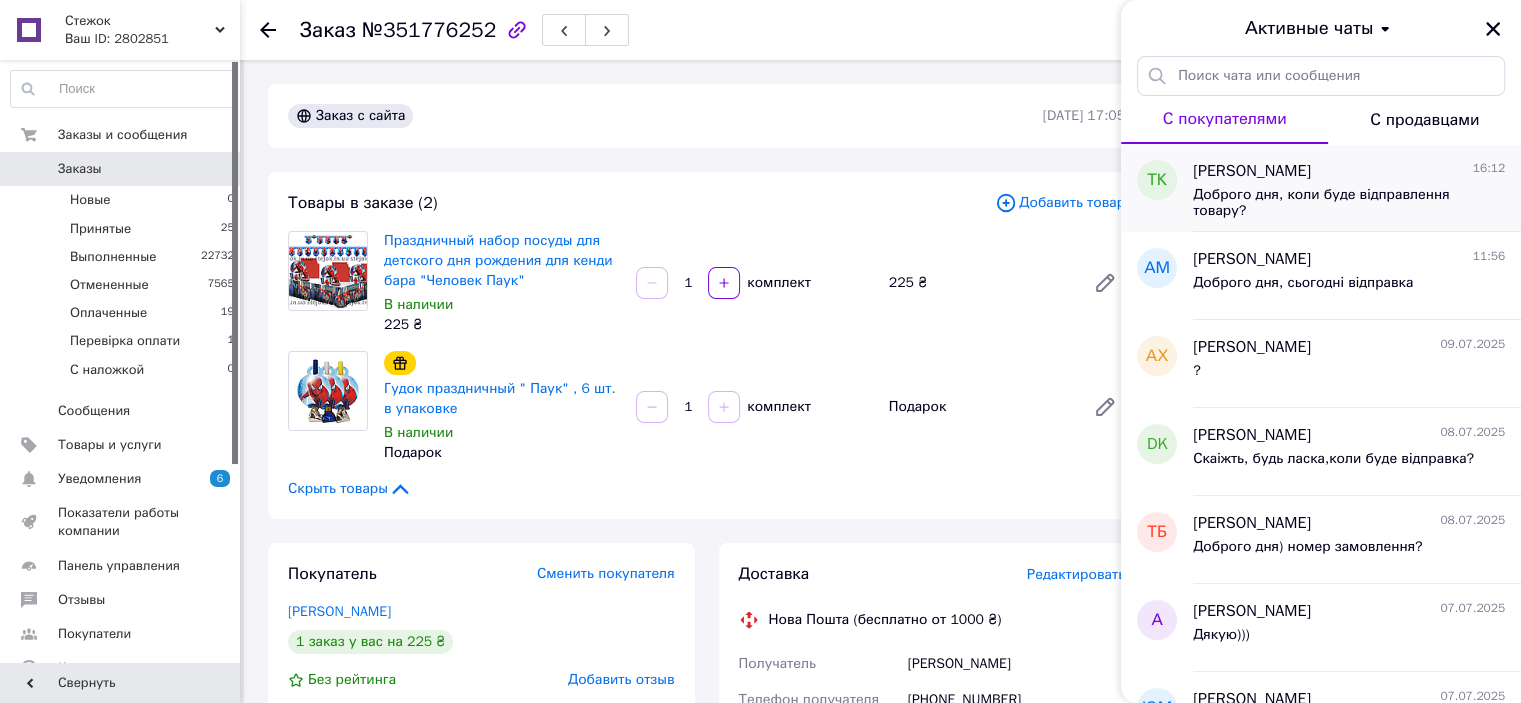 click on "Доброго дня, коли буде відправлення товару?" at bounding box center [1335, 203] 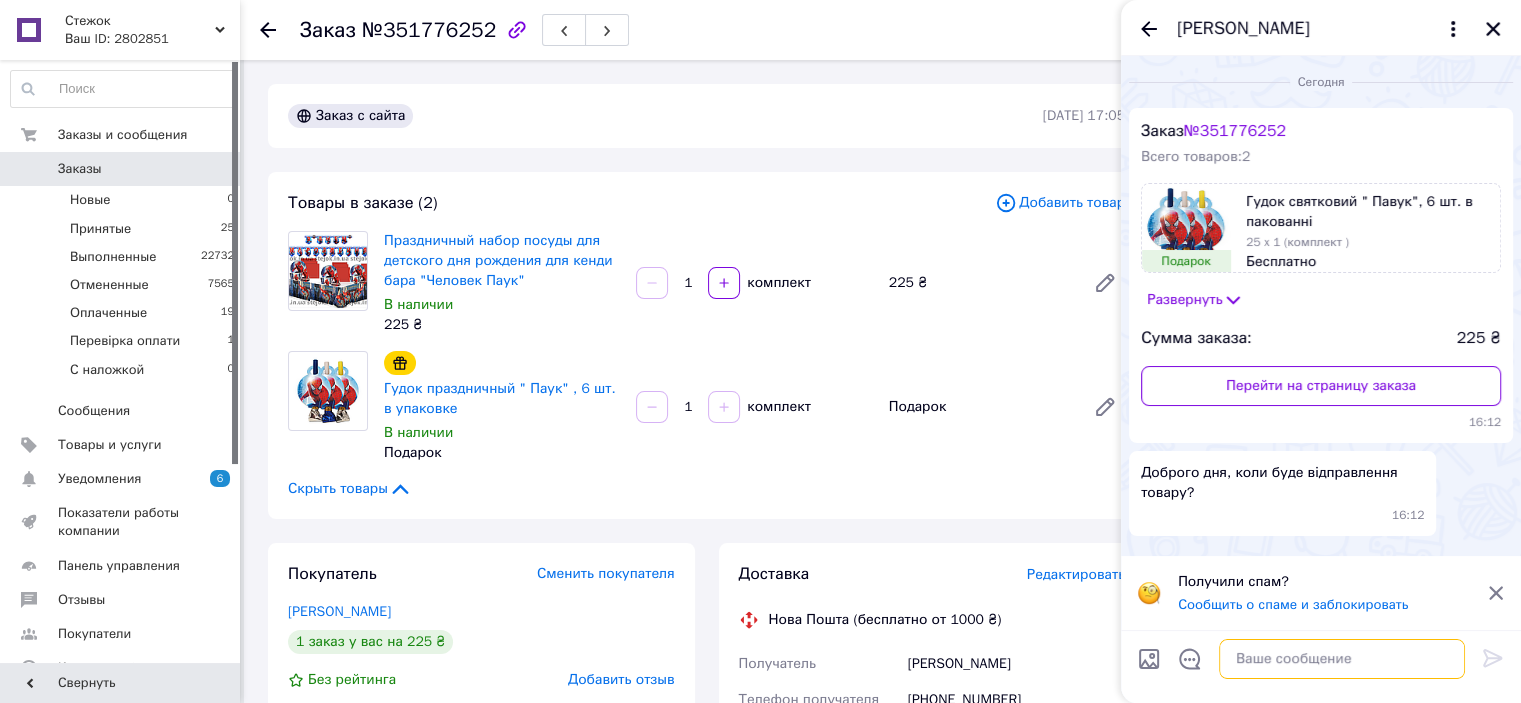 click at bounding box center (1342, 659) 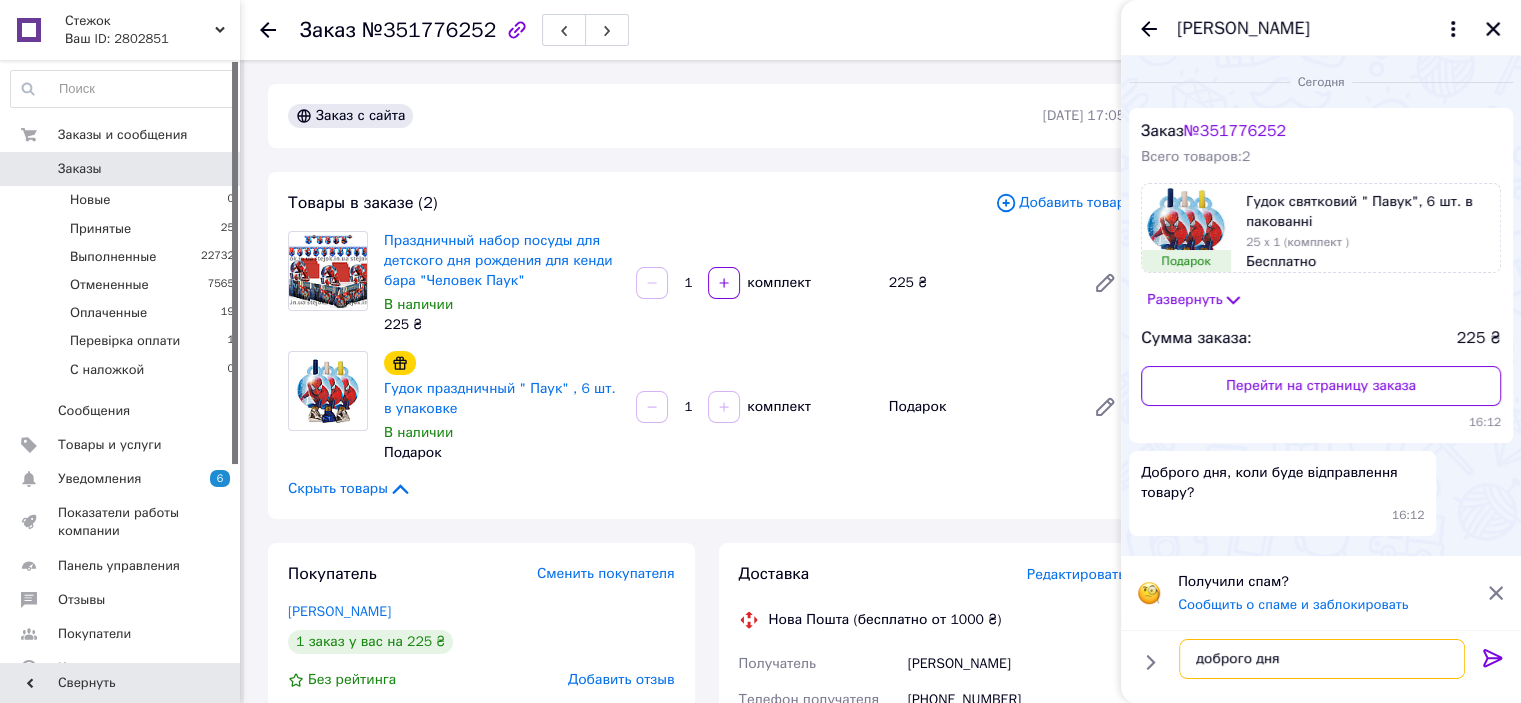 type on "доброго дня)" 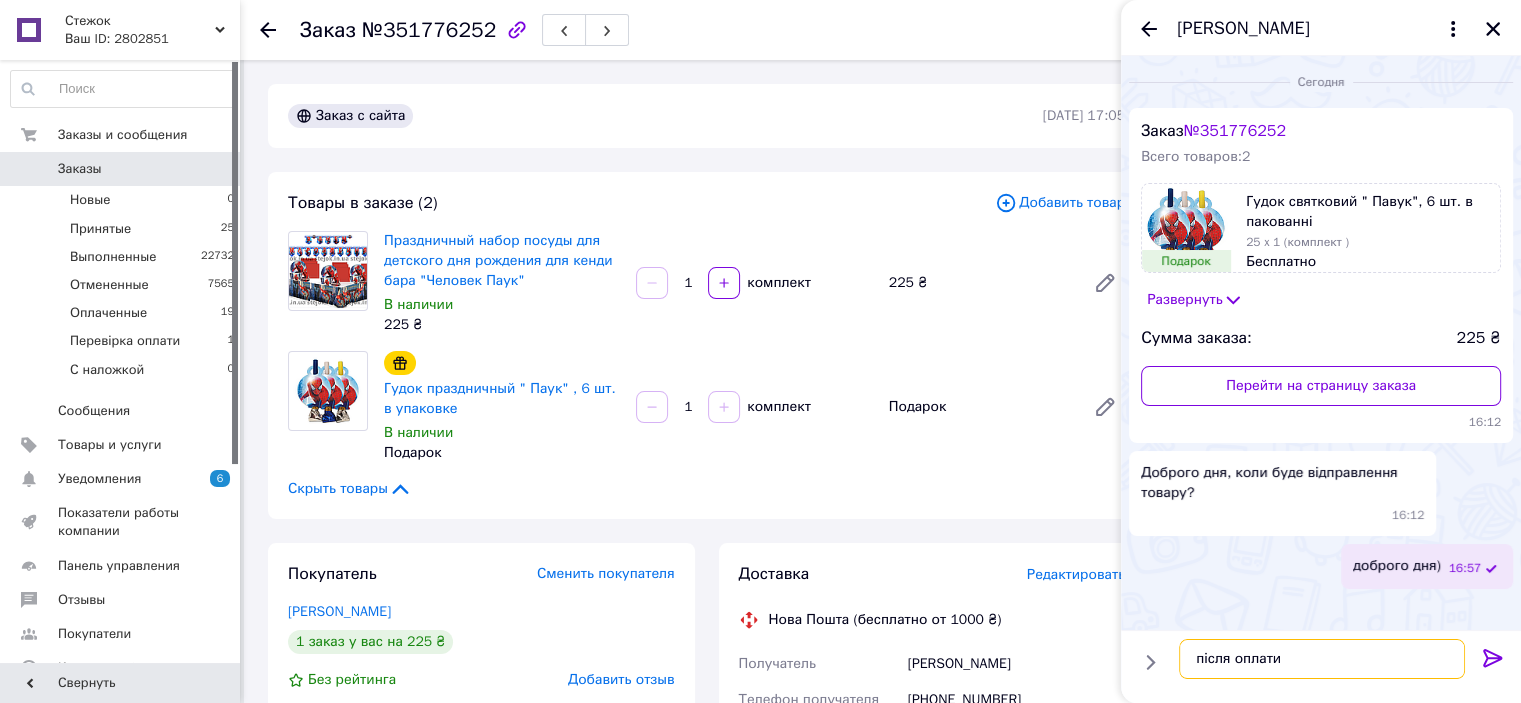type on "після оплати)" 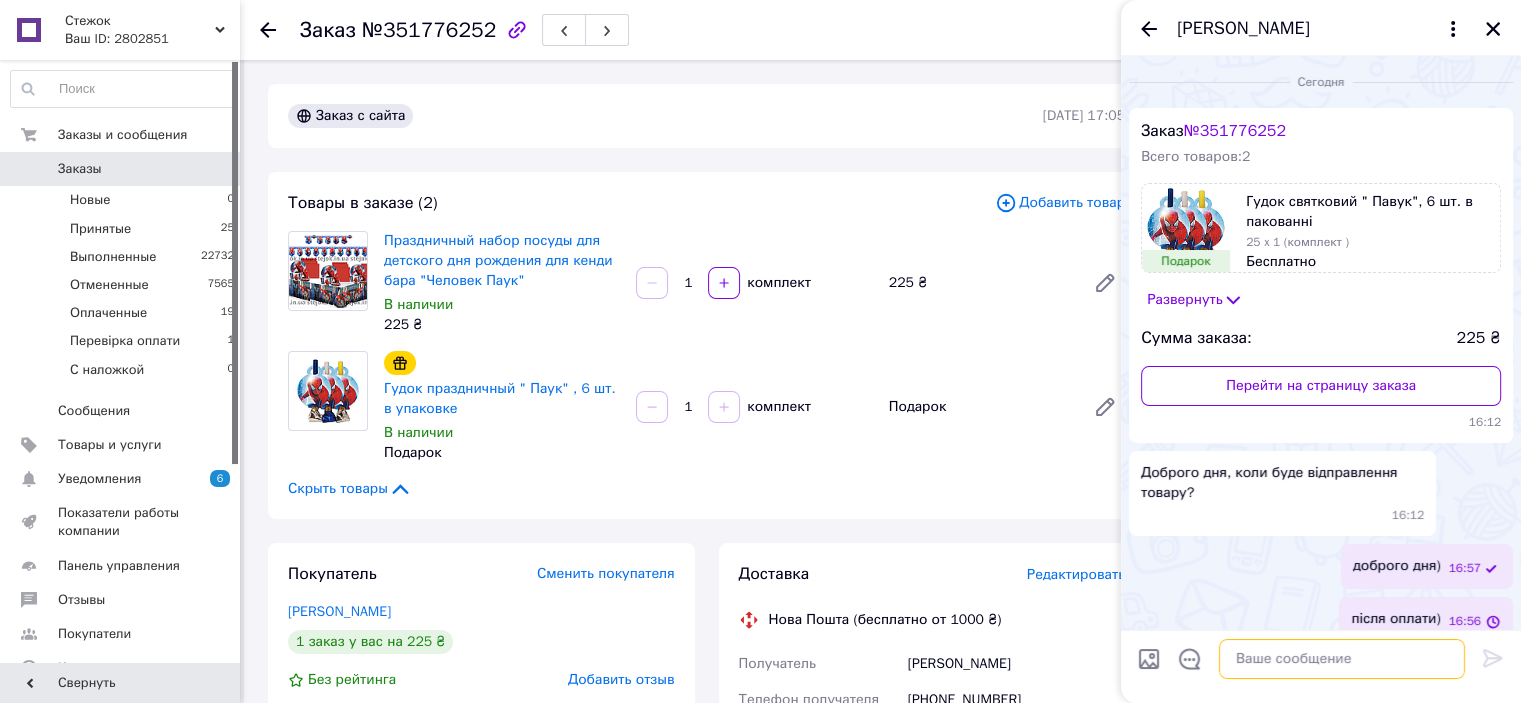 scroll, scrollTop: 20, scrollLeft: 0, axis: vertical 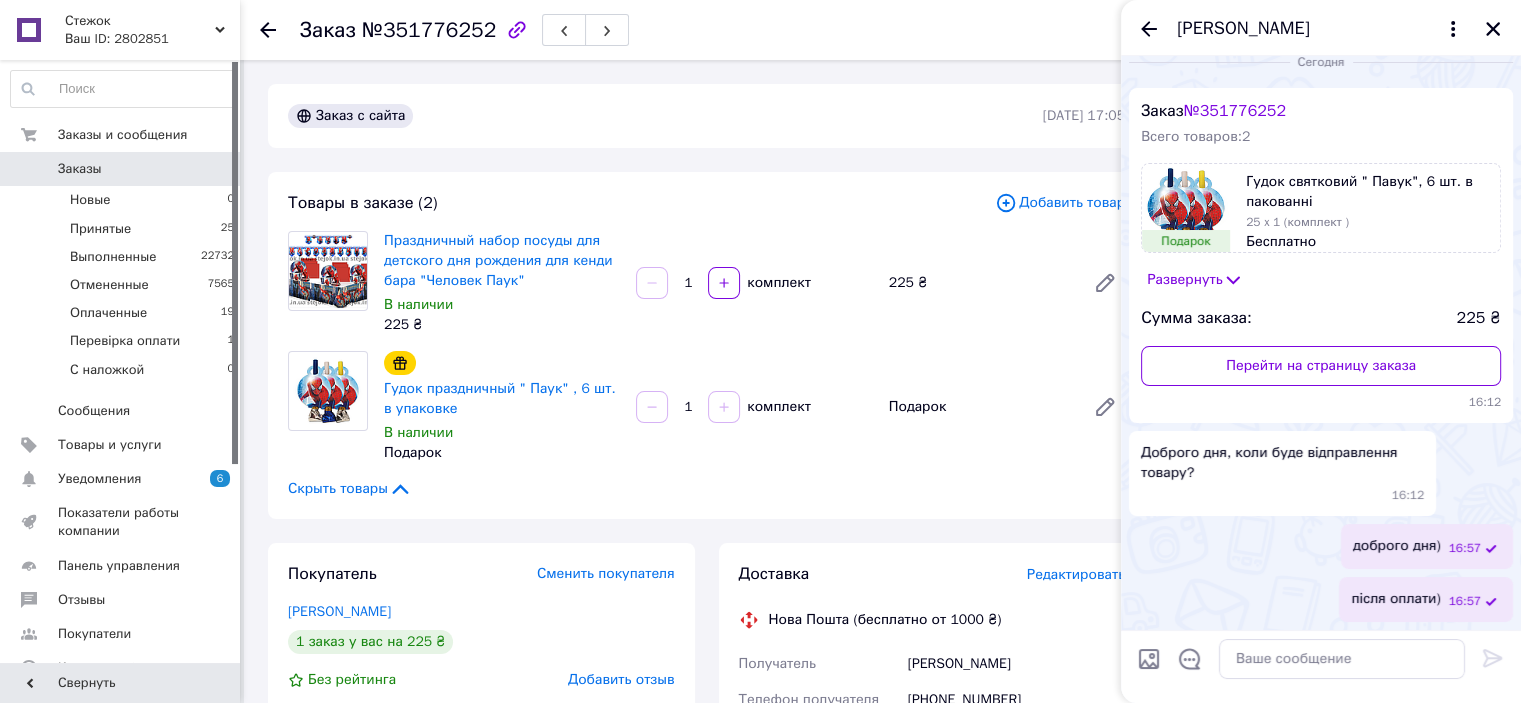 click on "[PERSON_NAME]" at bounding box center [1321, 28] 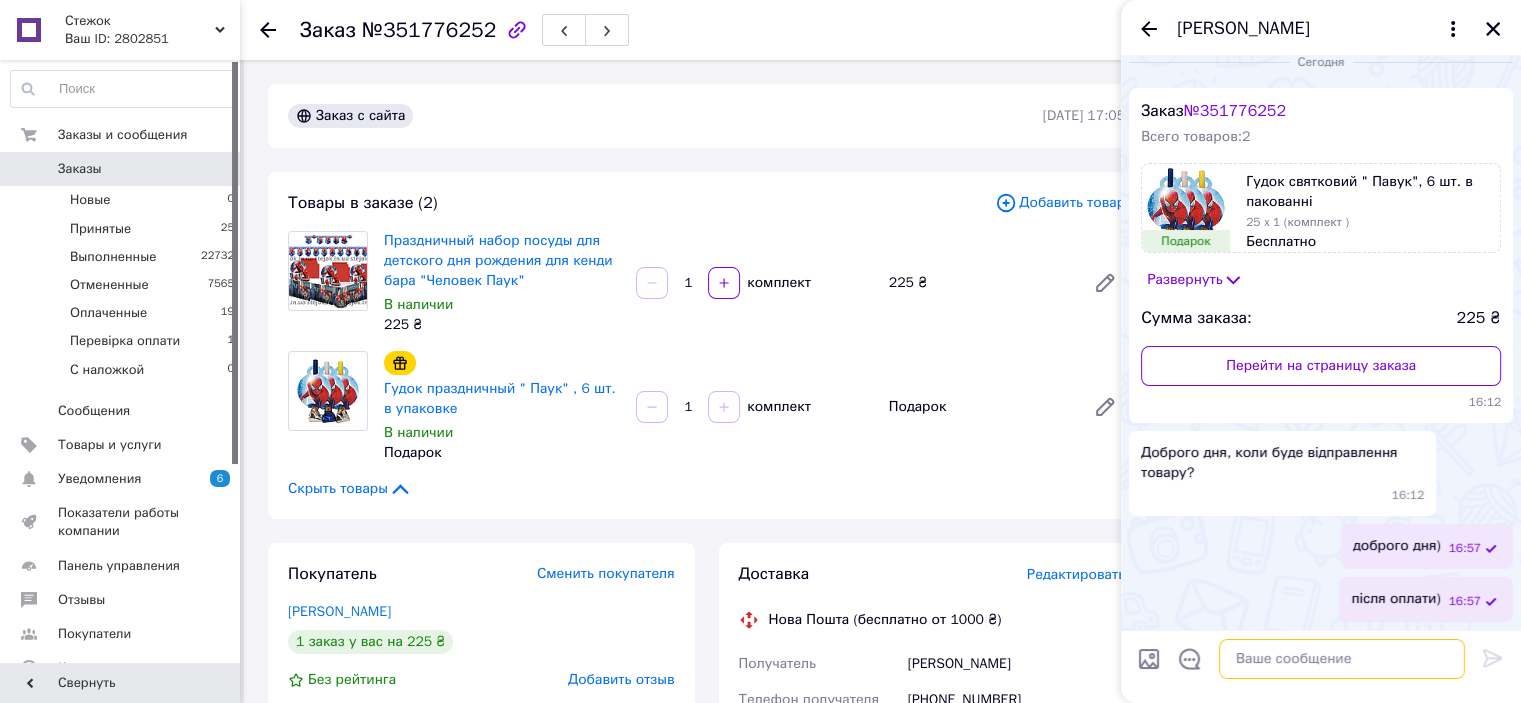 paste on "Доброго дня)
До оплати 406,5 грн або предоплата 100 грн
Богач Карина Ігорівна
IBAN UA623220010000026001340155244
ЄДРПОУ 3579913062
Призначення платежу -ПІБ
Після оплати надішліть будь ласка чек про оплату, гарного дня✨(wink)" 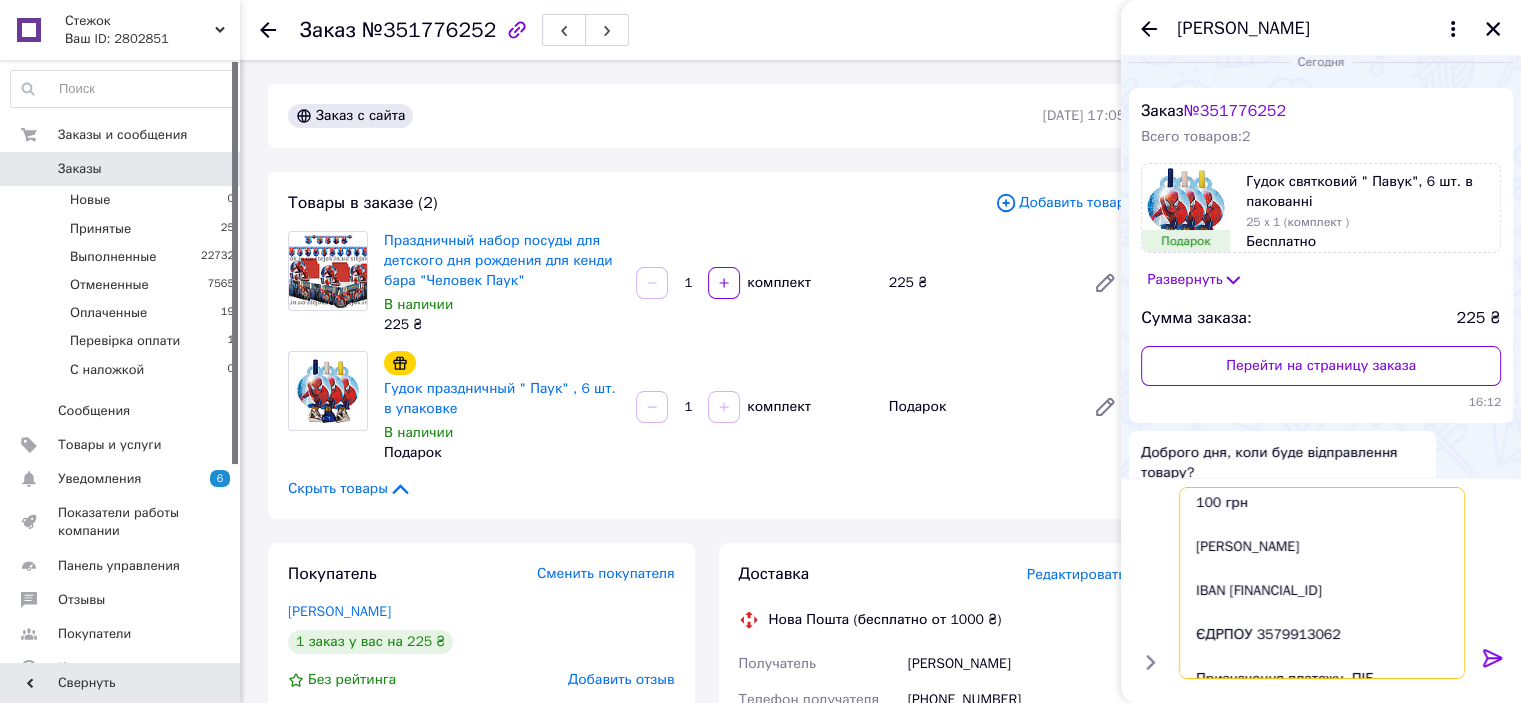 scroll, scrollTop: 0, scrollLeft: 0, axis: both 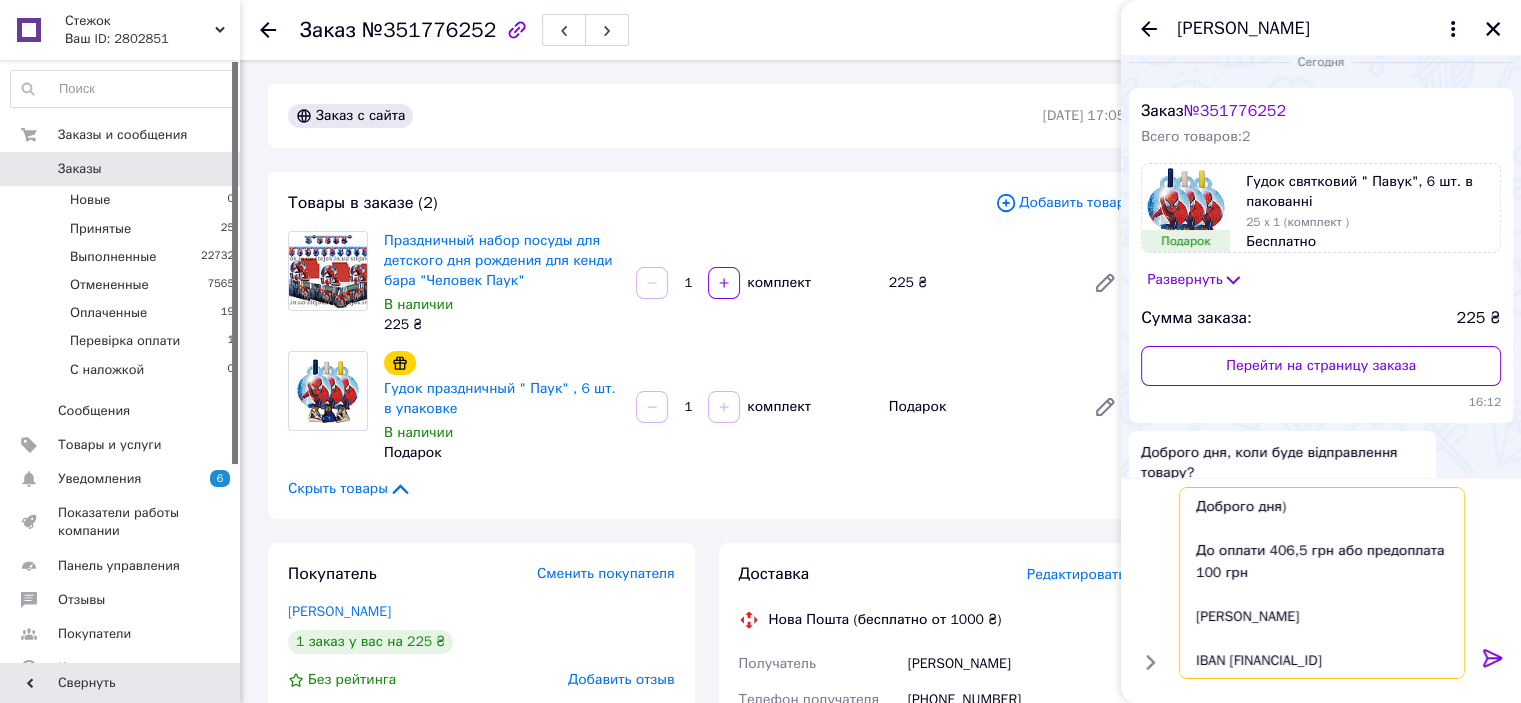 drag, startPoint x: 1299, startPoint y: 550, endPoint x: 1269, endPoint y: 543, distance: 30.805843 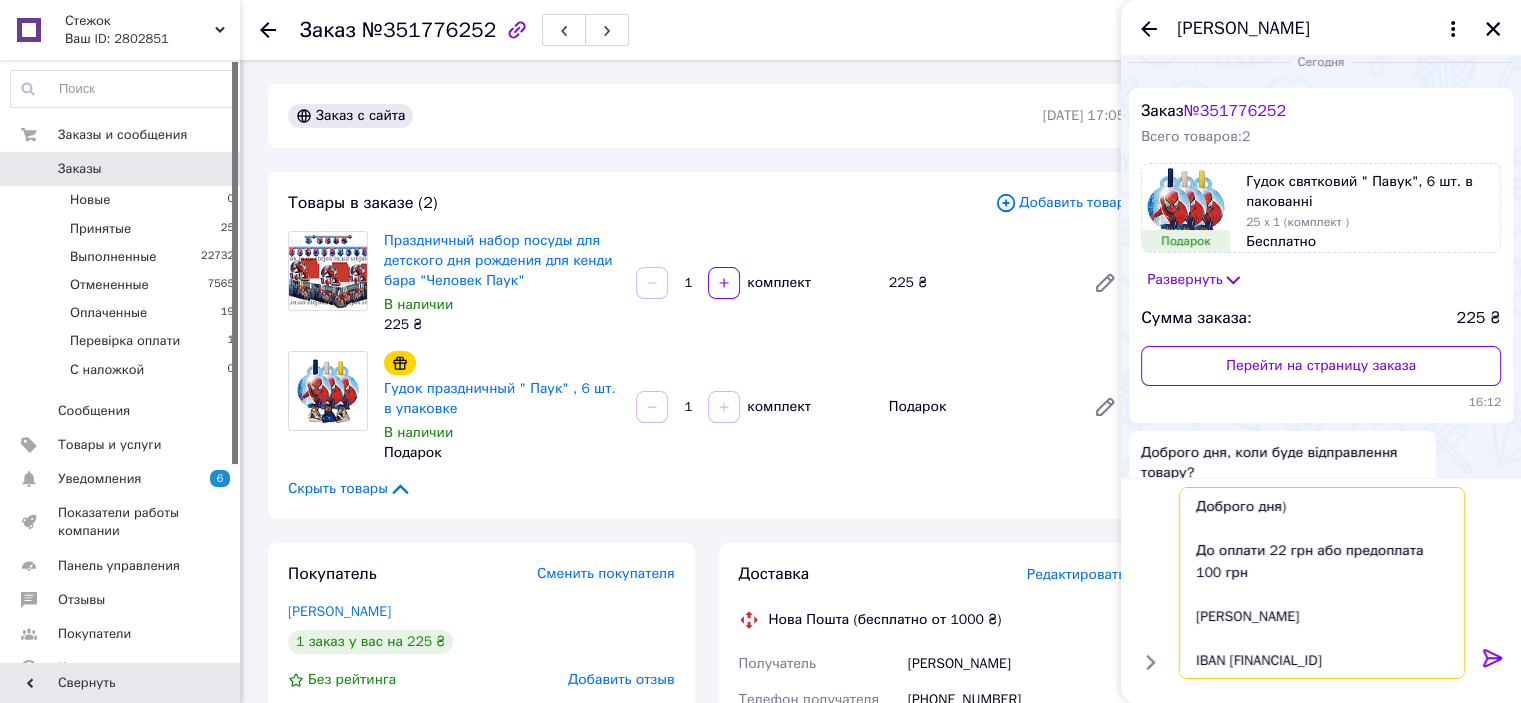 type on "Доброго дня)
До оплати 225 грн або предоплата 100 грн
Богач Карина Ігорівна
IBAN UA623220010000026001340155244
ЄДРПОУ 3579913062
Призначення платежу -ПІБ
Після оплати надішліть будь ласка чек про оплату, гарного дня✨(wink)" 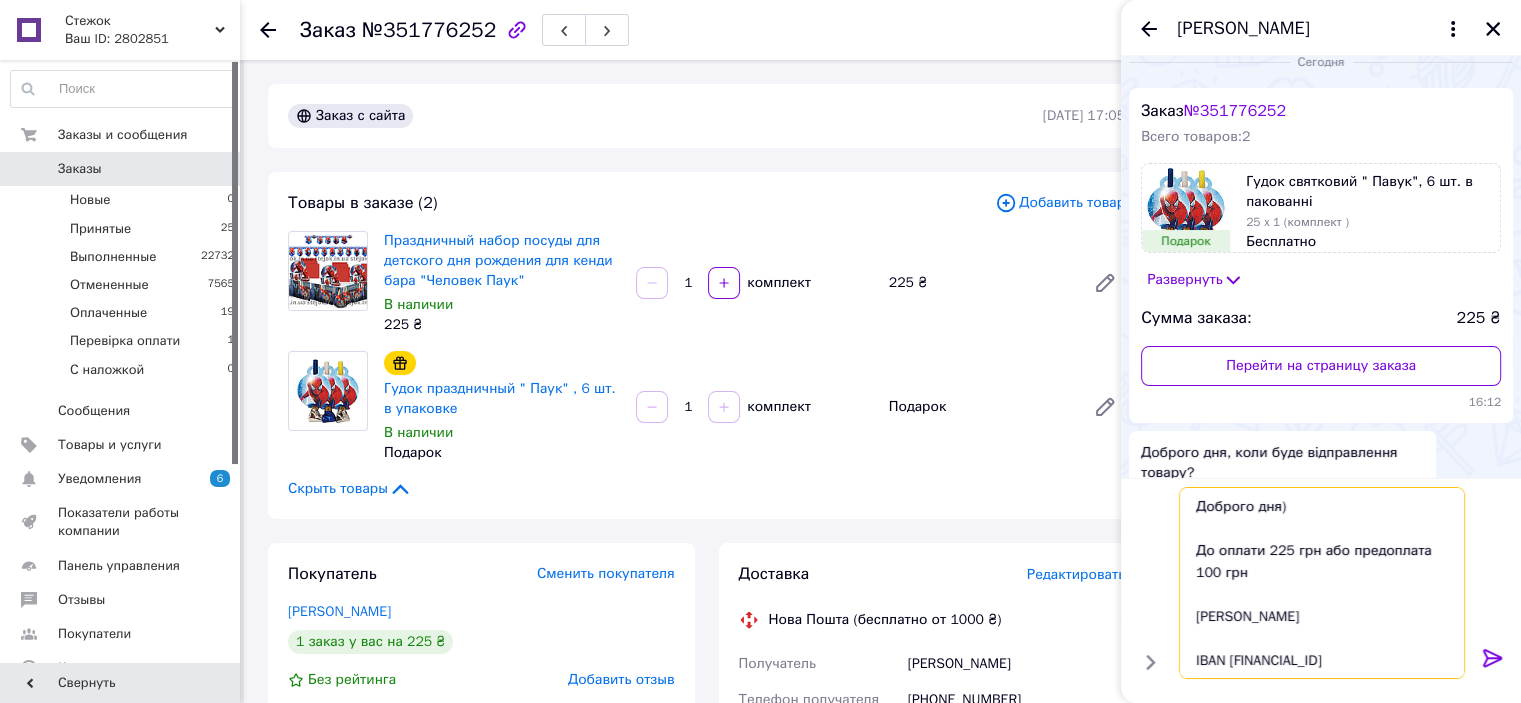 type 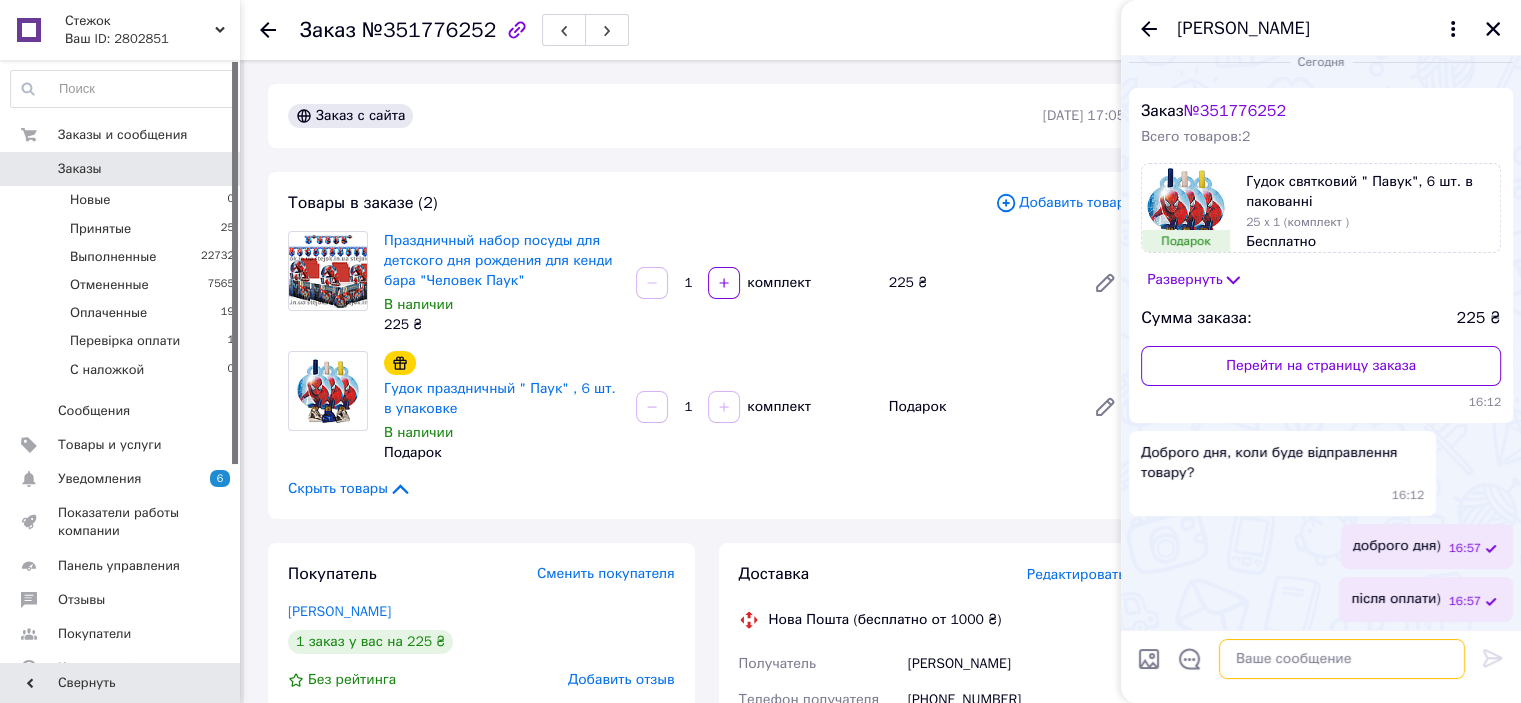 scroll, scrollTop: 352, scrollLeft: 0, axis: vertical 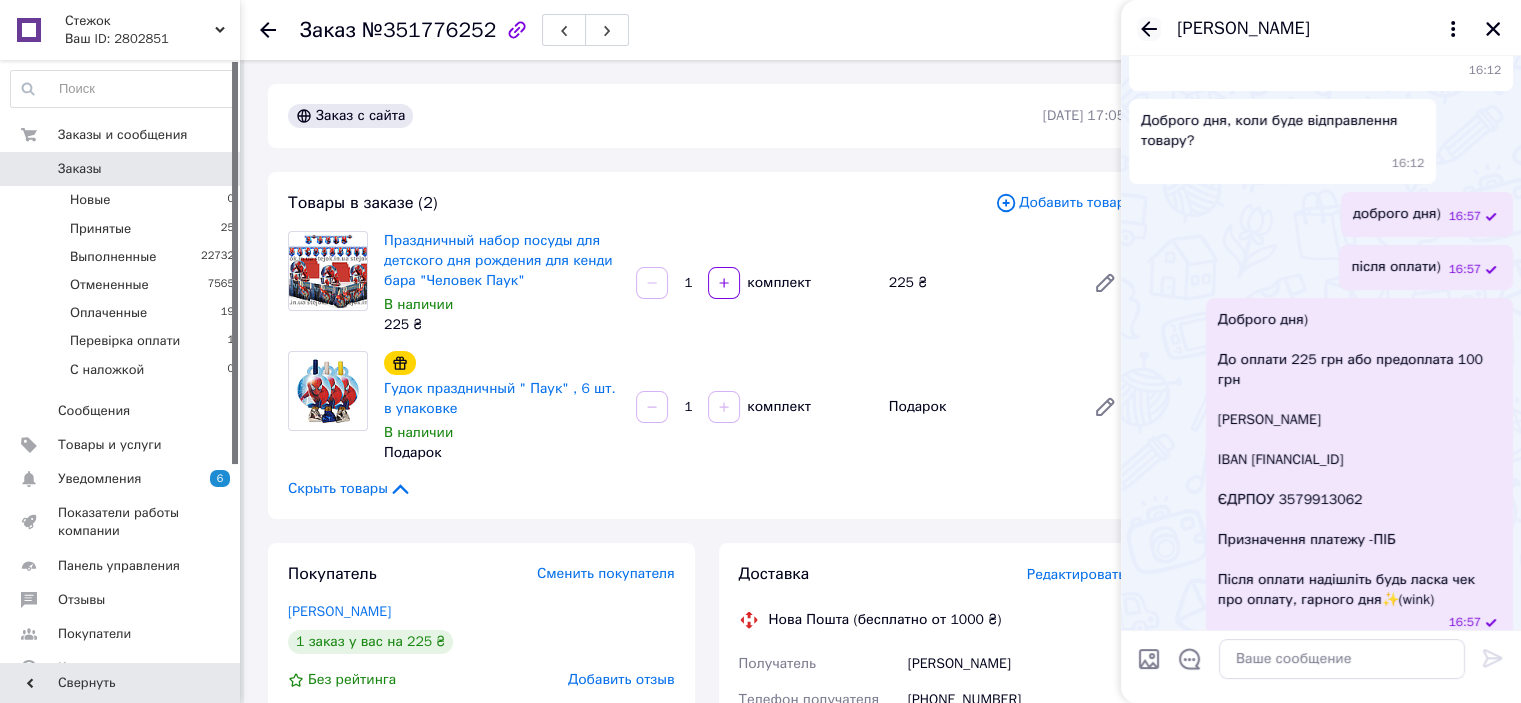 click 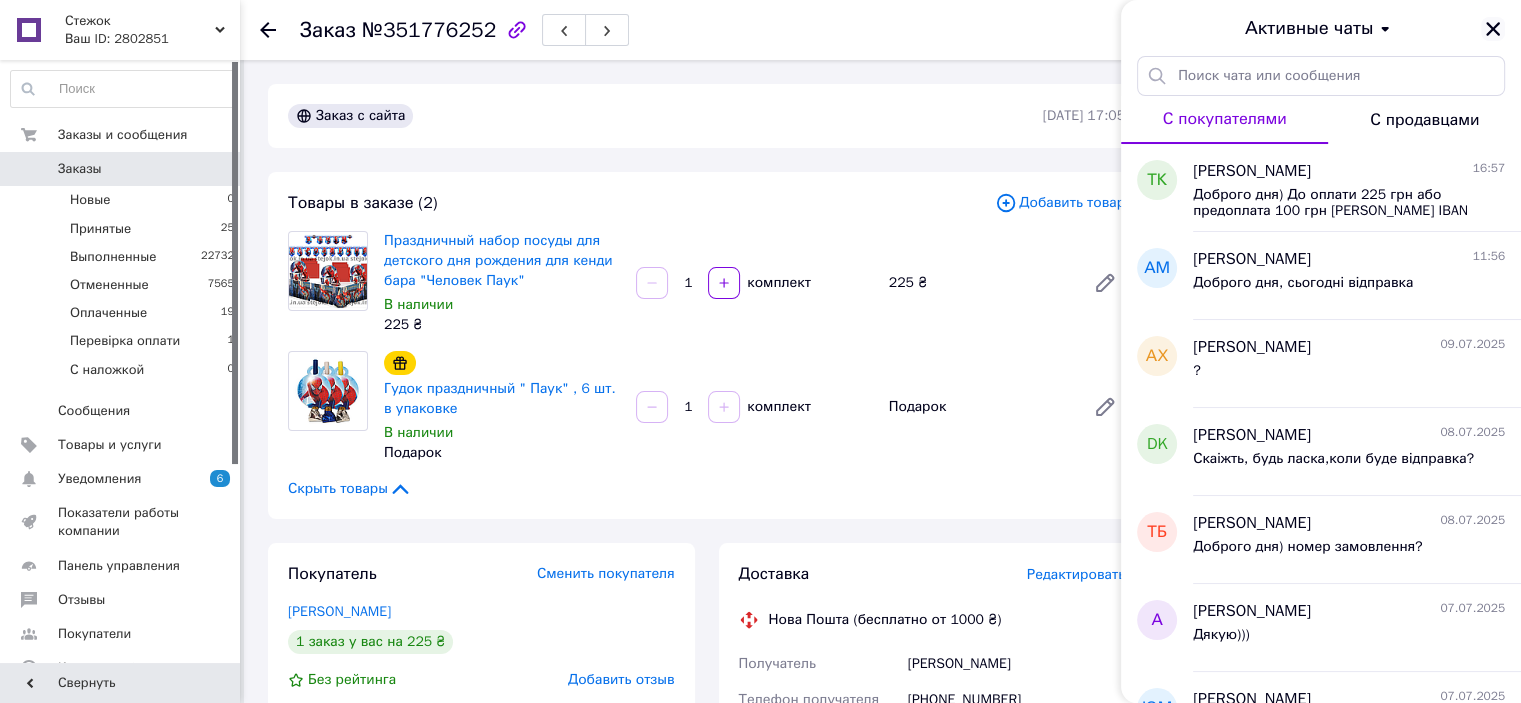 click 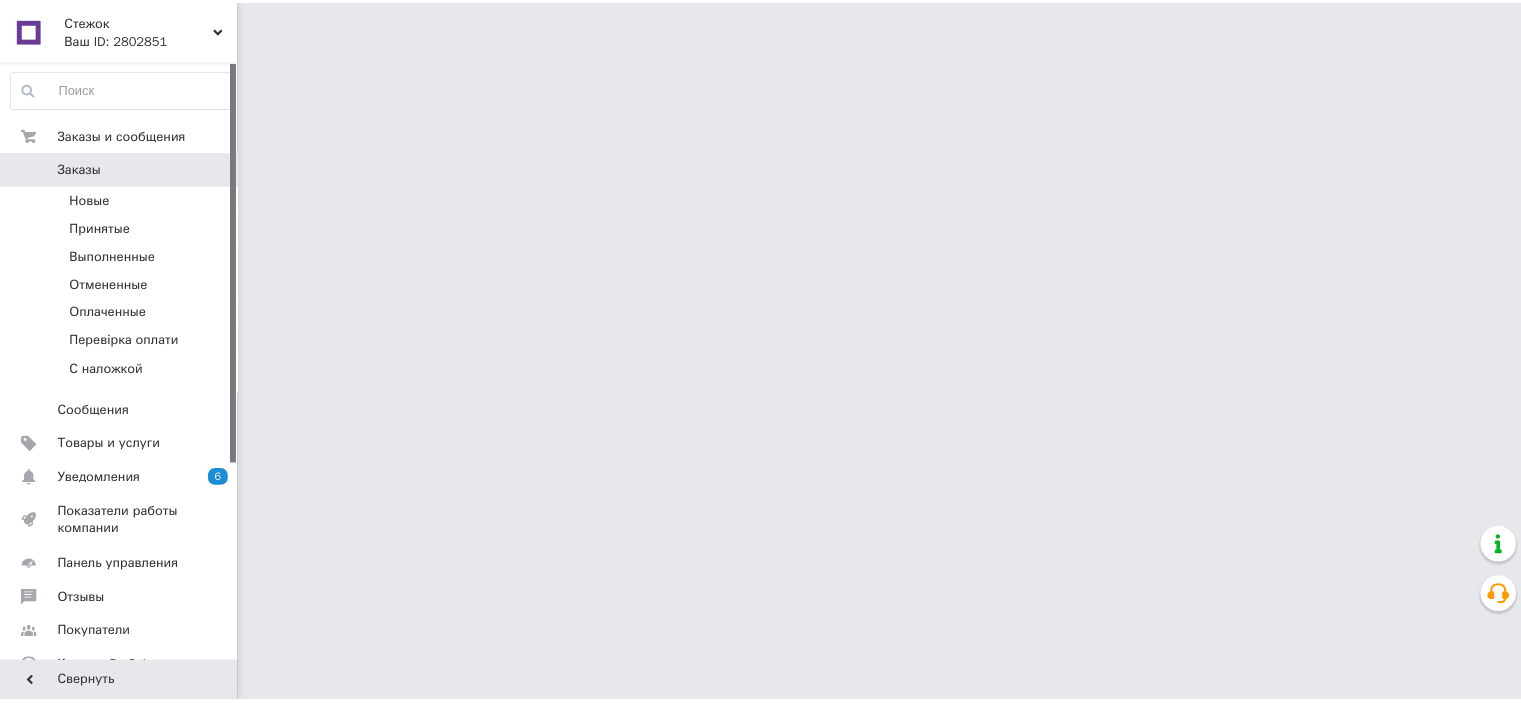 scroll, scrollTop: 0, scrollLeft: 0, axis: both 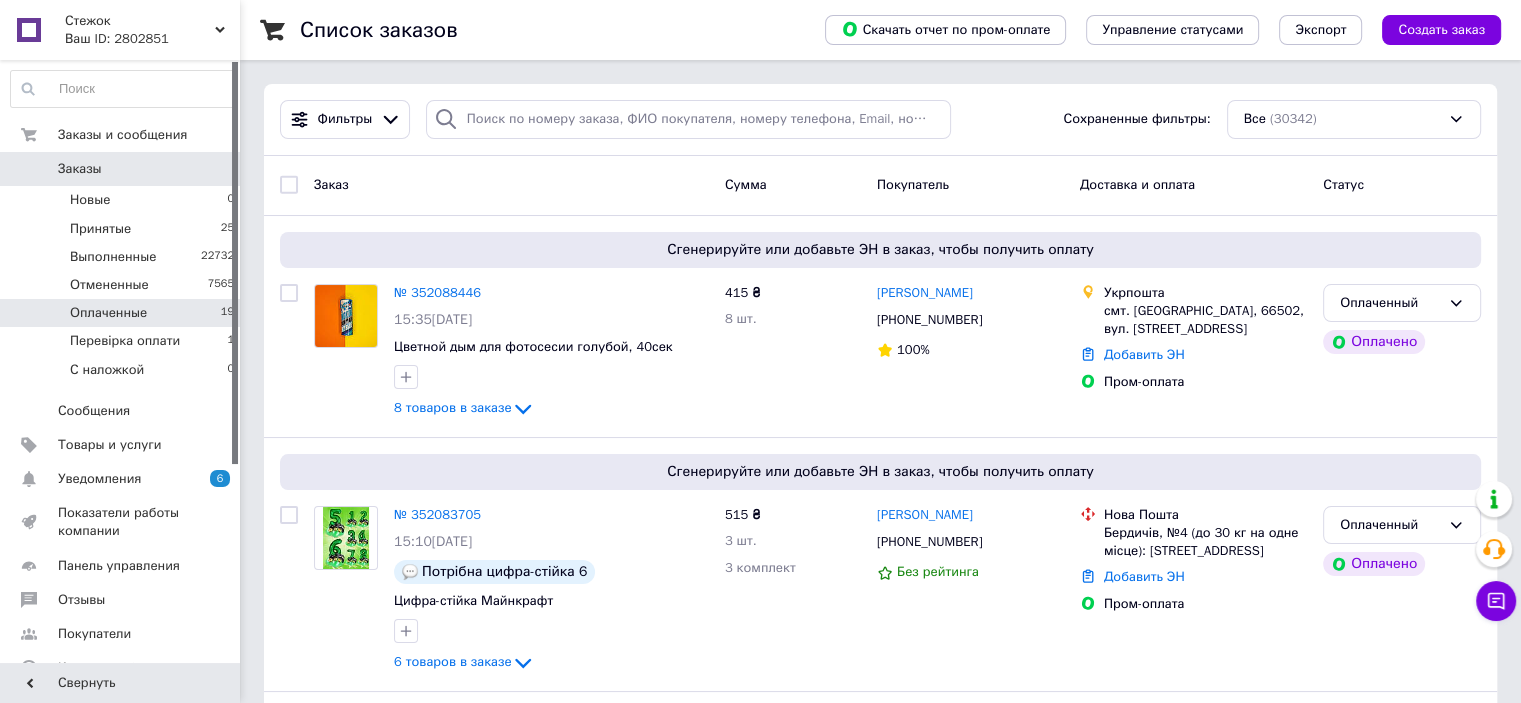 click on "Оплаченные 19" at bounding box center [123, 313] 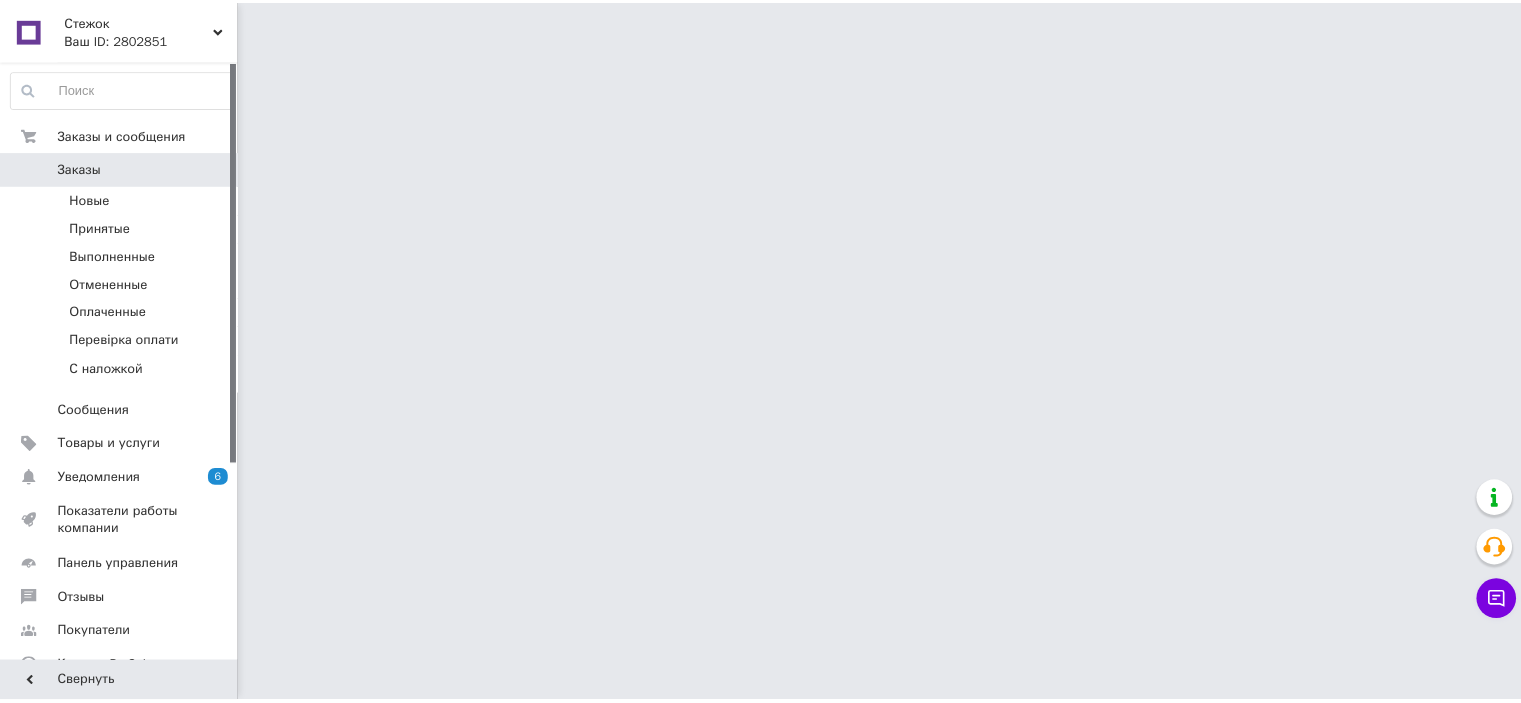 scroll, scrollTop: 0, scrollLeft: 0, axis: both 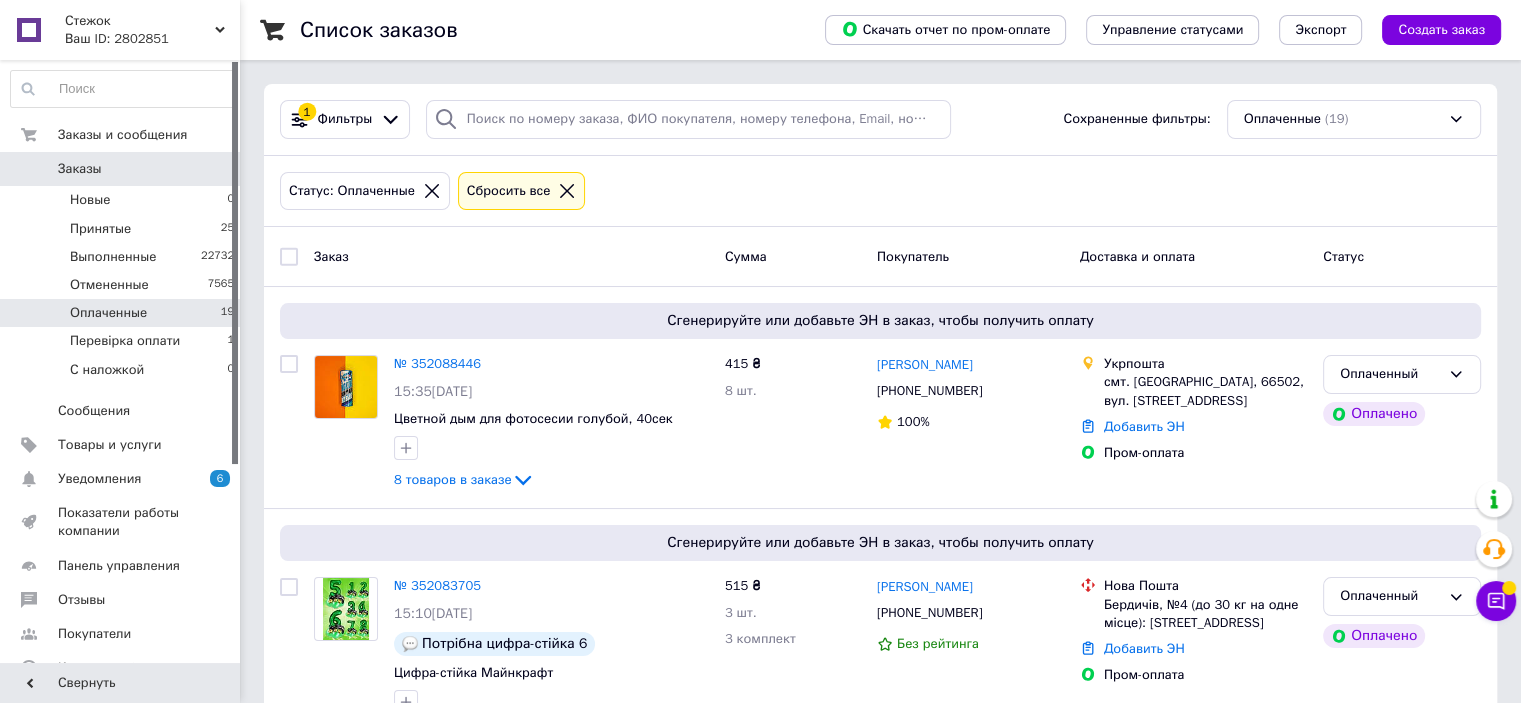 click on "Чат с покупателем" at bounding box center (1496, 601) 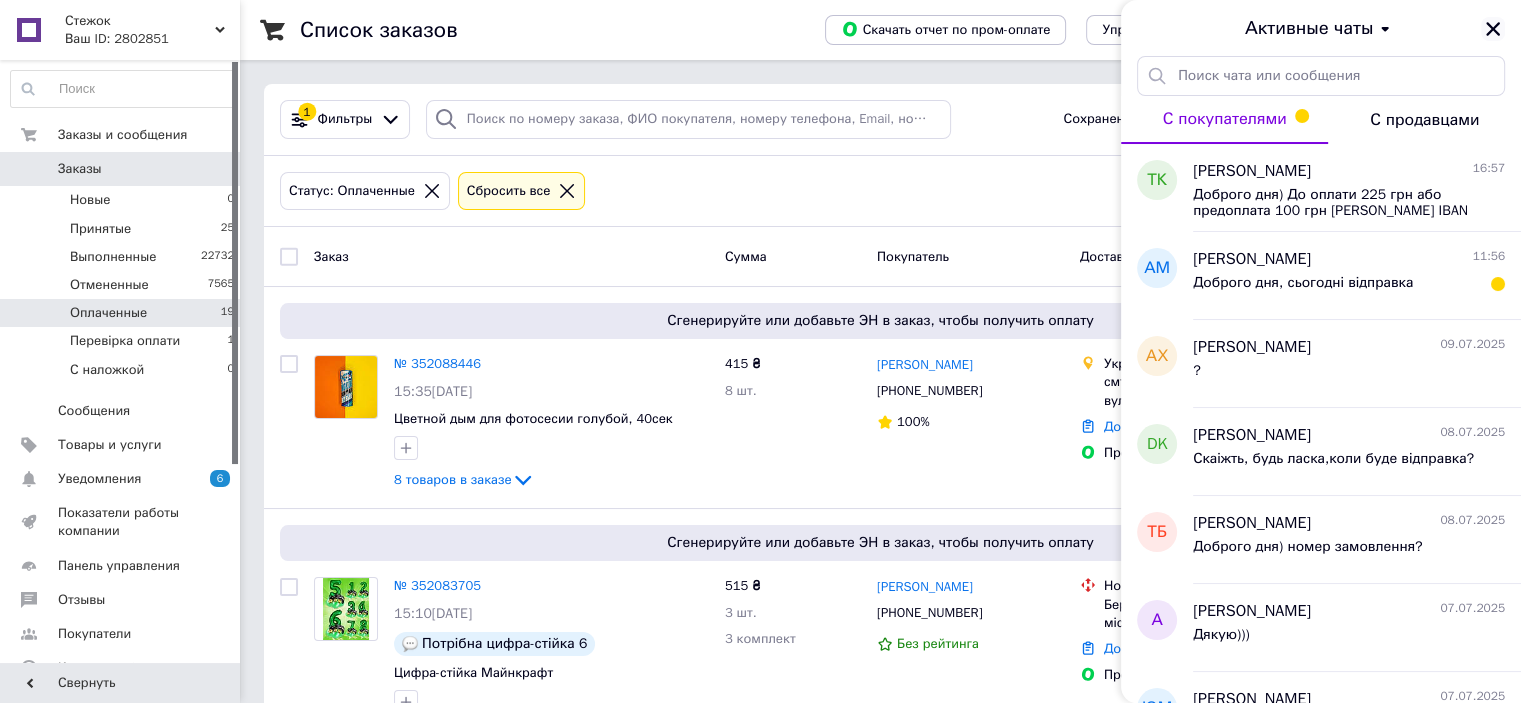 click at bounding box center [1493, 29] 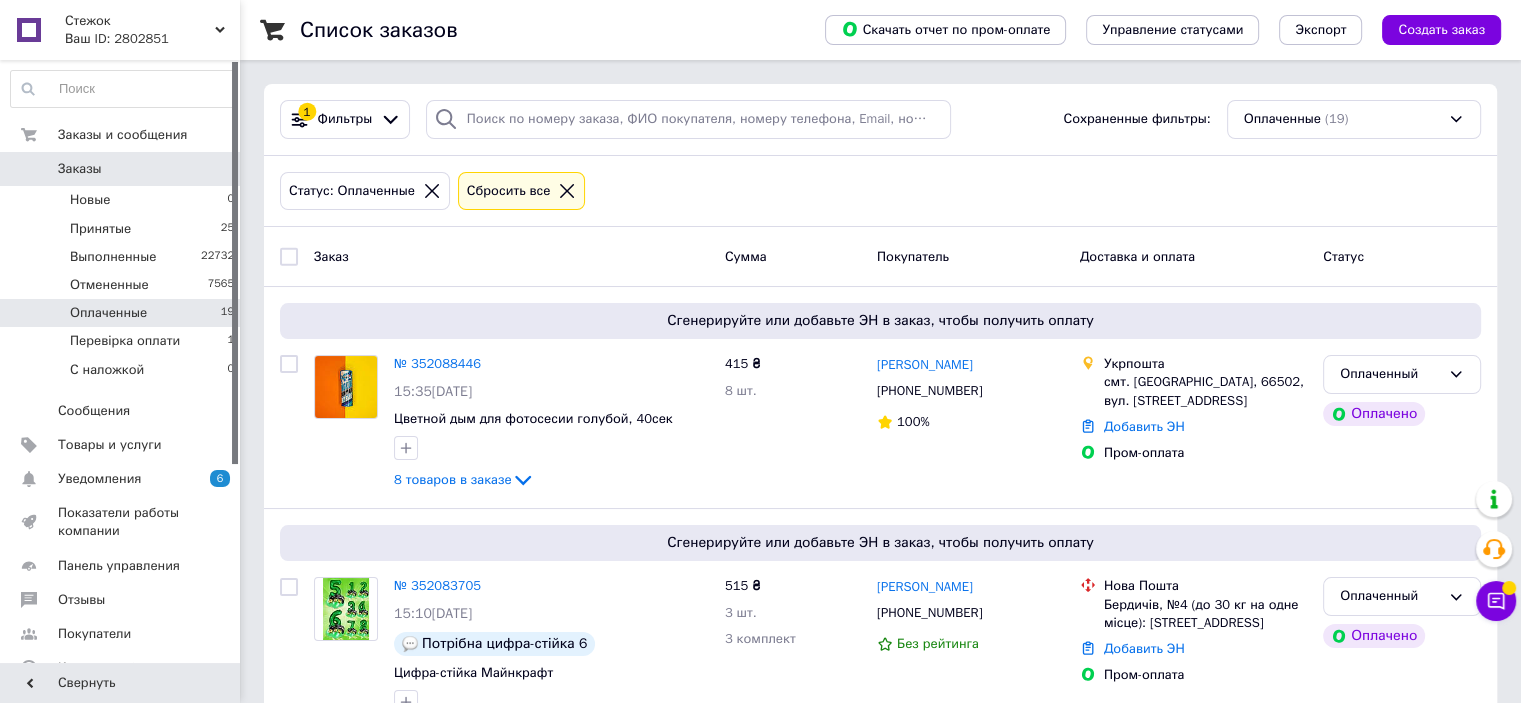 click on "Заказы" at bounding box center (121, 169) 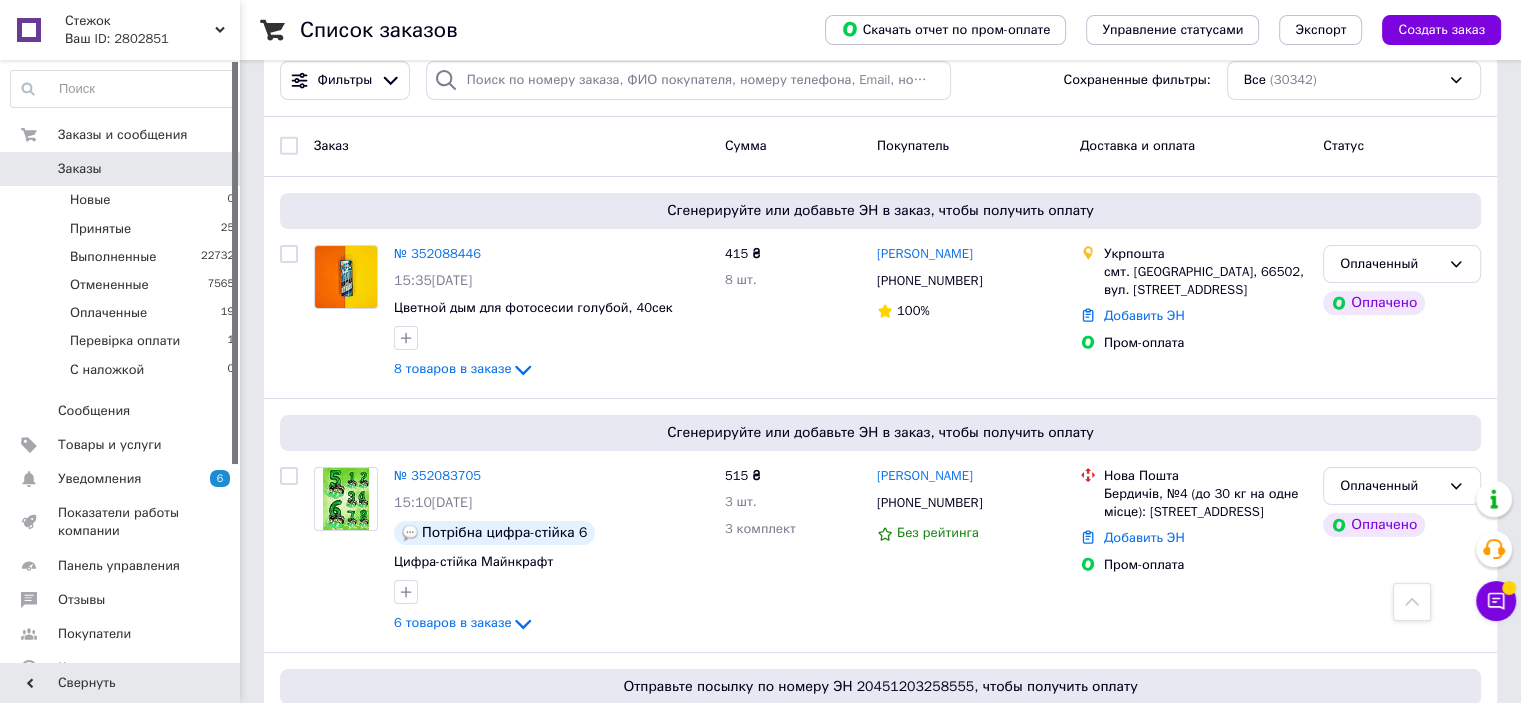 scroll, scrollTop: 0, scrollLeft: 0, axis: both 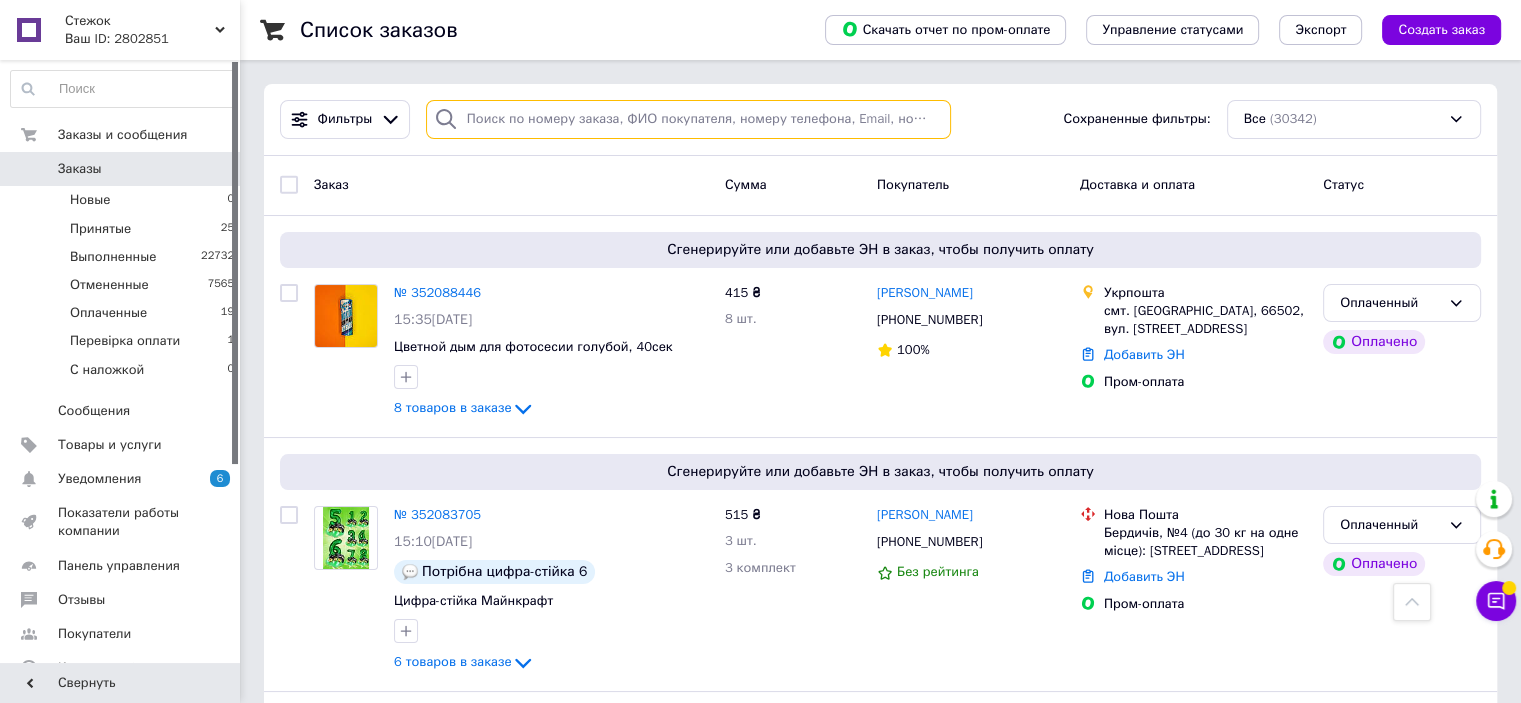 click at bounding box center (688, 119) 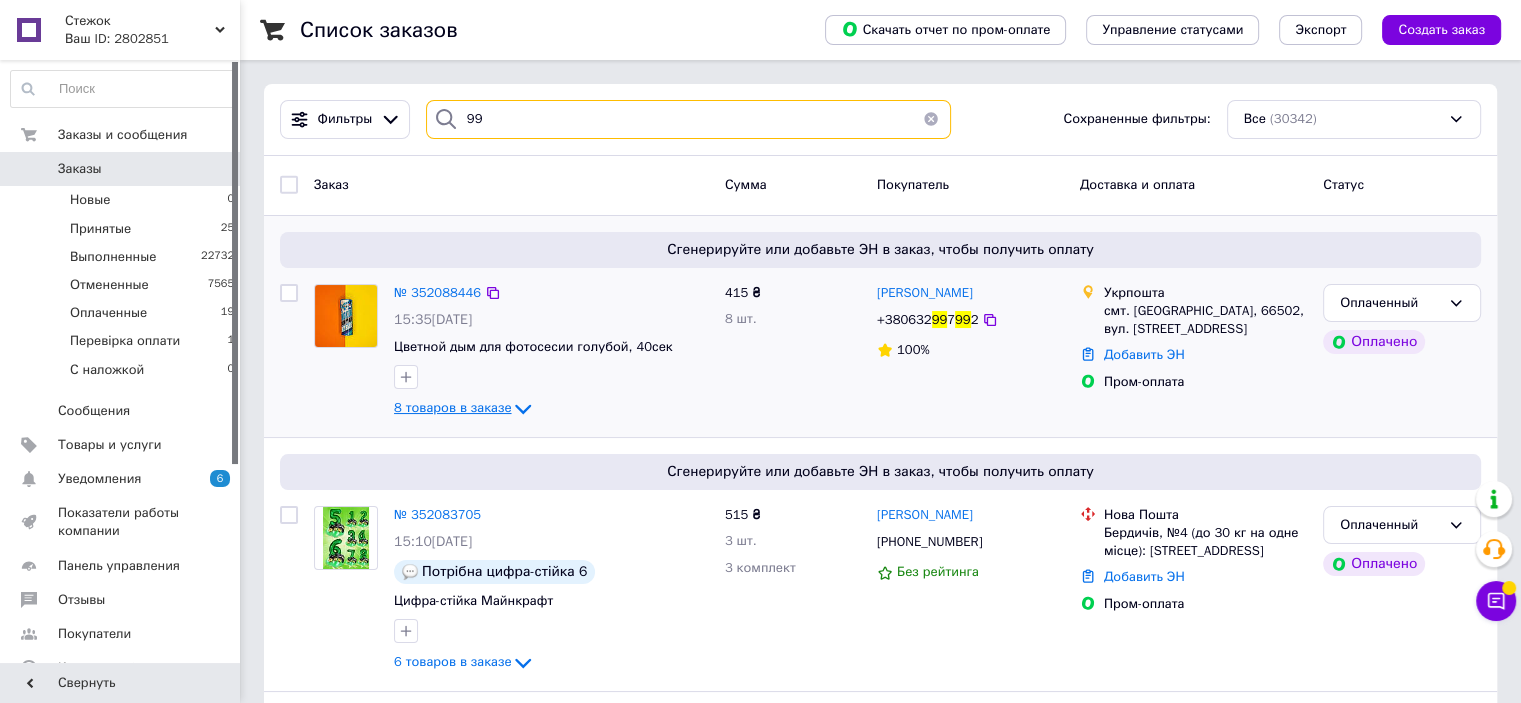 type on "9" 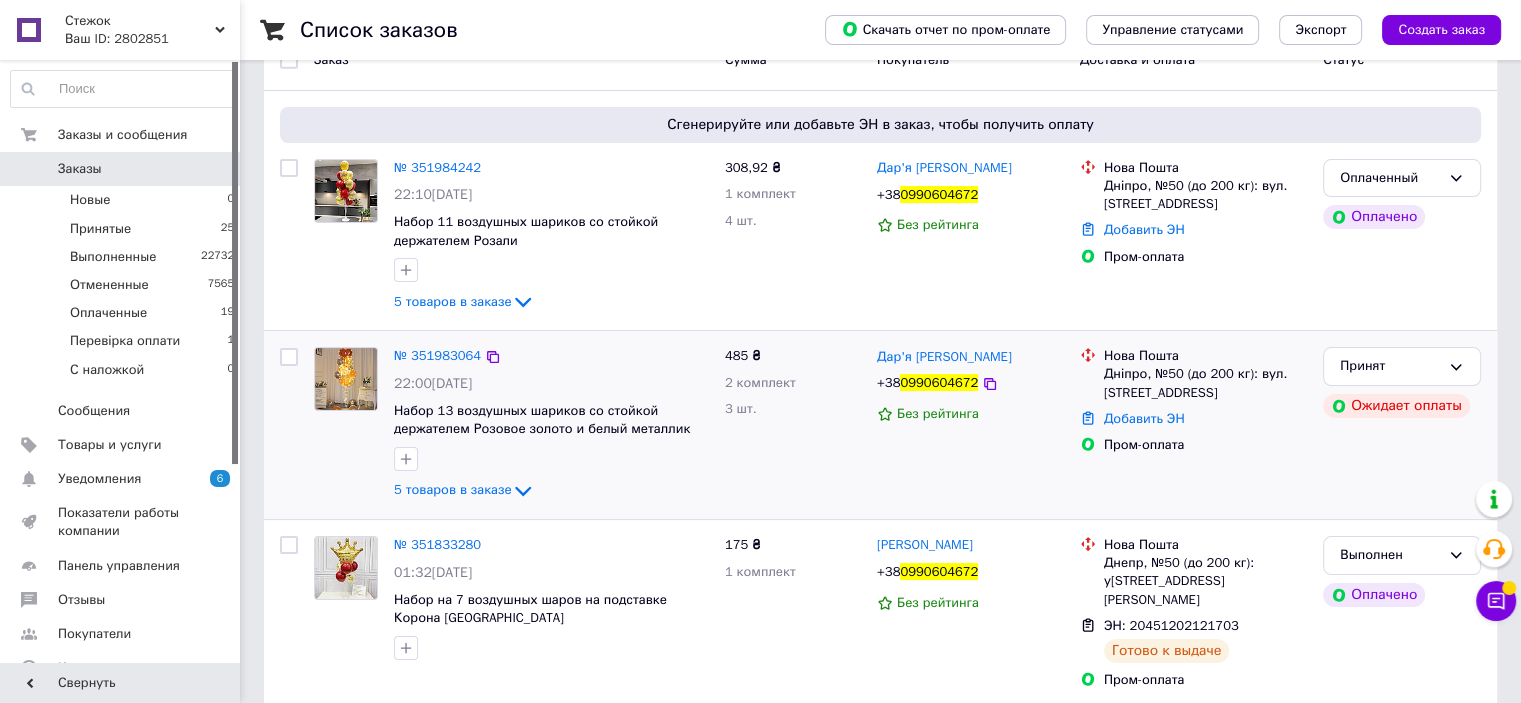 scroll, scrollTop: 132, scrollLeft: 0, axis: vertical 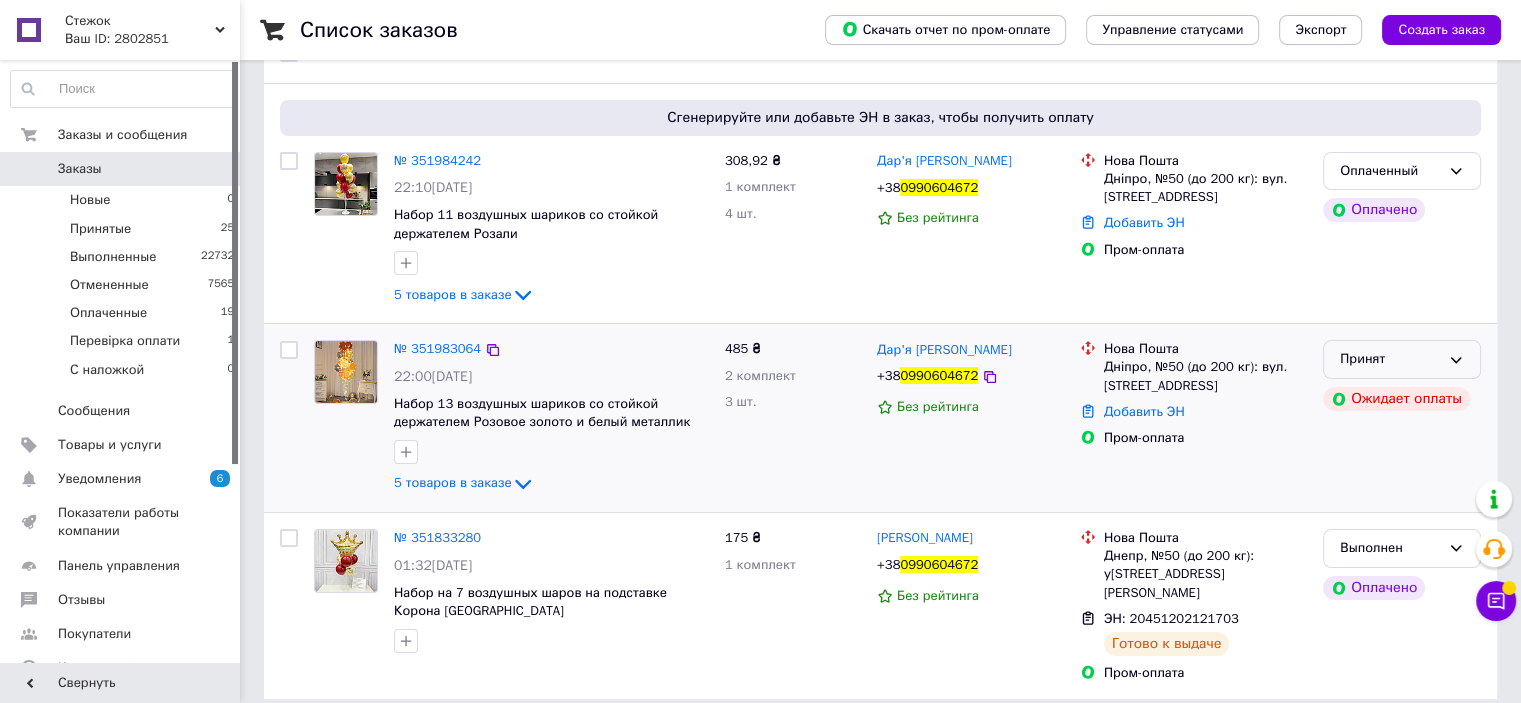 type on "0990604672" 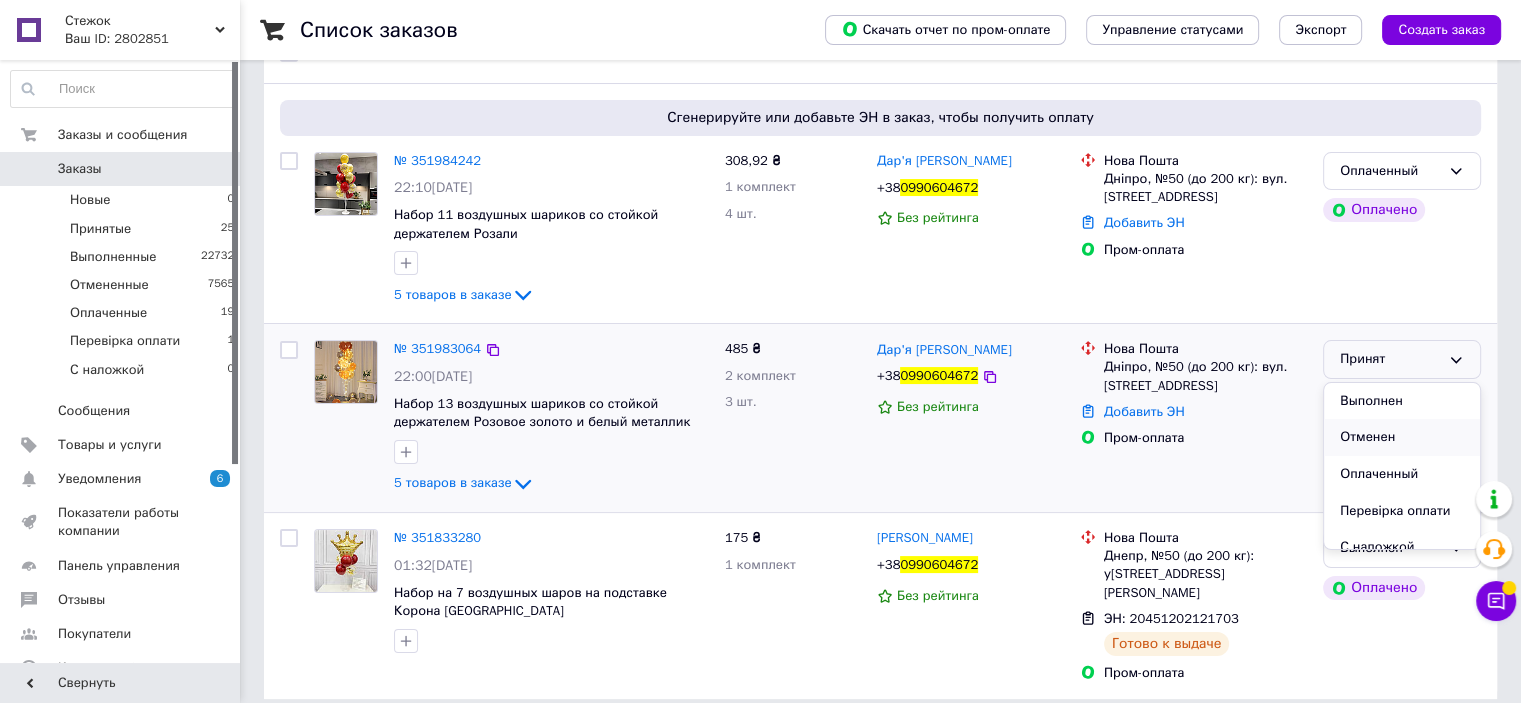 click on "Отменен" at bounding box center [1402, 437] 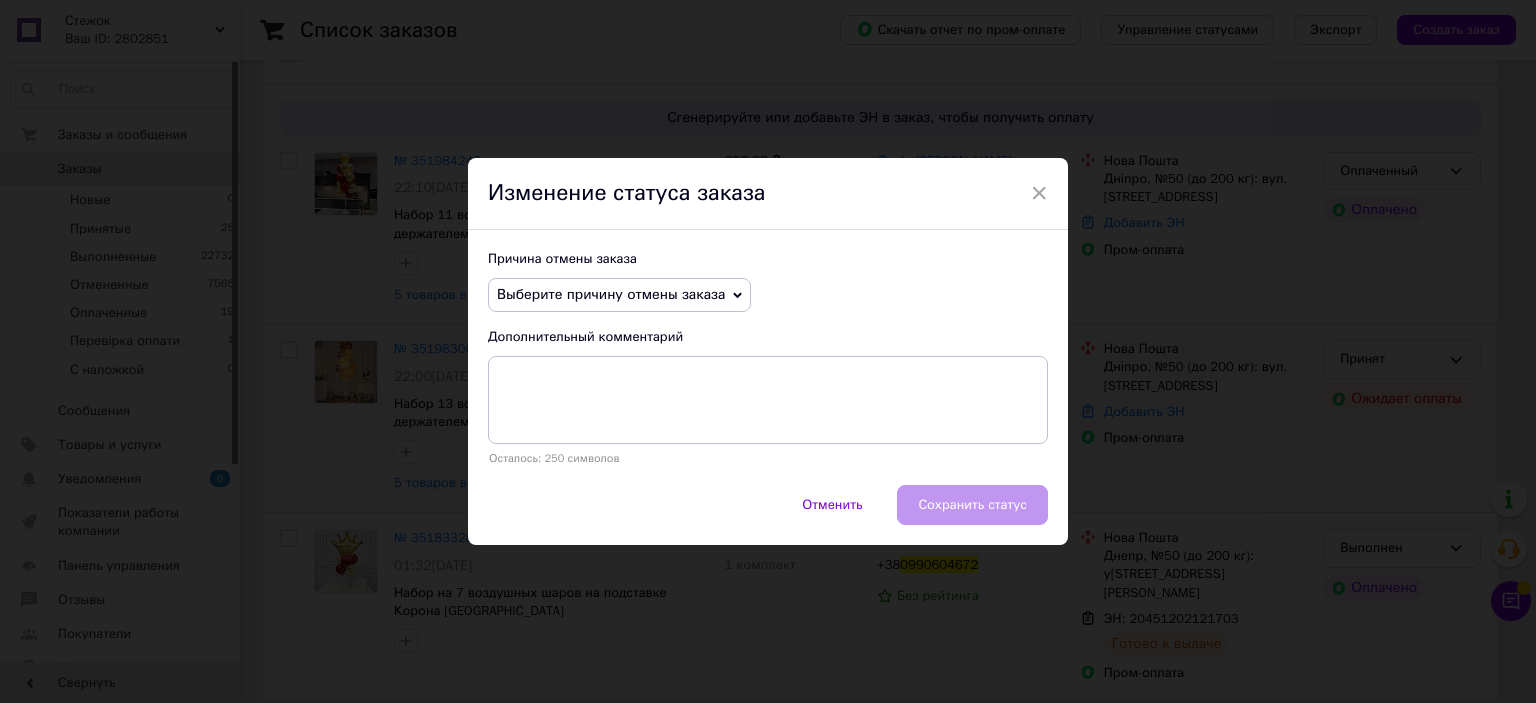 click on "Причина отмены заказа" at bounding box center [768, 259] 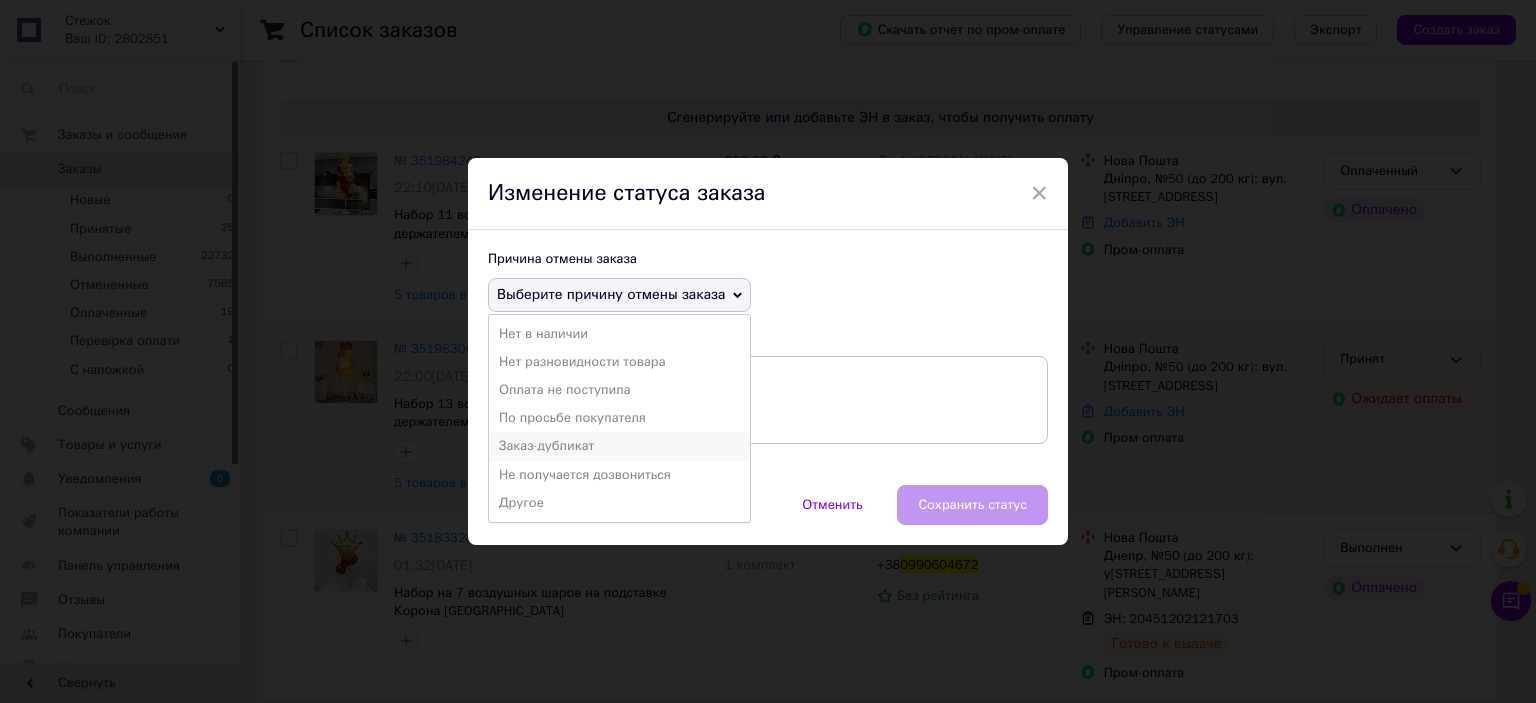 click on "Заказ-дубликат" at bounding box center (619, 446) 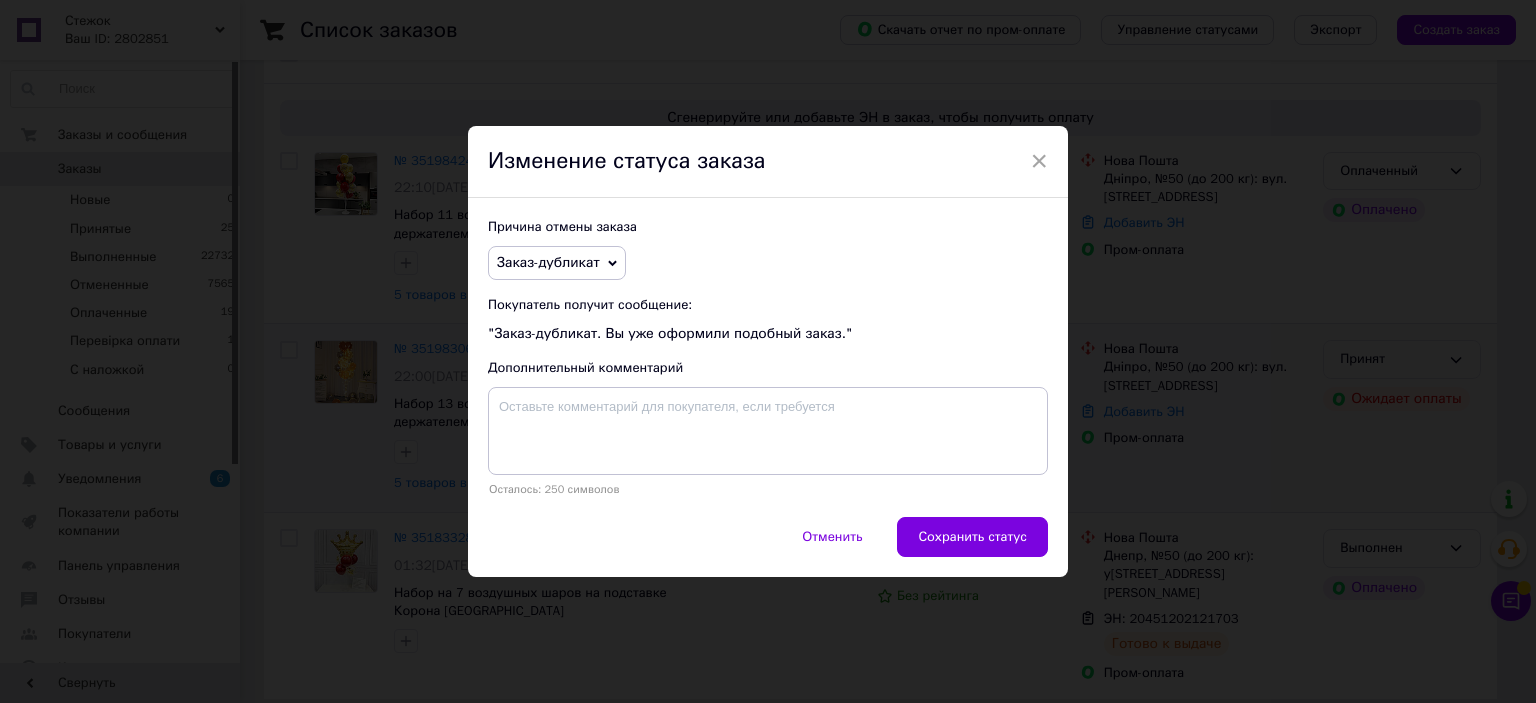 click on "Причина отмены заказа Заказ-дубликат Нет в наличии Нет разновидности товара Оплата не поступила По просьбе покупателя Не получается дозвониться Другое Покупатель получит сообщение: "Заказ-дубликат. Вы уже оформили подобный заказ." Дополнительный комментарий Осталось: 250 символов" at bounding box center (768, 357) 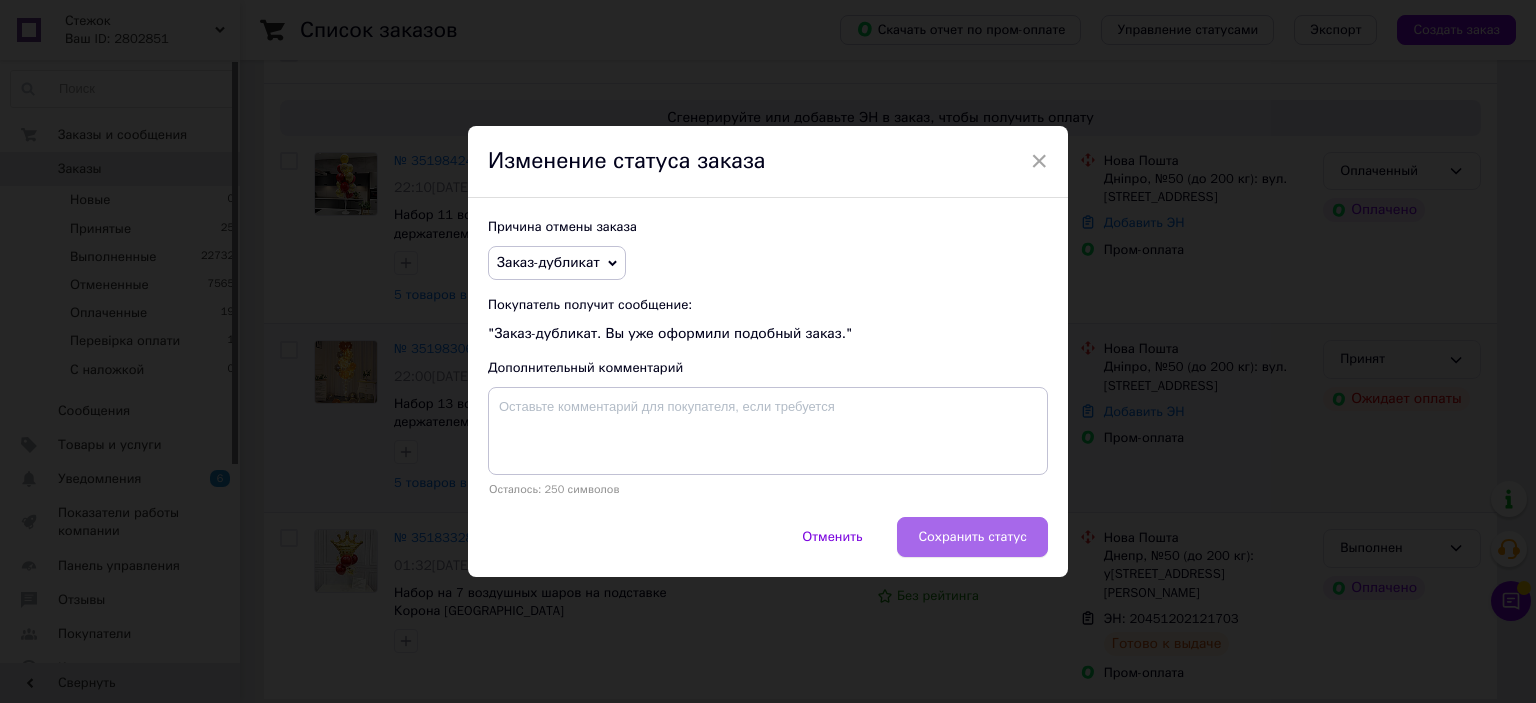 click on "Сохранить статус" at bounding box center (972, 537) 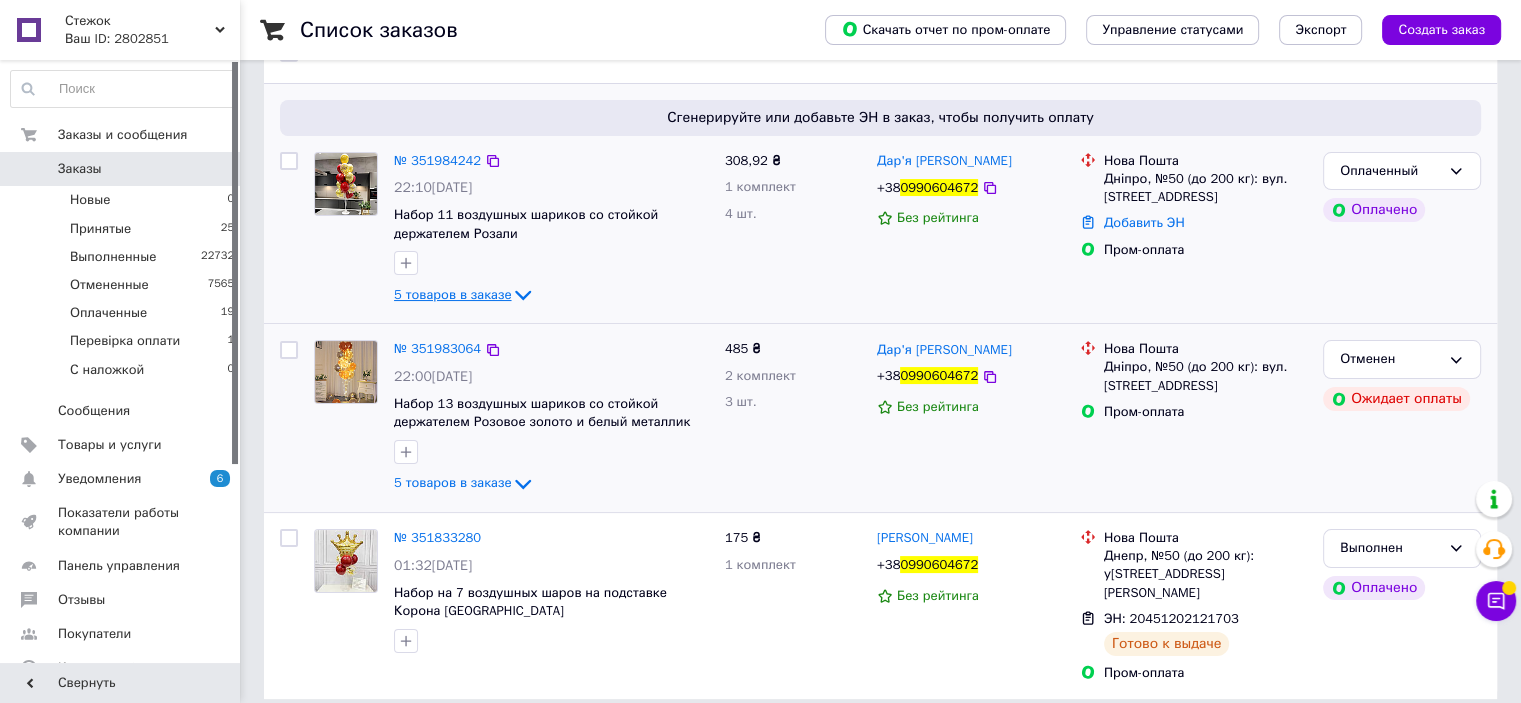 click on "5 товаров в заказе" at bounding box center [452, 294] 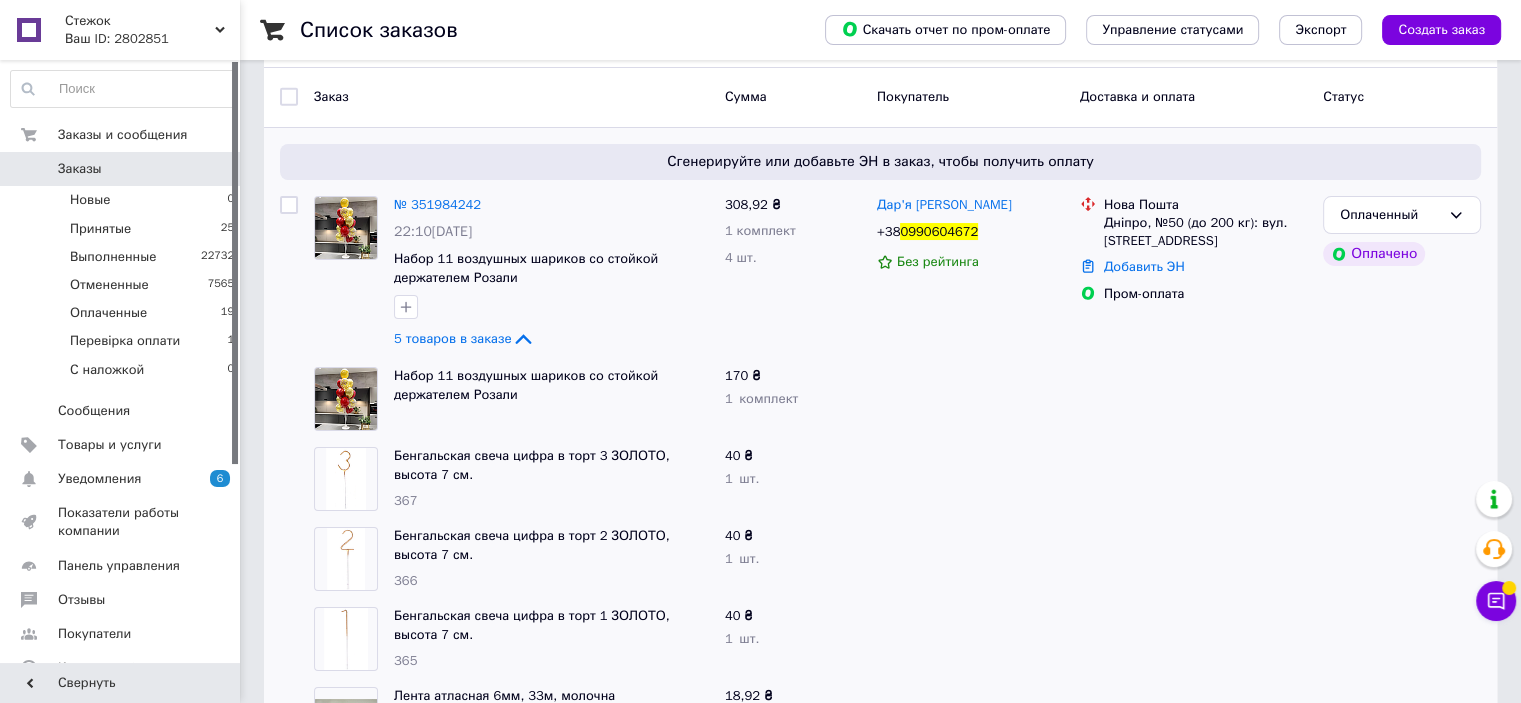 scroll, scrollTop: 100, scrollLeft: 0, axis: vertical 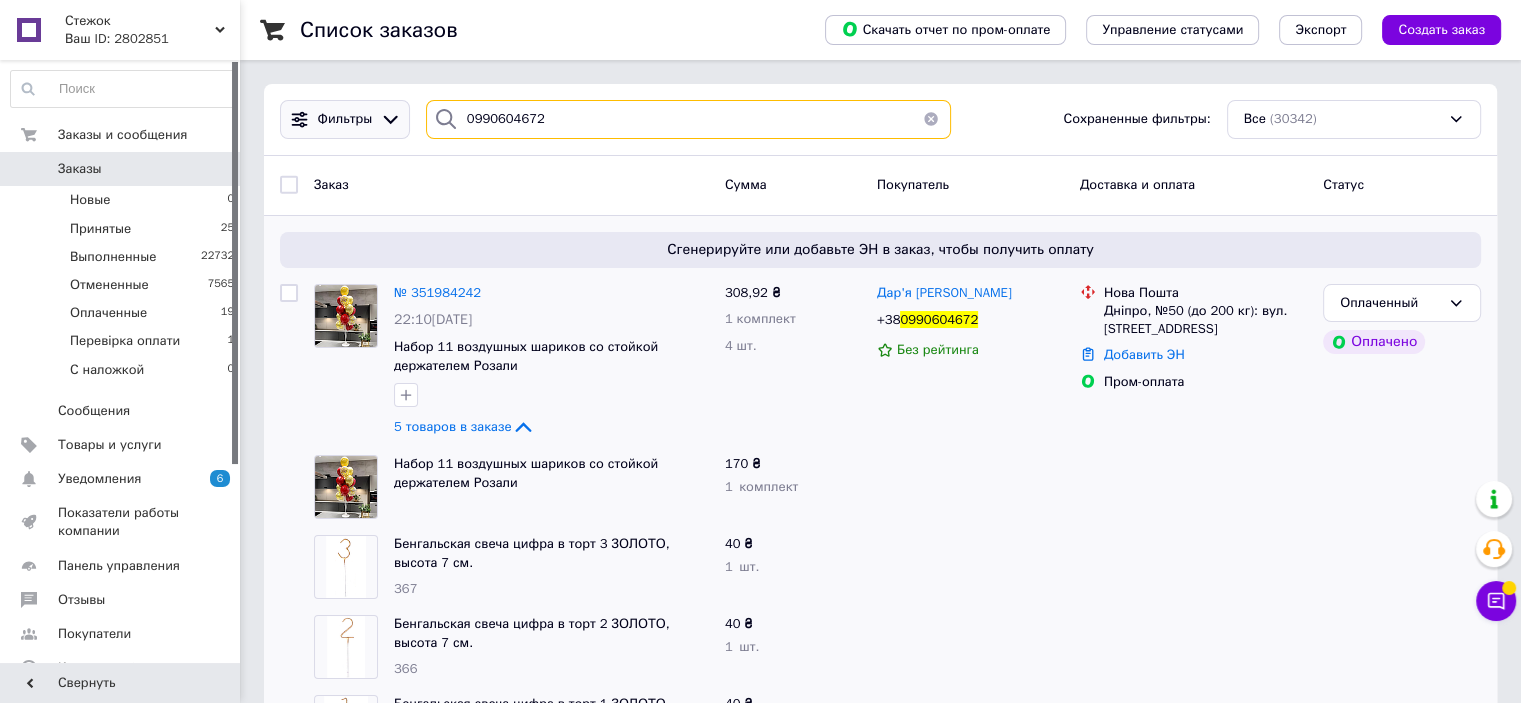 drag, startPoint x: 552, startPoint y: 131, endPoint x: 405, endPoint y: 131, distance: 147 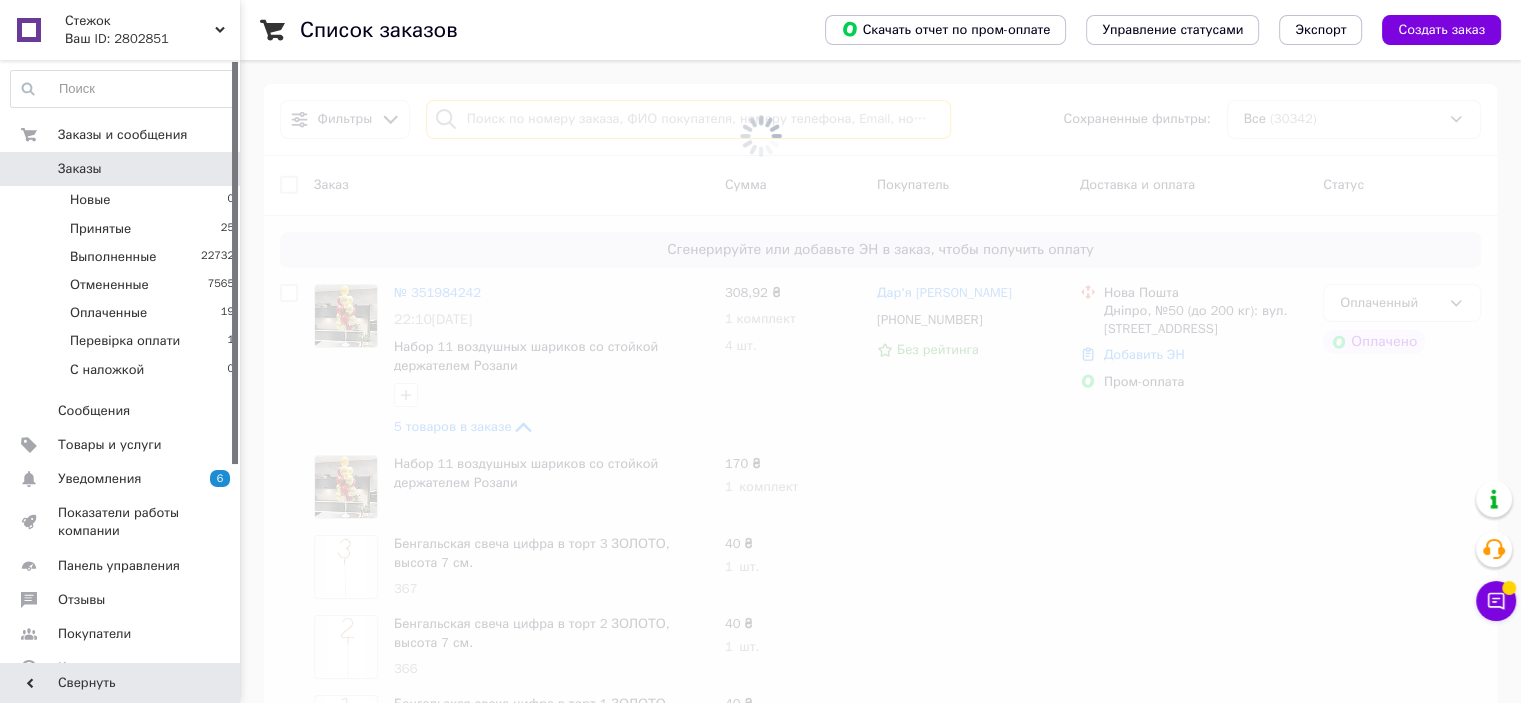 type 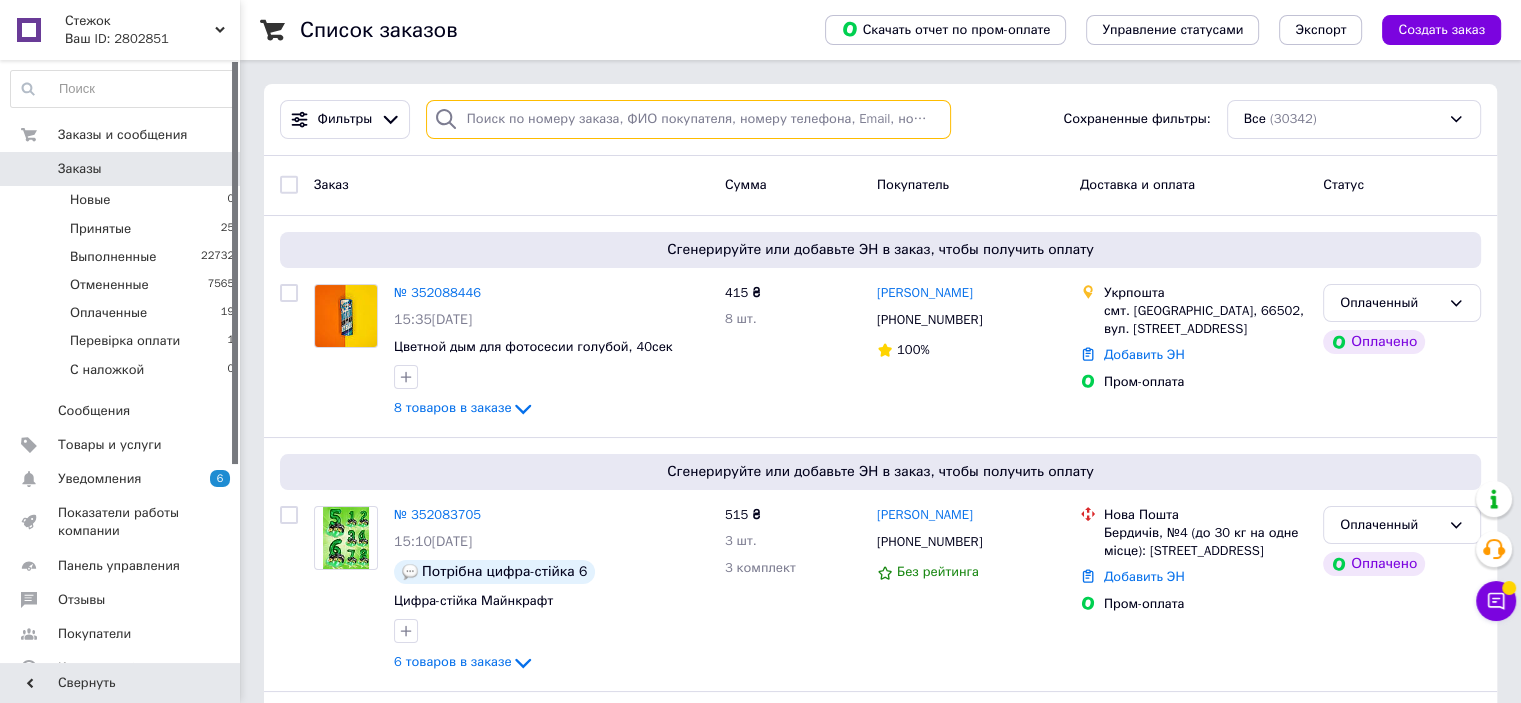scroll, scrollTop: 615, scrollLeft: 0, axis: vertical 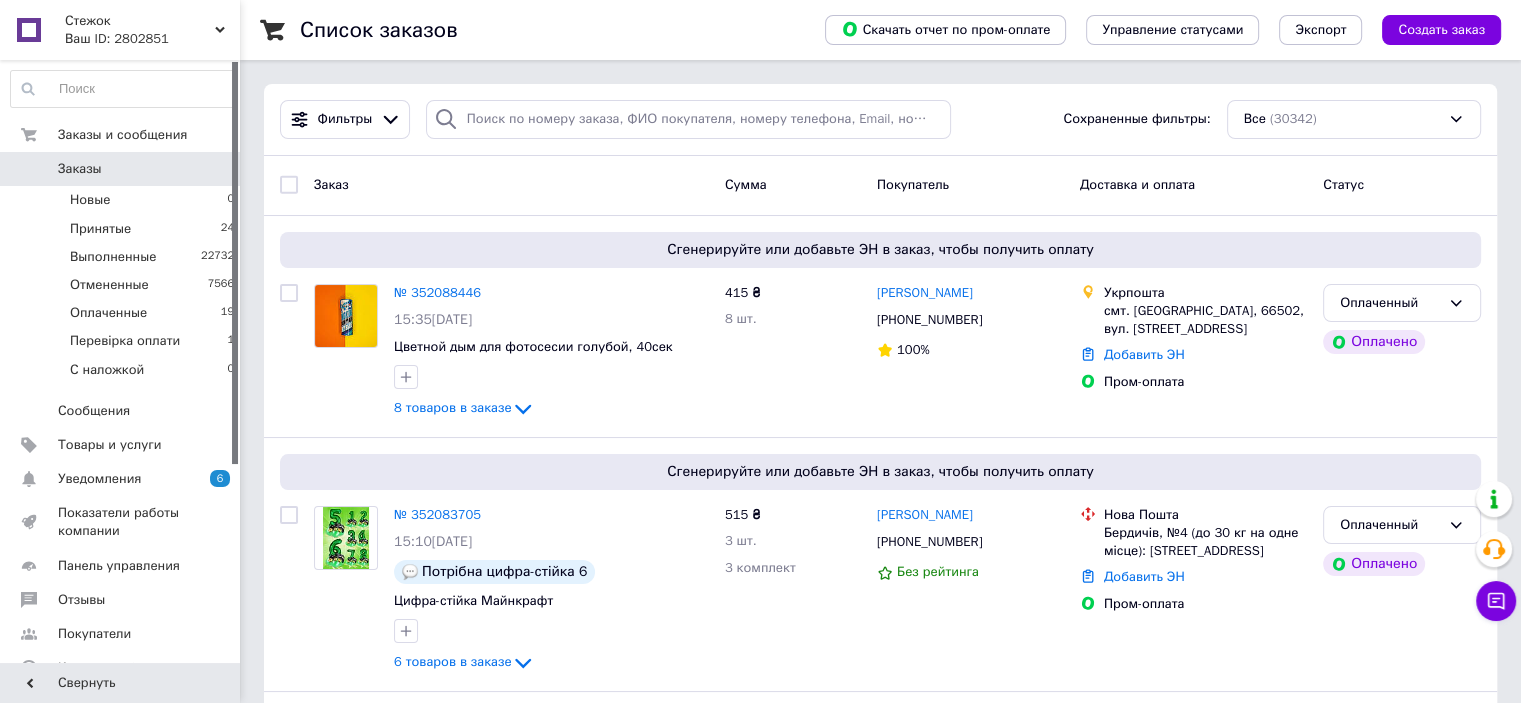 click on "Список заказов   Скачать отчет по пром-оплате Управление статусами Экспорт Создать заказ Фильтры Сохраненные фильтры: Все (30342) Заказ Сумма Покупатель Доставка и оплата Статус Сгенерируйте или добавьте ЭН в заказ, чтобы получить оплату № 352088446 15:35[DATE] Цветной дым для фотосесии голубой, 40сек 8 товаров в заказе 415 ₴ 8 шт. [PERSON_NAME] [PHONE_NUMBER] 100% Укрпошта смт. [GEOGRAPHIC_DATA], 66502, вул. [STREET_ADDRESS] Добавить ЭН Пром-оплата Оплаченный Оплачено Сгенерируйте или добавьте ЭН в заказ, чтобы получить оплату № 352083705 15:10[DATE] Потрібна цифра-стійка 6 6 товаров в заказе" at bounding box center (880, 10451) 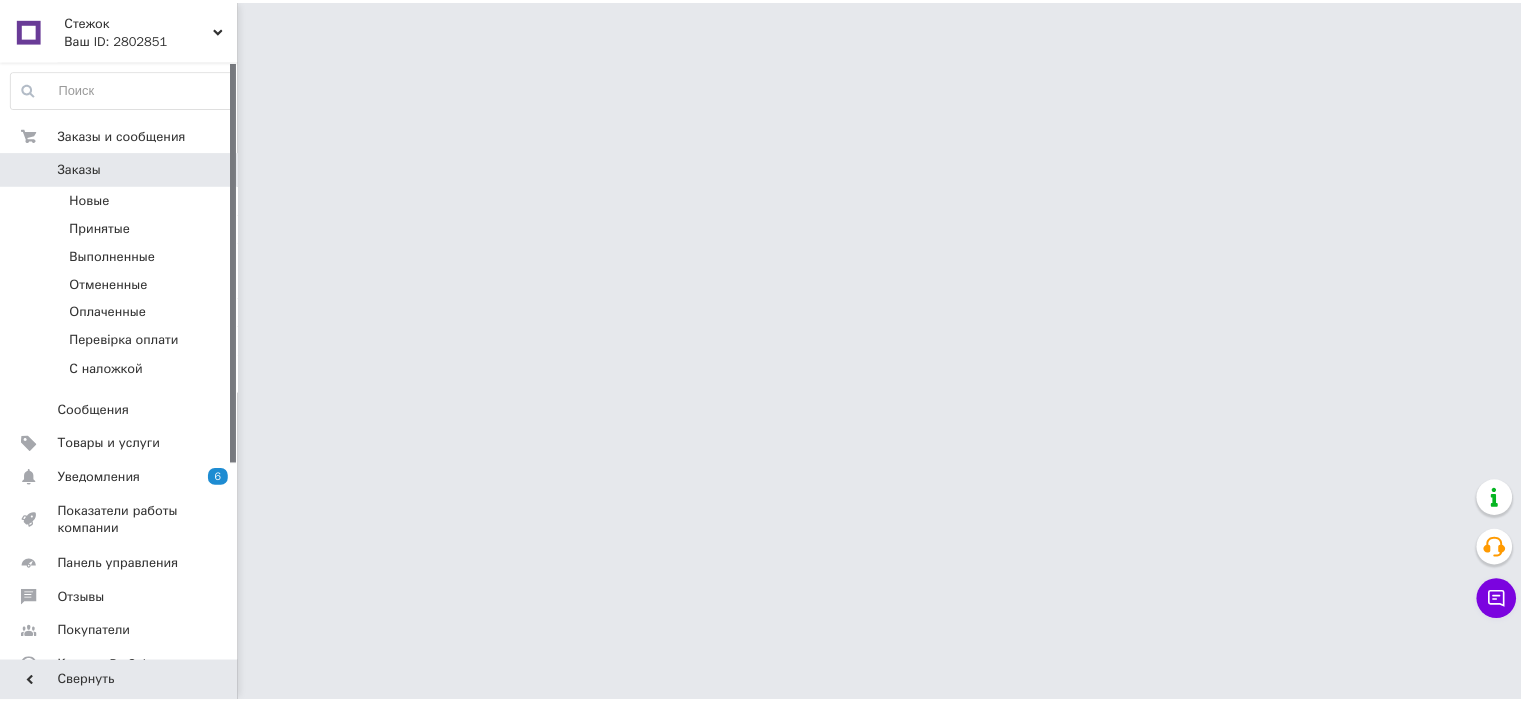 scroll, scrollTop: 0, scrollLeft: 0, axis: both 